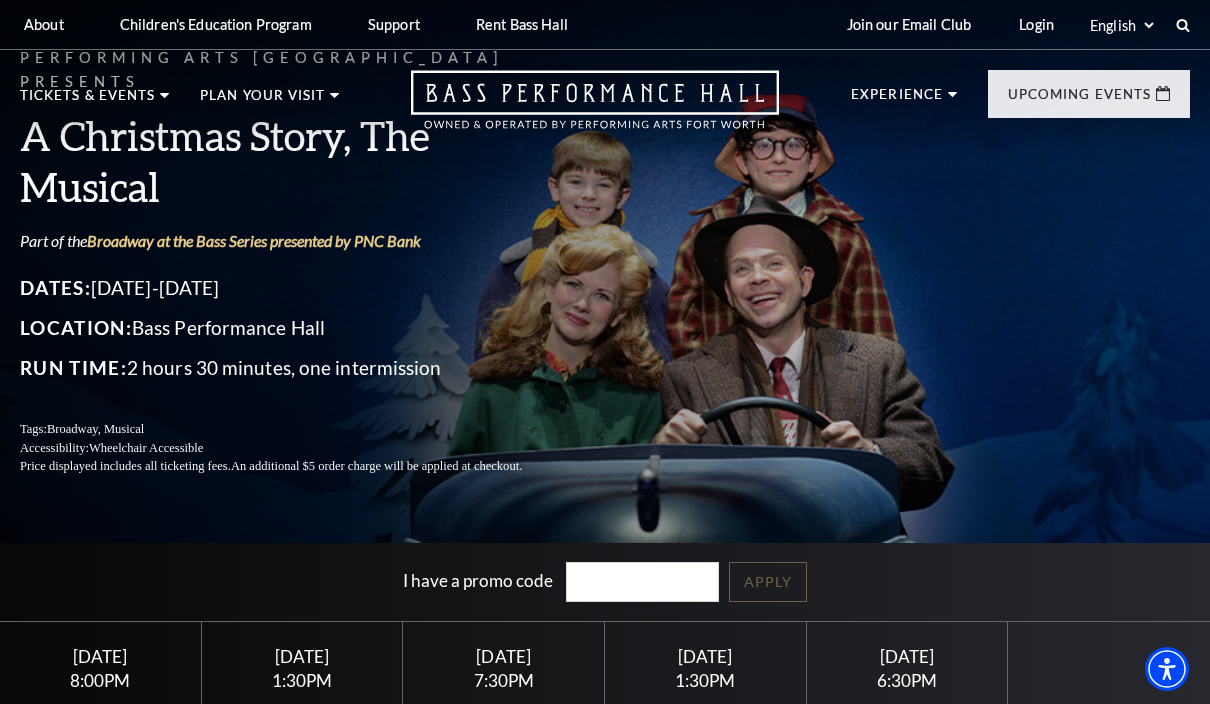 scroll, scrollTop: 0, scrollLeft: 0, axis: both 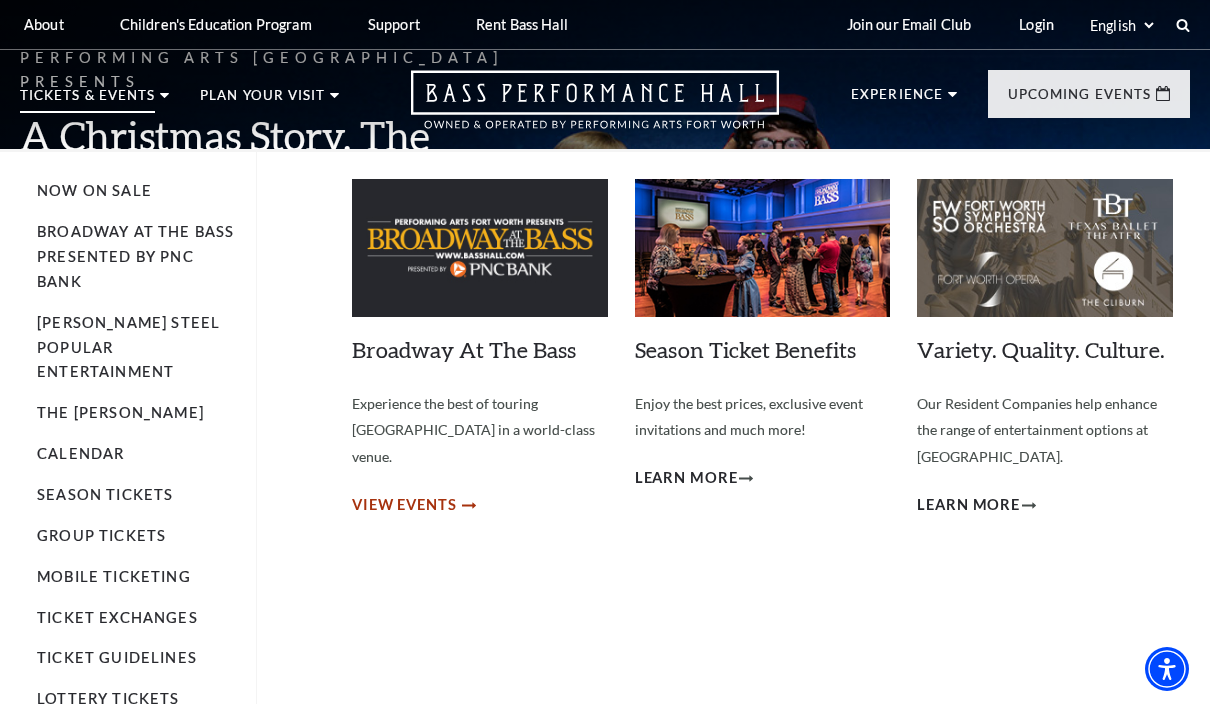 click on "View Events" at bounding box center [404, 505] 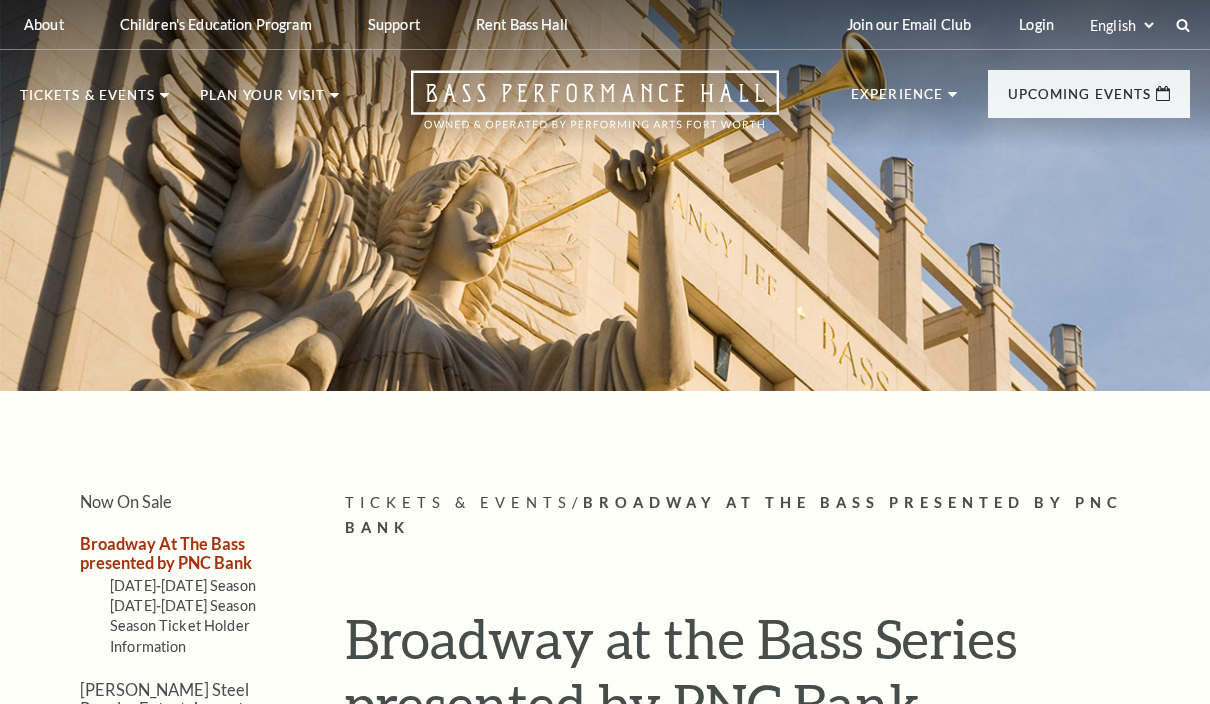 scroll, scrollTop: 0, scrollLeft: 0, axis: both 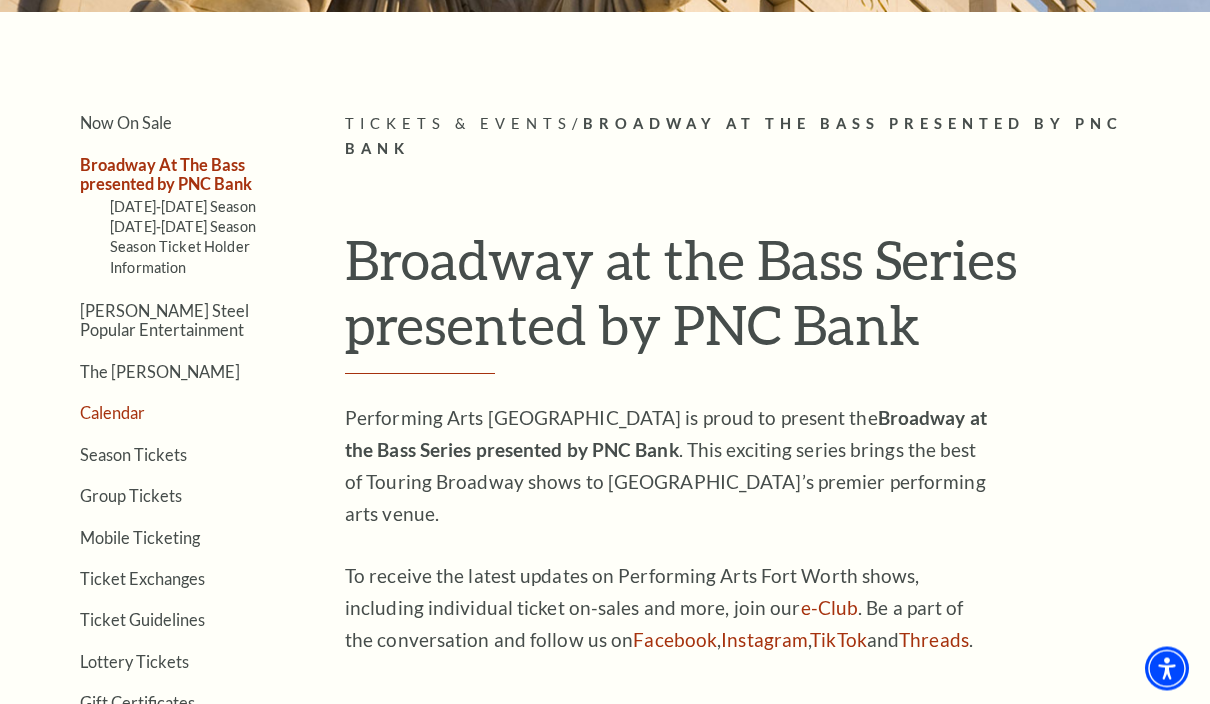 click on "Calendar" at bounding box center (112, 413) 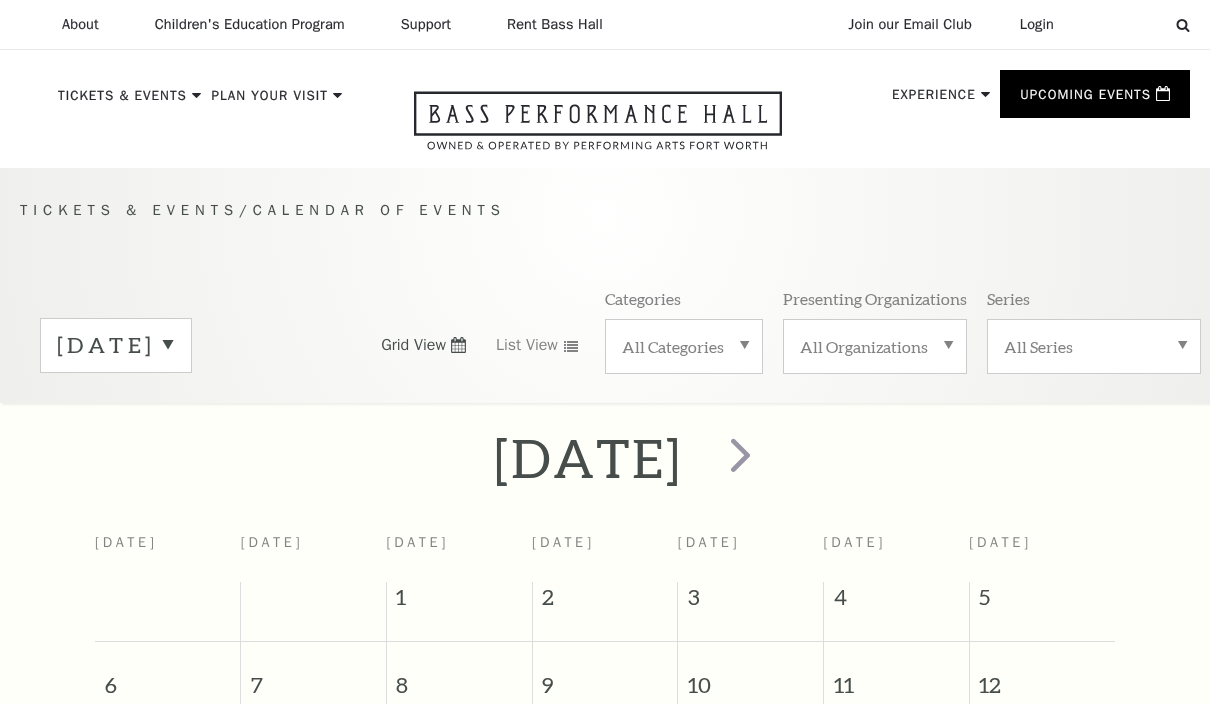 scroll, scrollTop: 77, scrollLeft: 0, axis: vertical 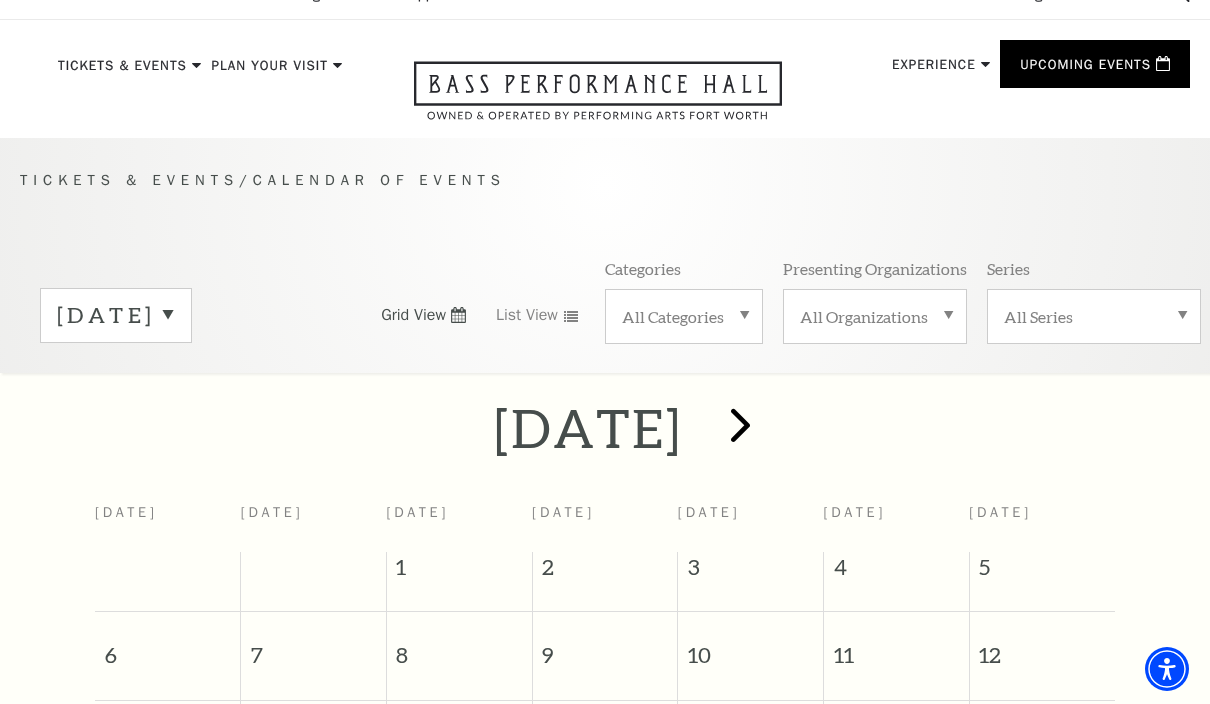 click at bounding box center (740, 424) 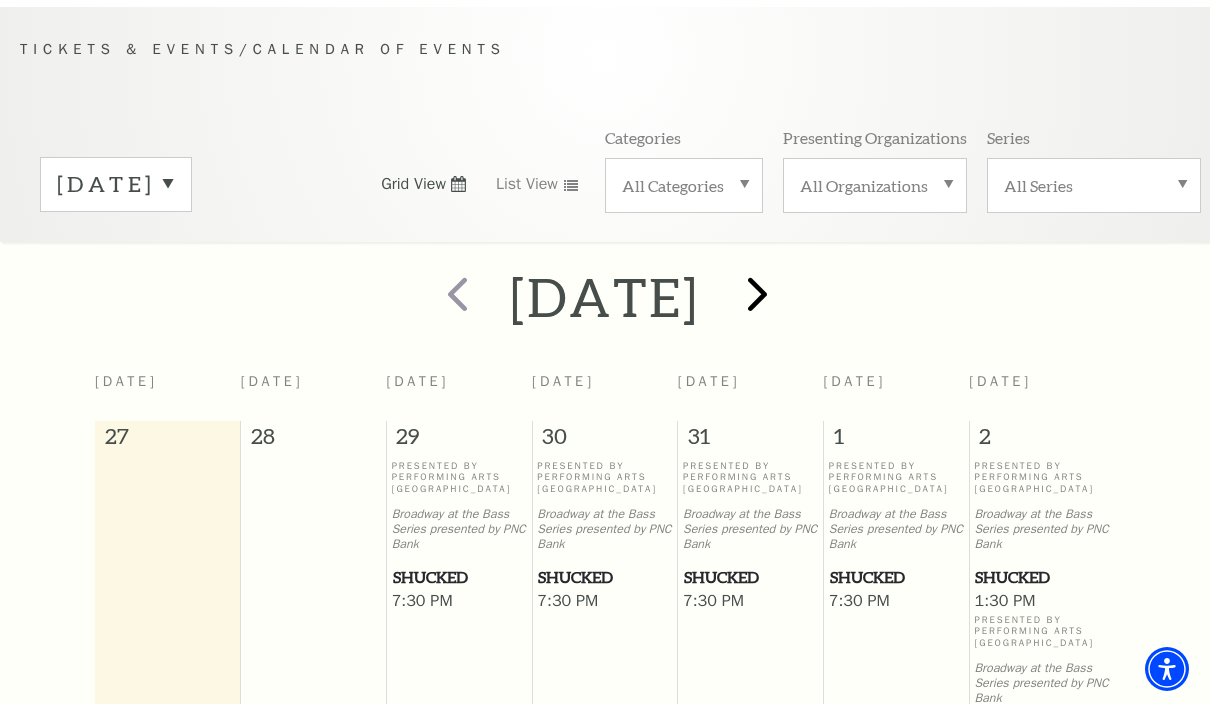 scroll, scrollTop: 178, scrollLeft: 0, axis: vertical 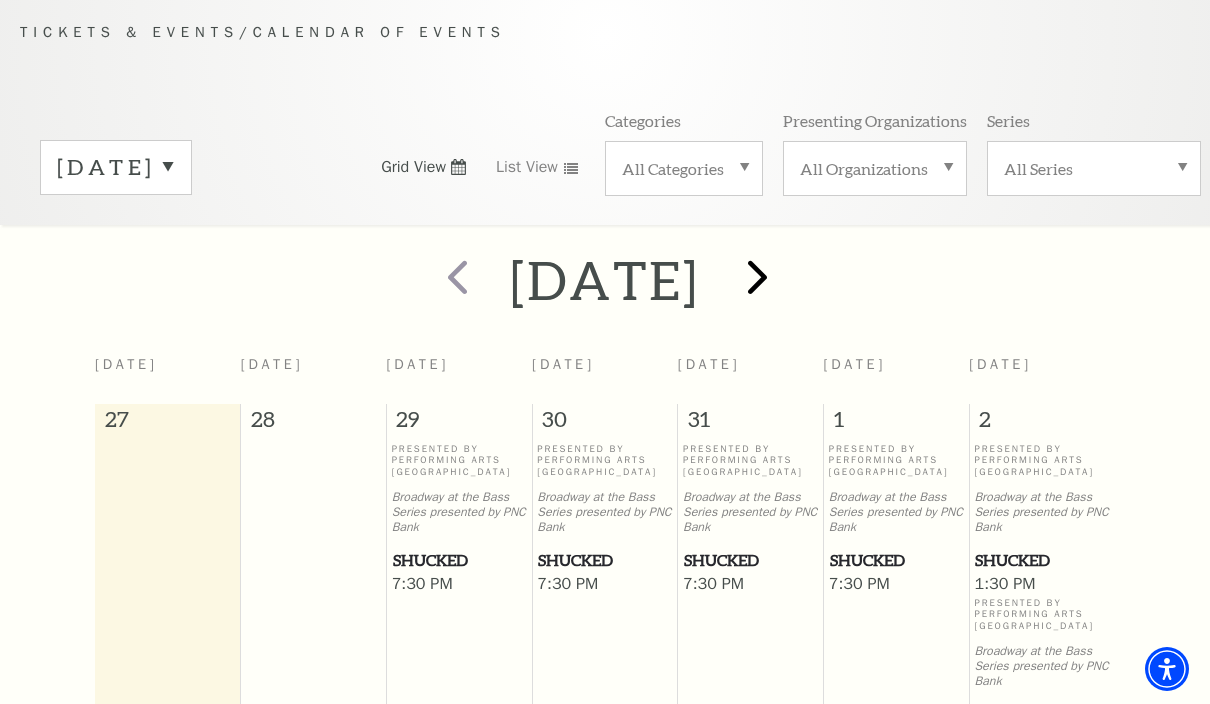 click at bounding box center [757, 276] 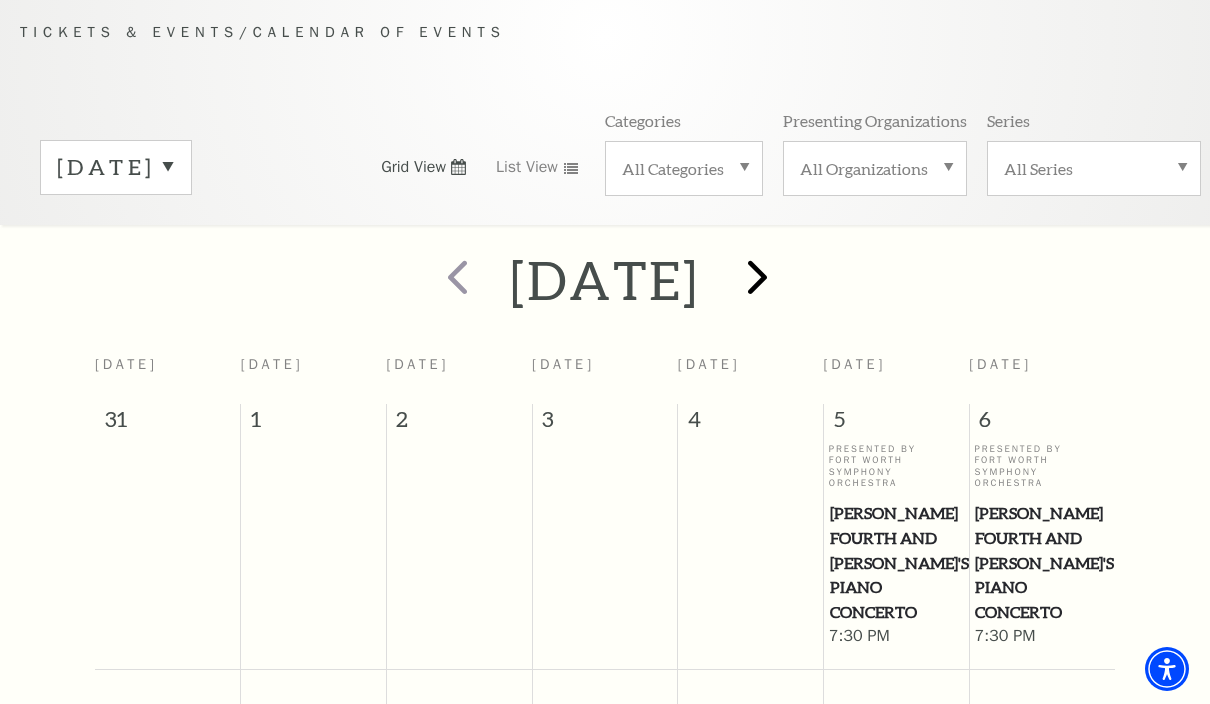 click at bounding box center (757, 276) 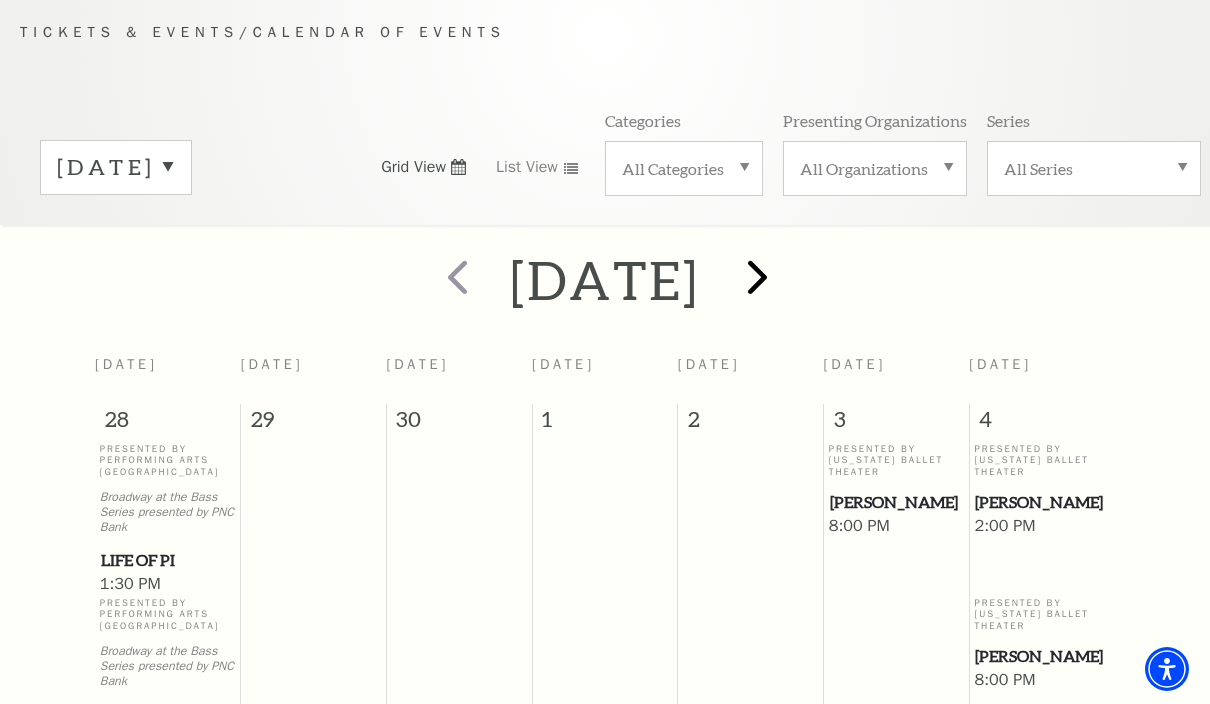 click at bounding box center (757, 276) 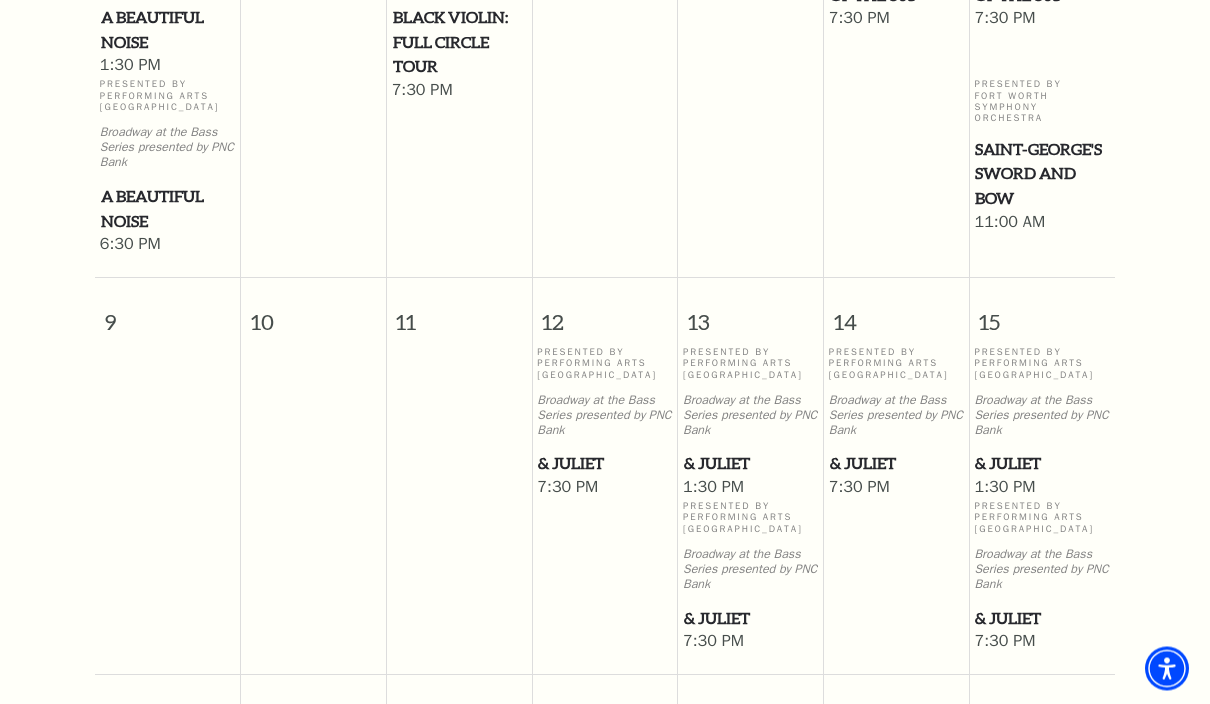 scroll, scrollTop: 1174, scrollLeft: 0, axis: vertical 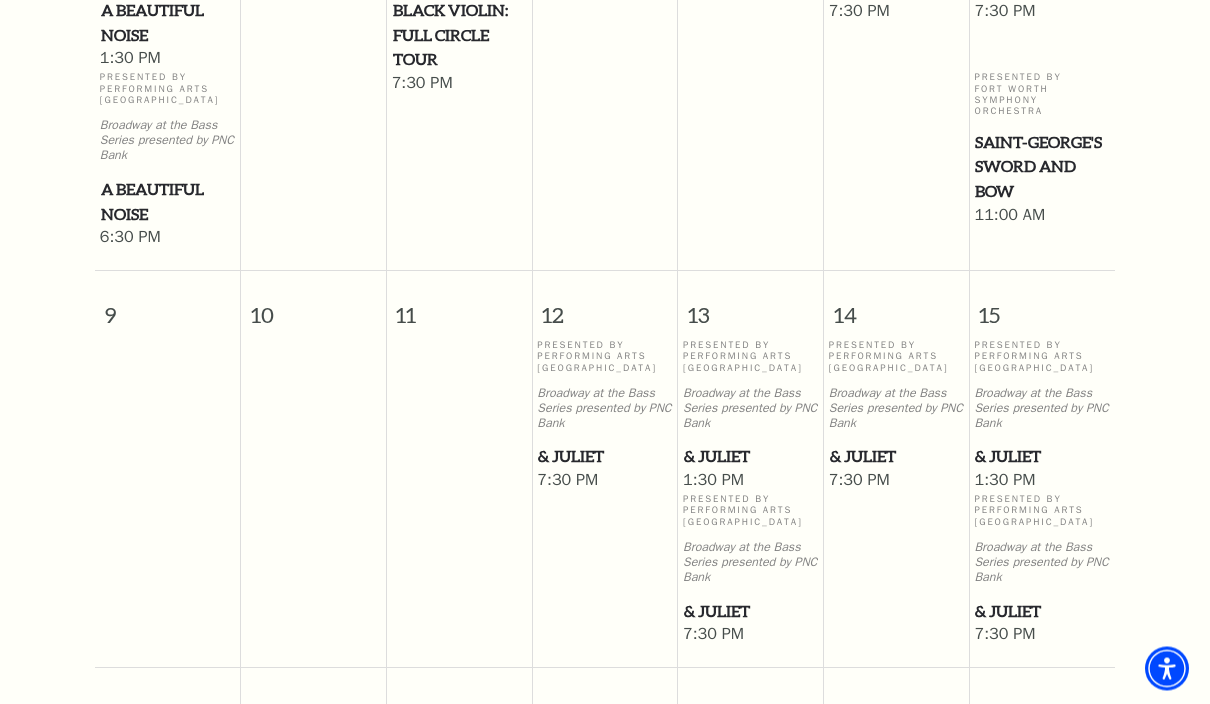 click on "November 2025 Sunday Monday Tuesday Wednesday Thursday Friday Saturday 26 27 28 29 30 31 1
Presented By Performing Arts Fort Worth
Broadway at the Bass Series presented by PNC Bank
The Addams Family
1:30 PM
Presented By Performing Arts Fort Worth A Beautiful Noise 7:30 PM 2 3" at bounding box center (605, 553) 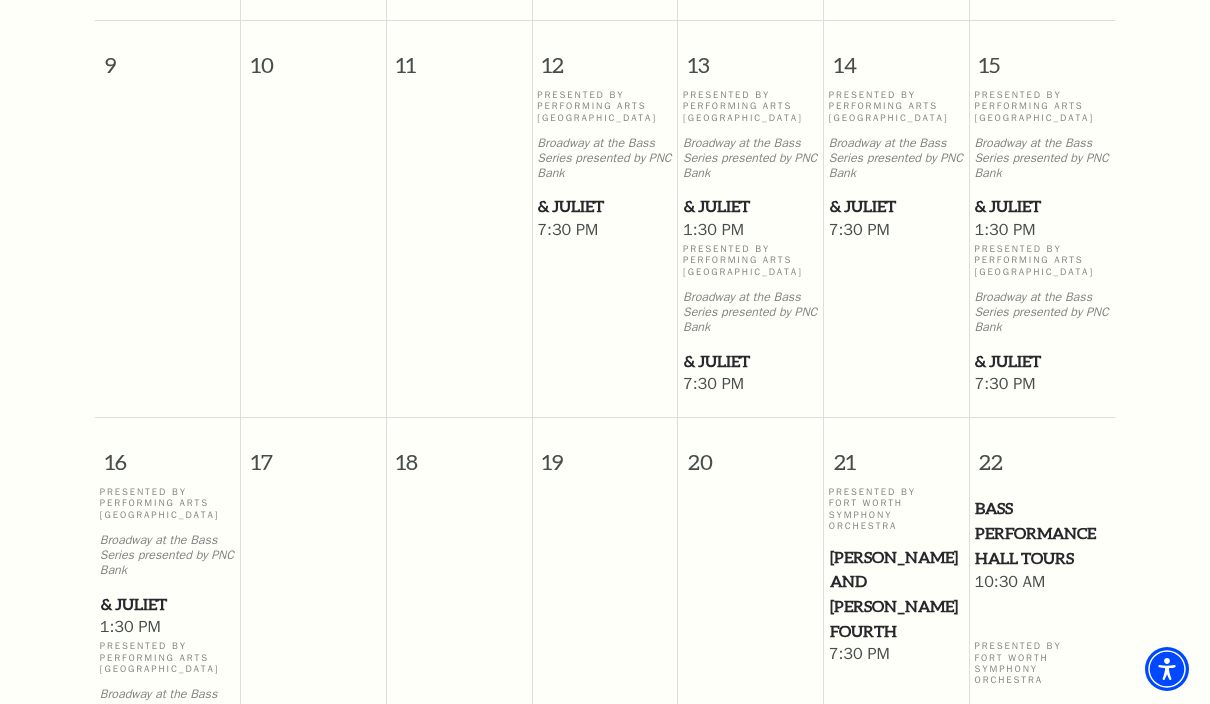 scroll, scrollTop: 1443, scrollLeft: 0, axis: vertical 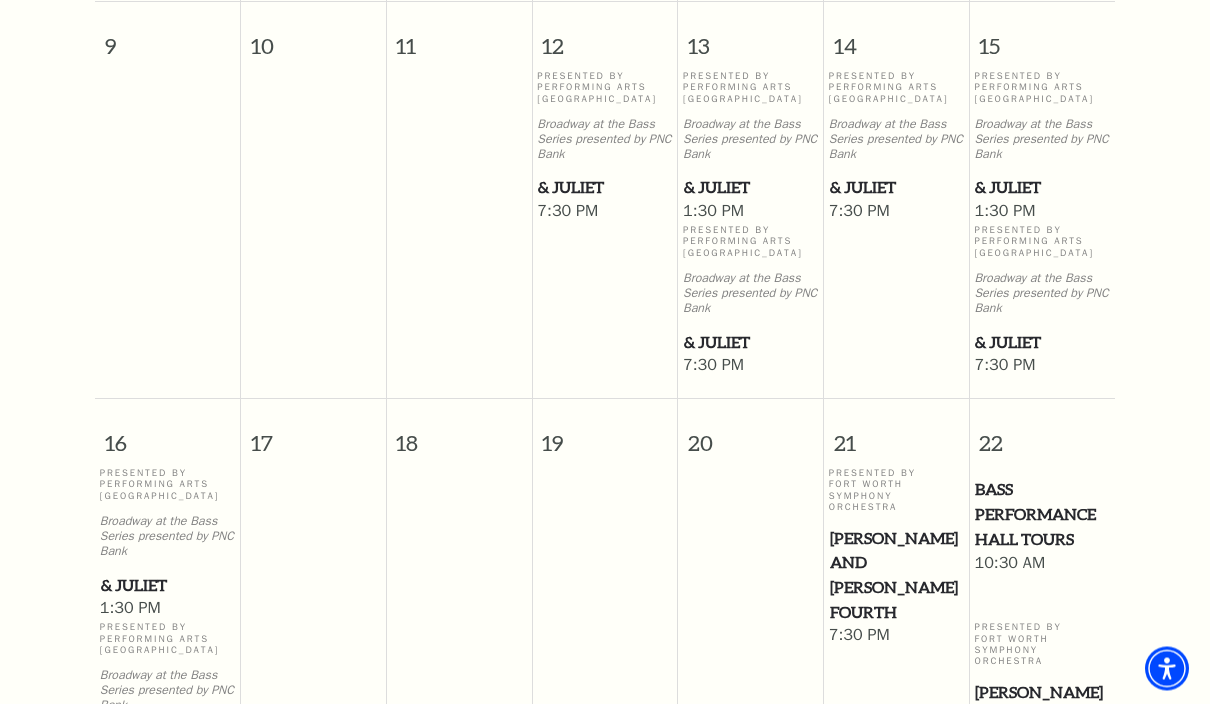 click on "& Juliet" at bounding box center (750, 343) 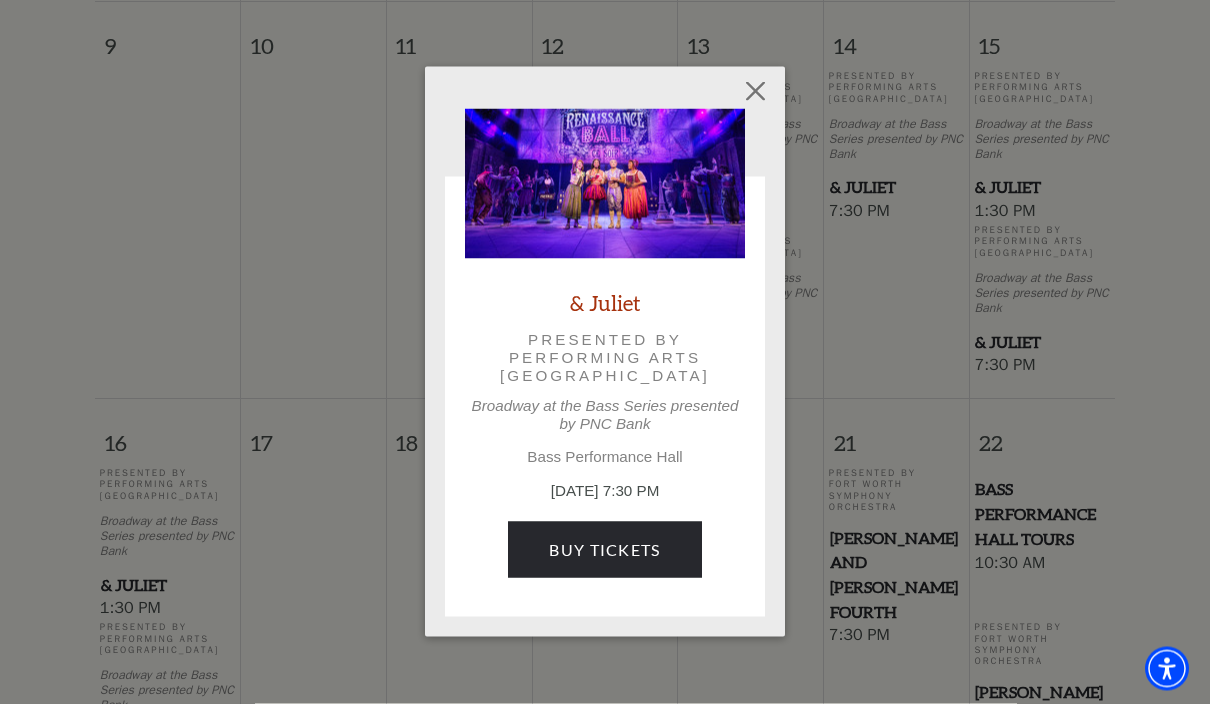 scroll, scrollTop: 1444, scrollLeft: 0, axis: vertical 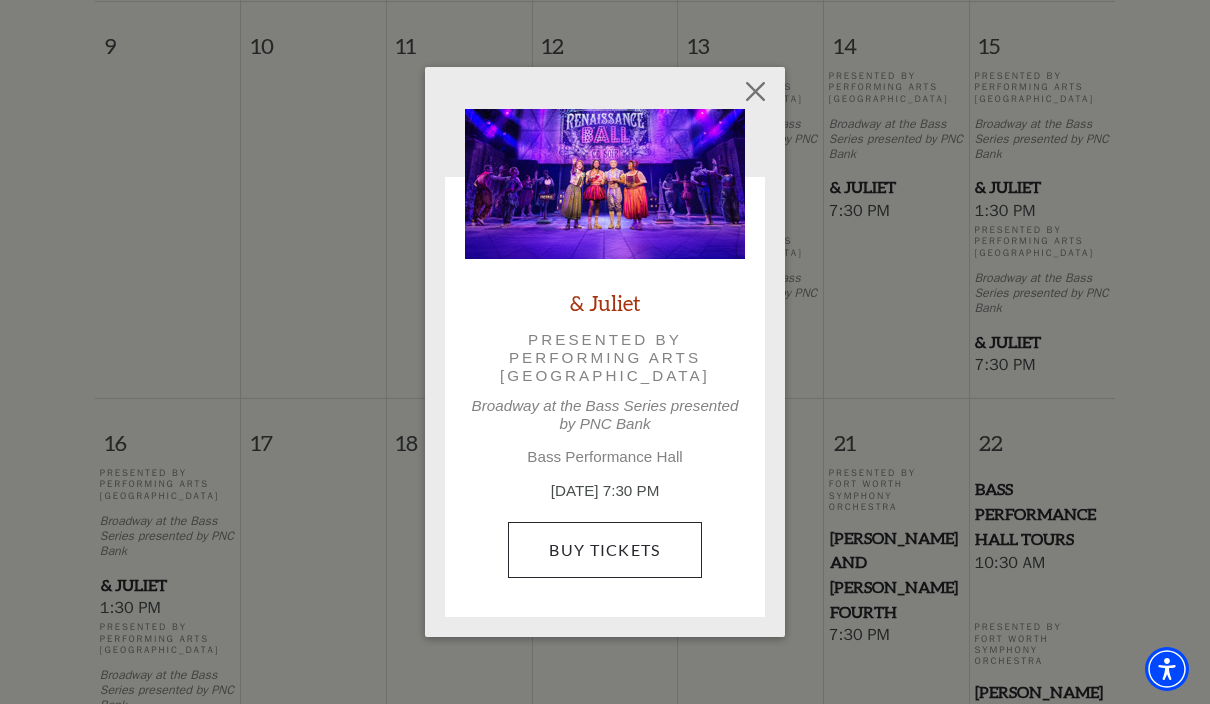 click on "Buy Tickets" at bounding box center [604, 550] 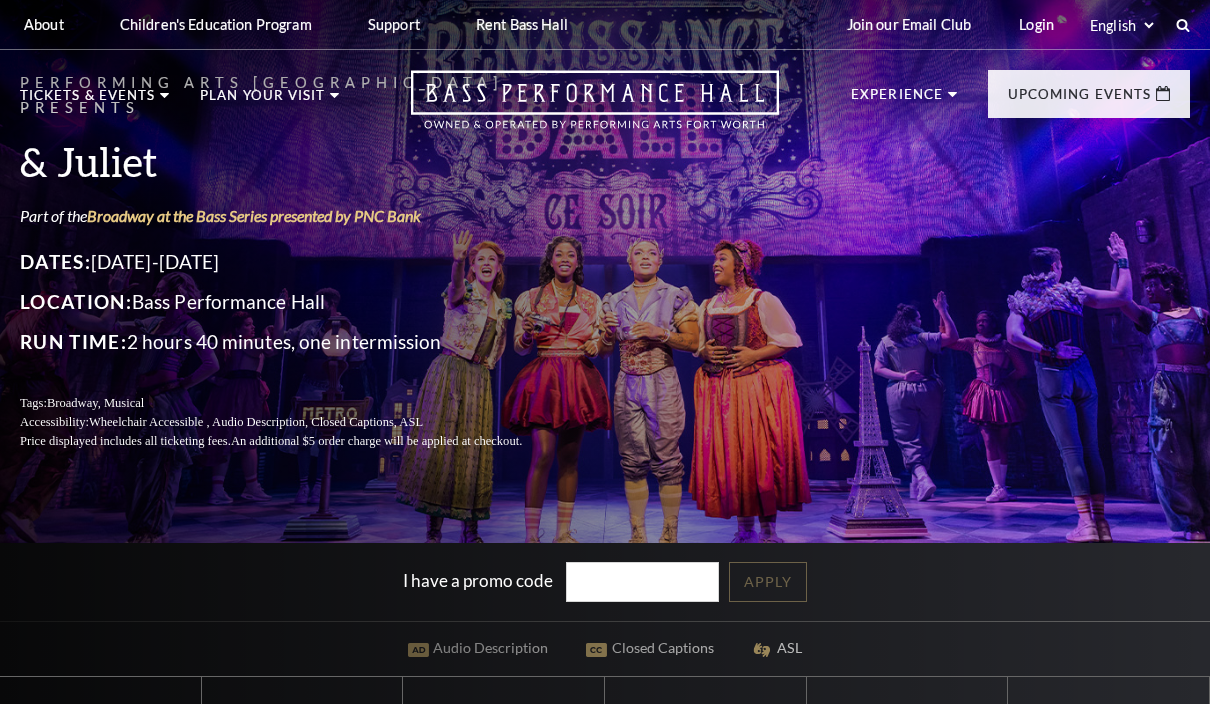scroll, scrollTop: 0, scrollLeft: 0, axis: both 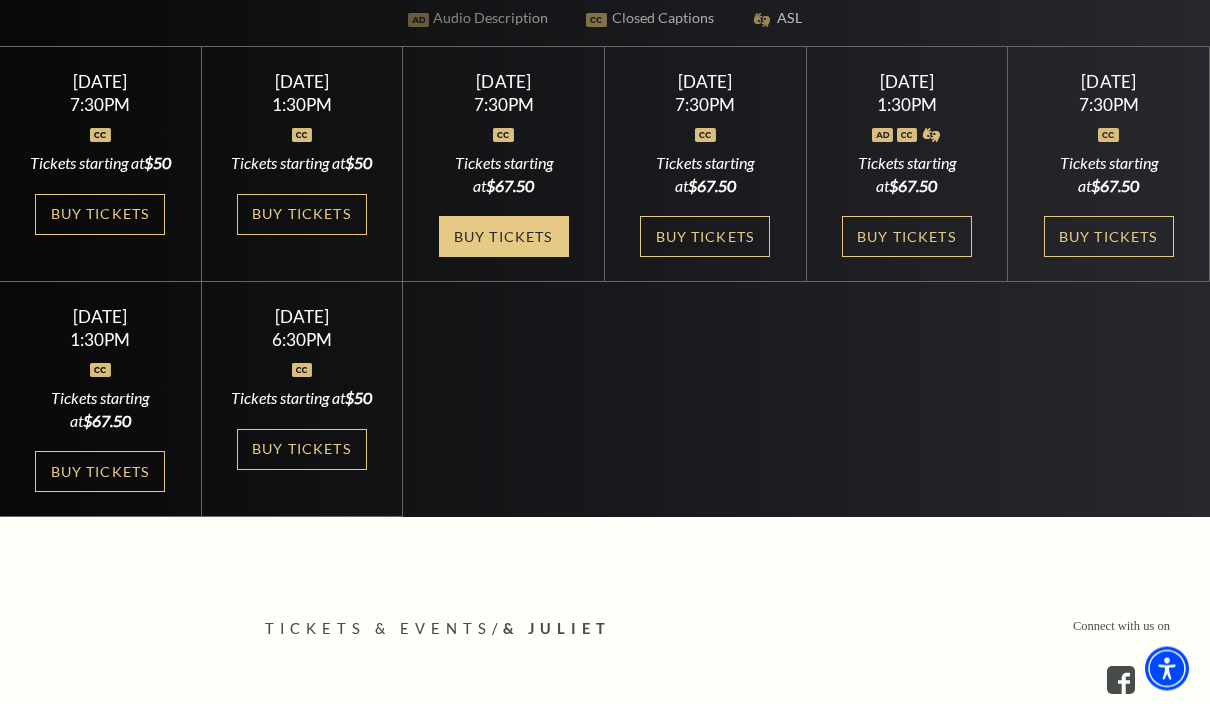click on "Buy Tickets" at bounding box center [504, 237] 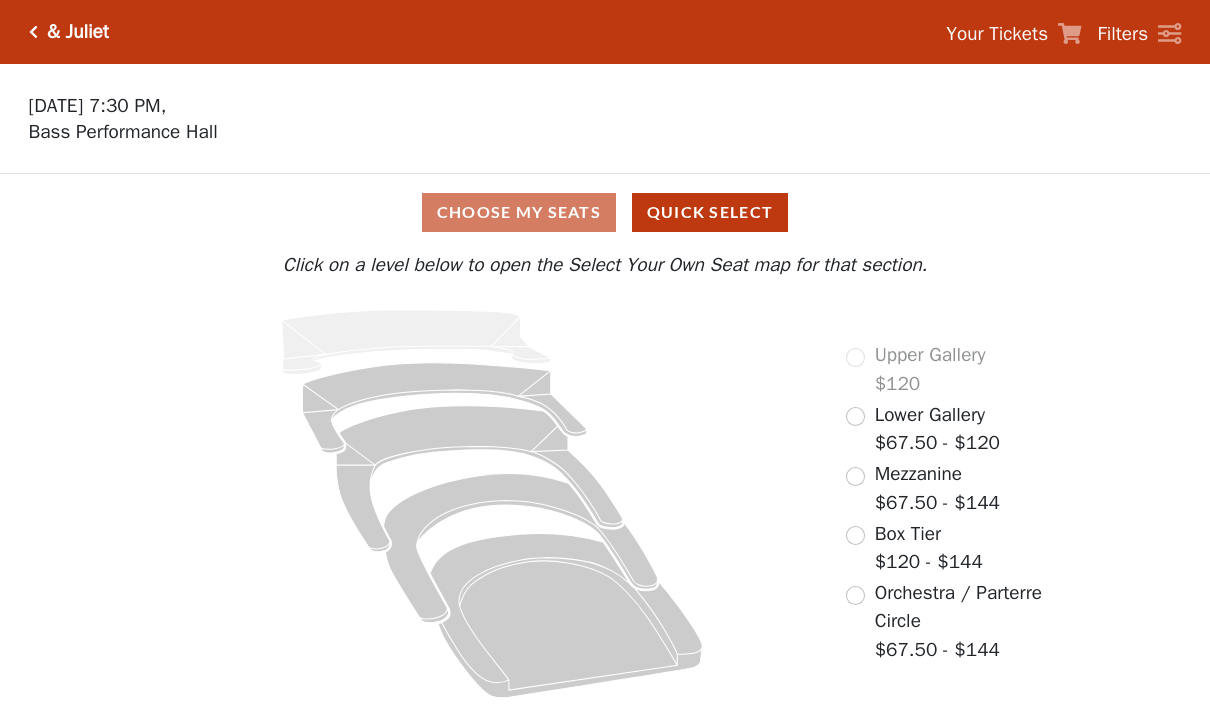 scroll, scrollTop: 0, scrollLeft: 0, axis: both 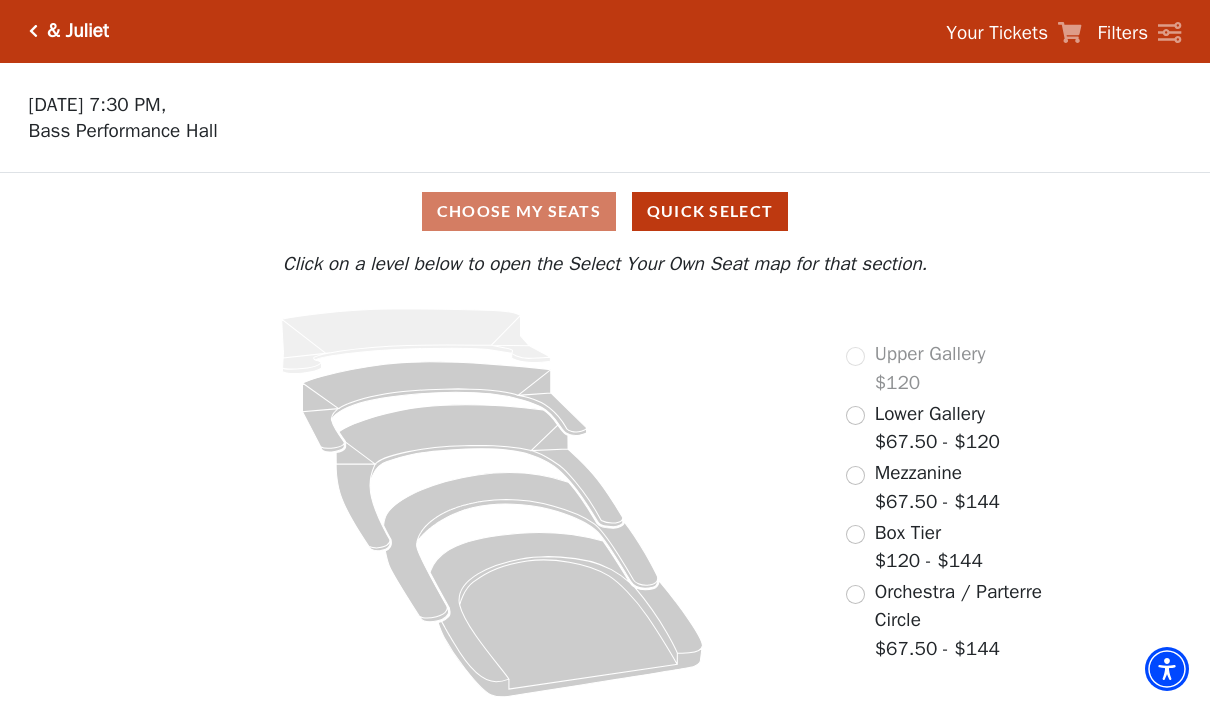 click at bounding box center [855, 594] 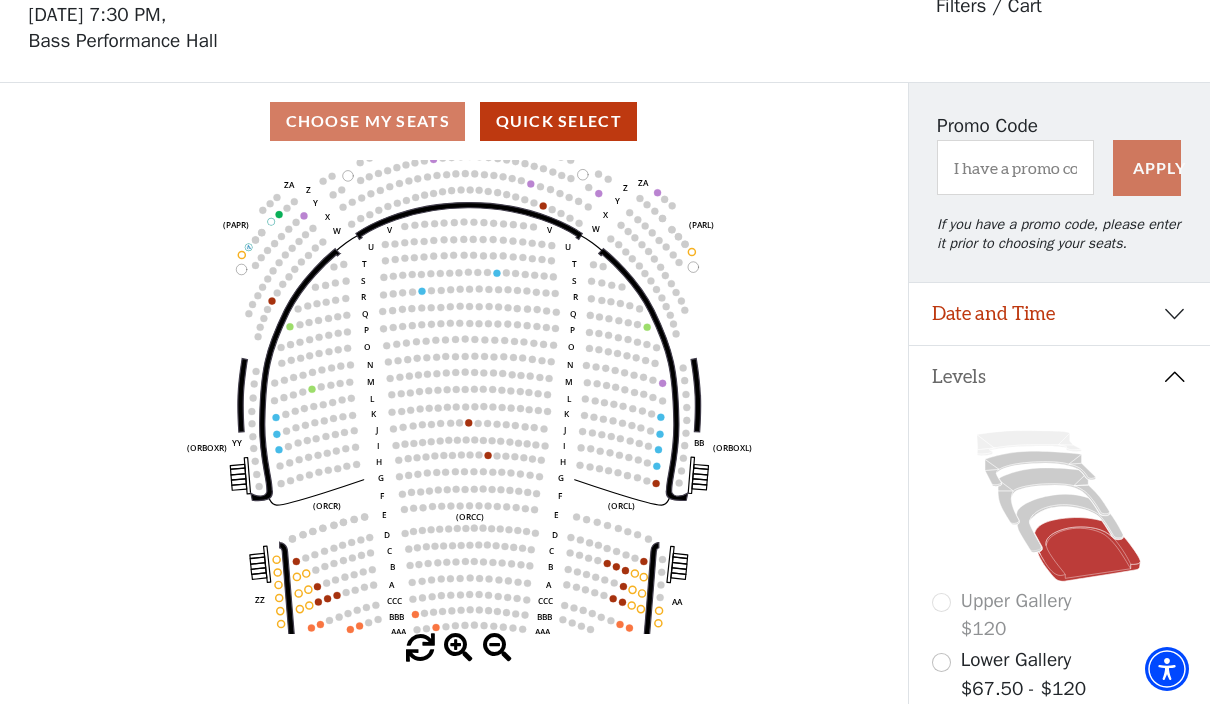 scroll, scrollTop: 190, scrollLeft: 0, axis: vertical 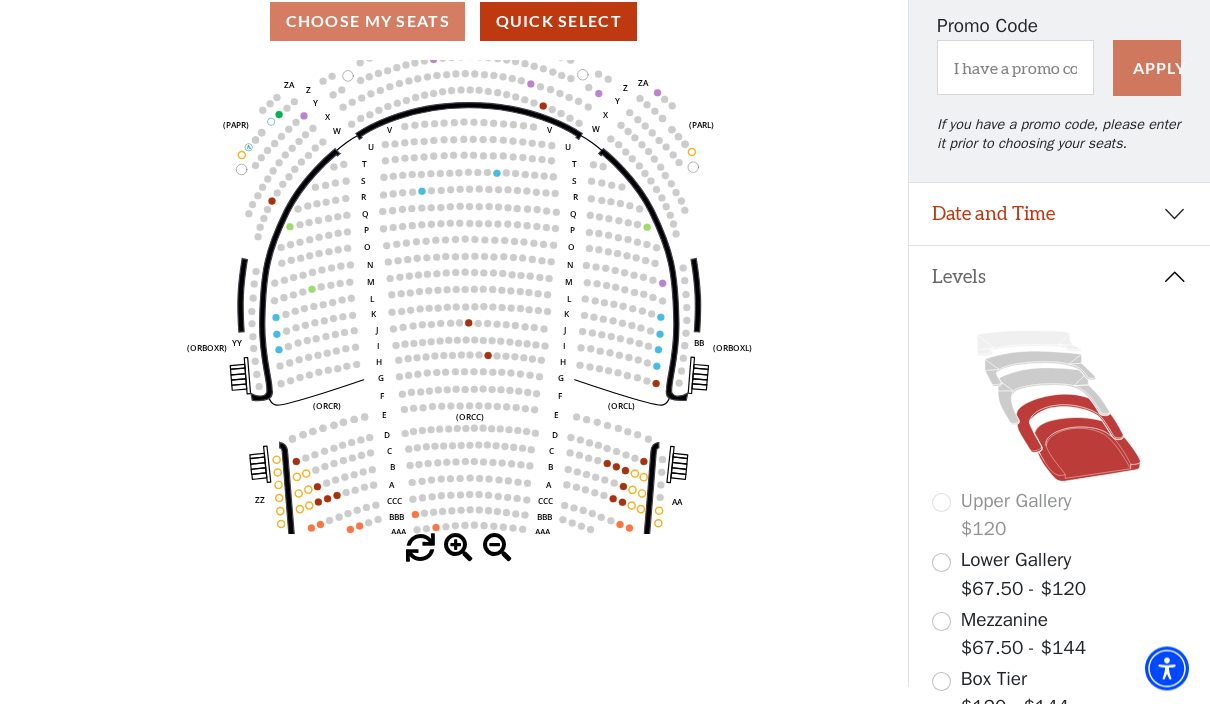 click 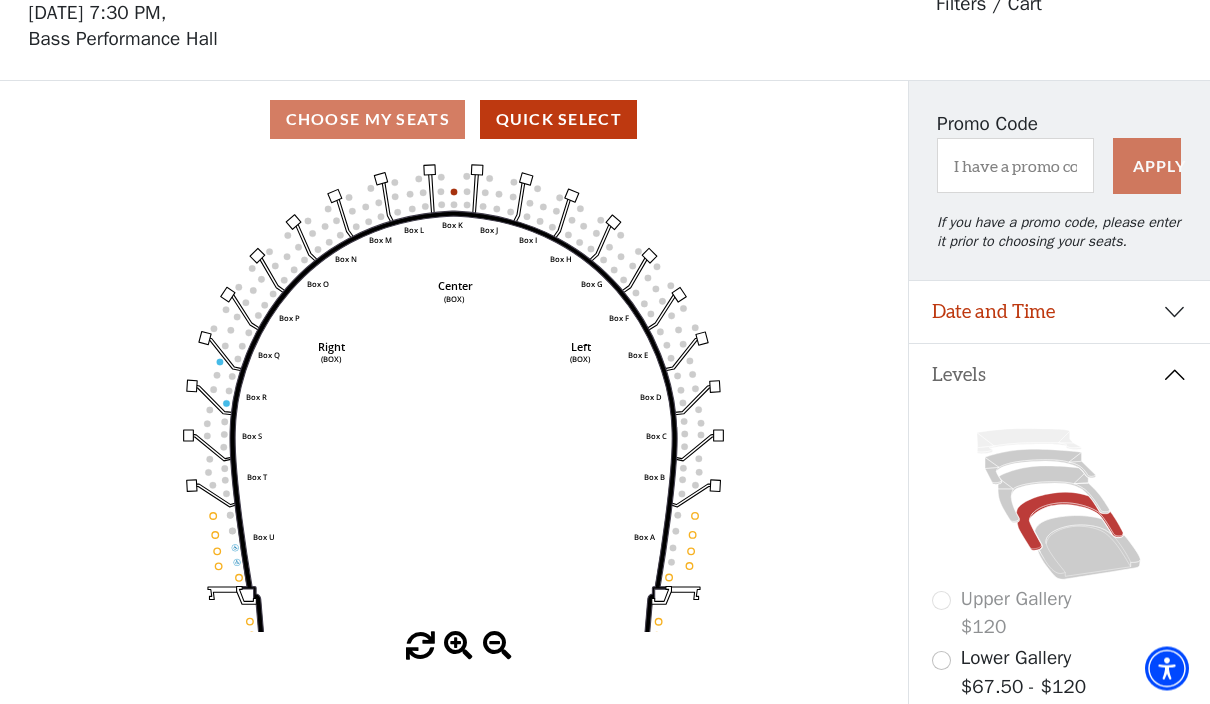 scroll, scrollTop: 93, scrollLeft: 0, axis: vertical 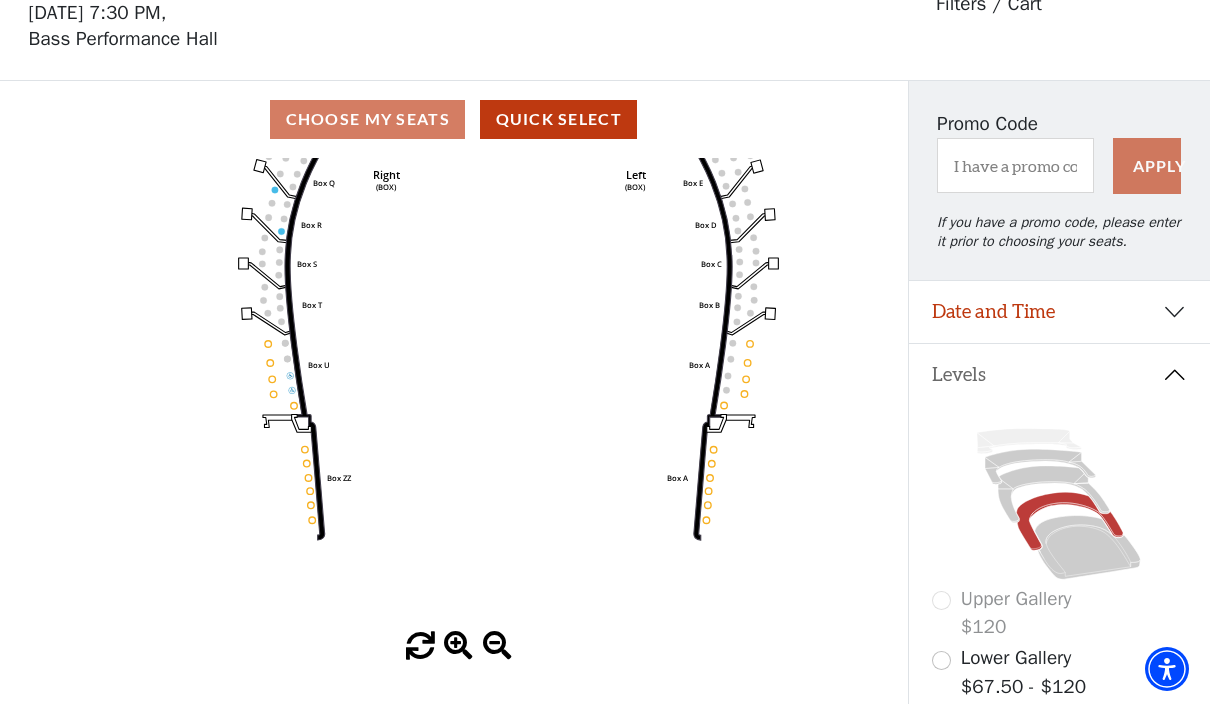 click on "Left   (BOX)   Right   (BOX)   Center   (BOX)   Box ZZ   Box U   Box T   Box S   Box R   Box Q   Box P   Box O   Box N   Box M   Box L   Box A   Box A   Box B   Box C   Box D   Box E   Box F   Box G   Box H   Box I   Box J   Box K" 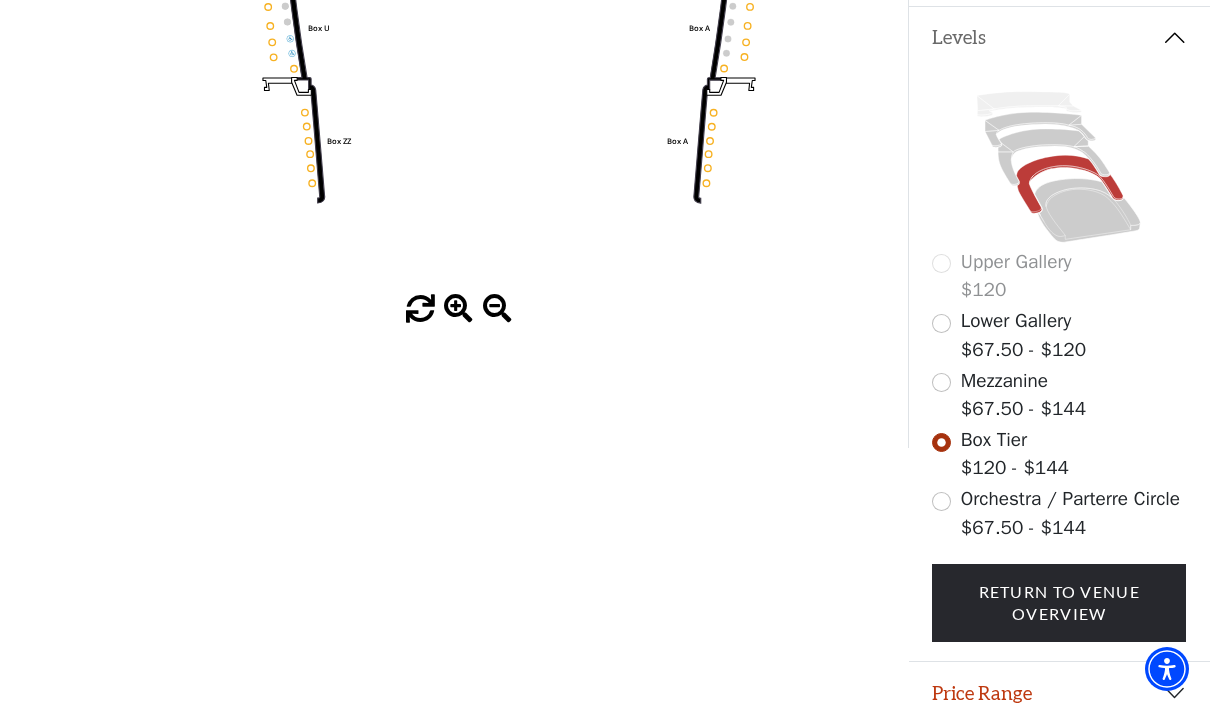 scroll, scrollTop: 441, scrollLeft: 0, axis: vertical 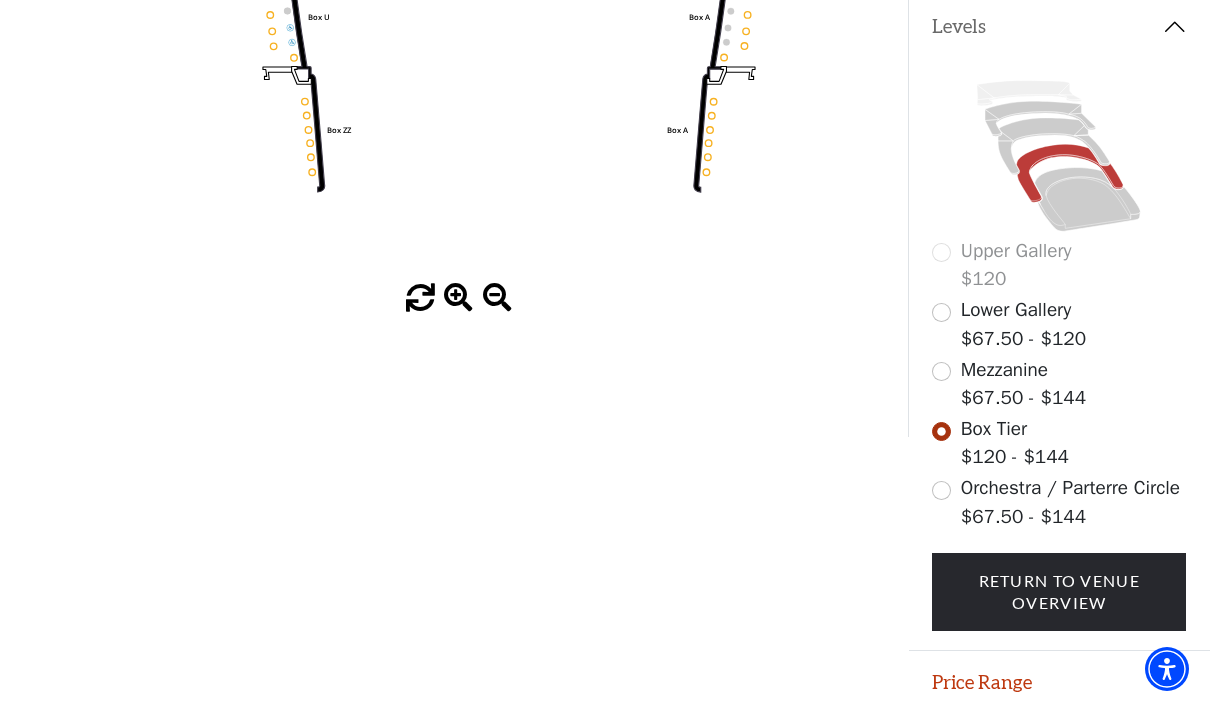 click at bounding box center (941, 371) 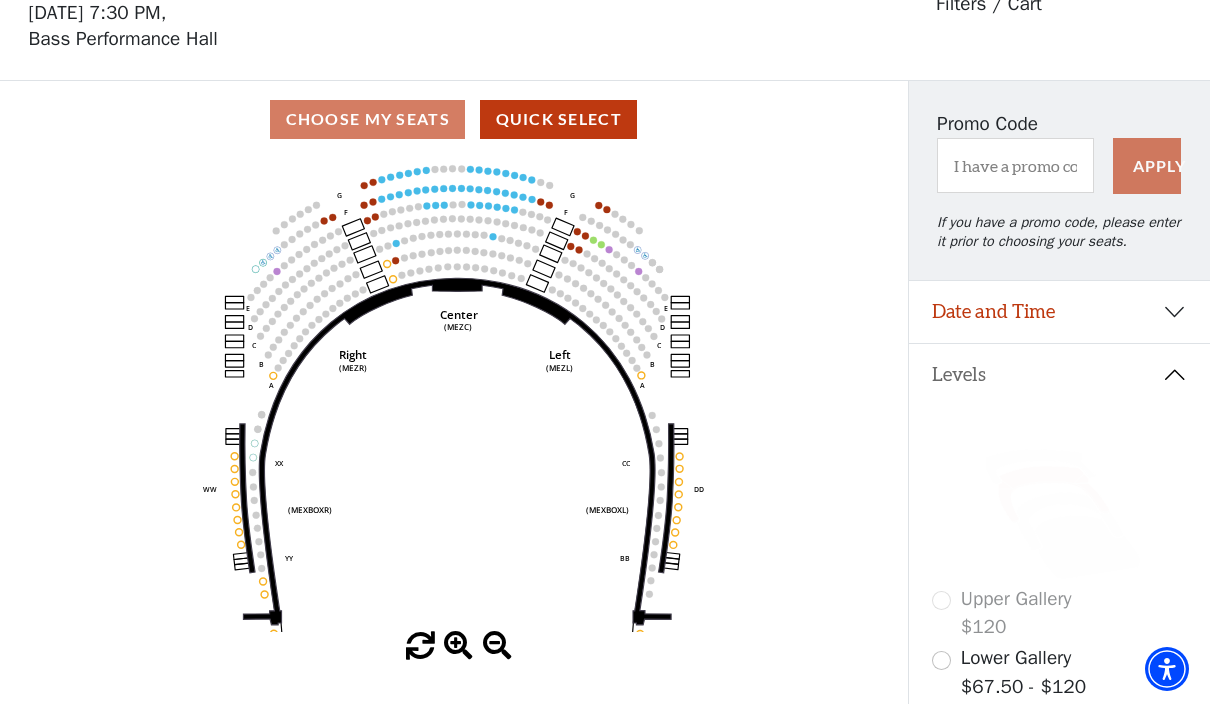 scroll, scrollTop: 151, scrollLeft: 0, axis: vertical 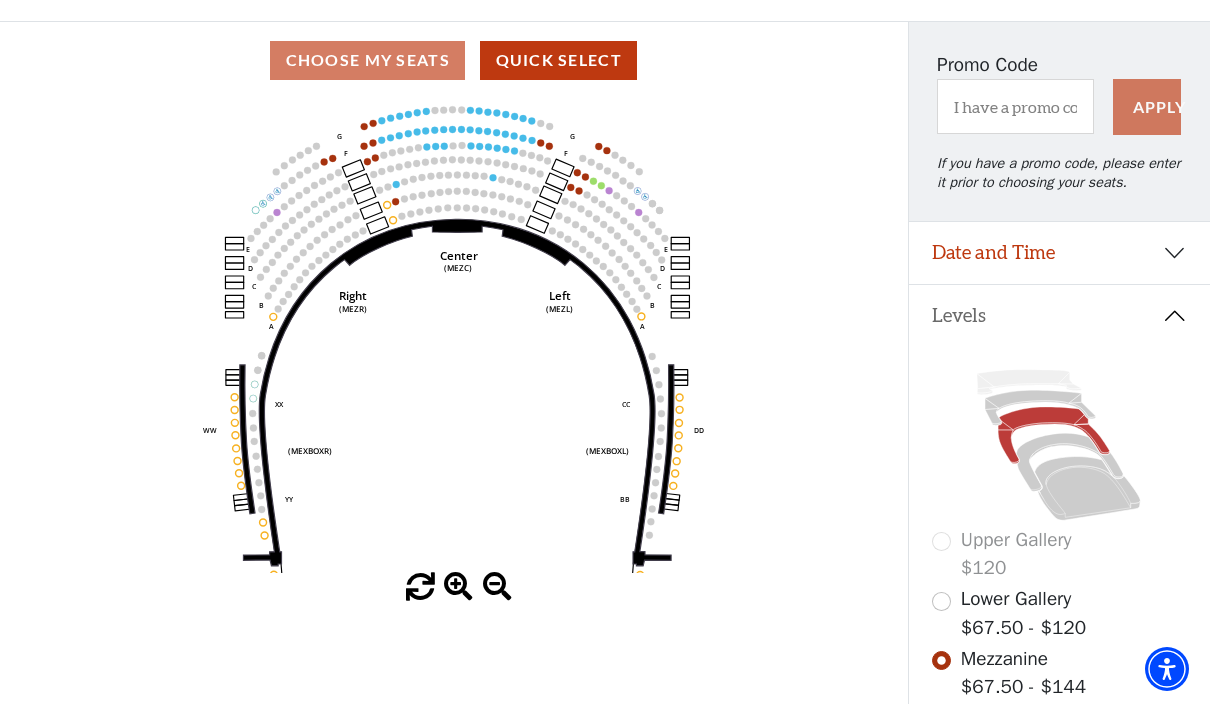 click at bounding box center [941, 601] 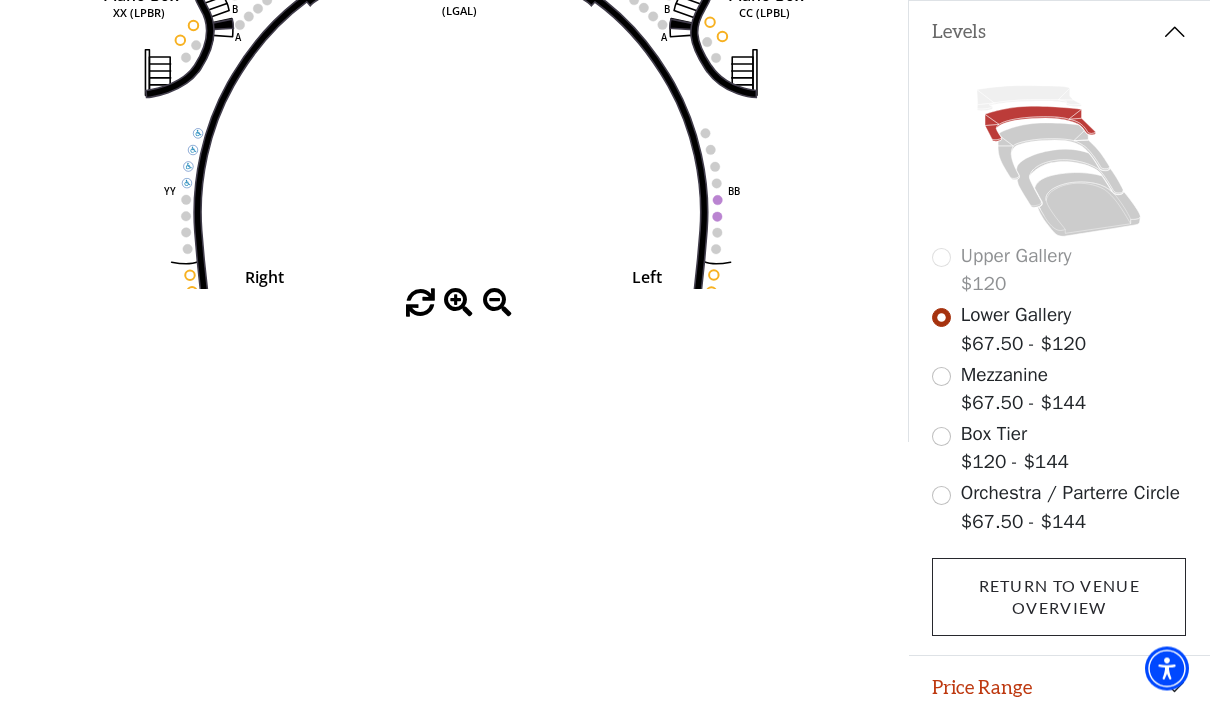 scroll, scrollTop: 436, scrollLeft: 0, axis: vertical 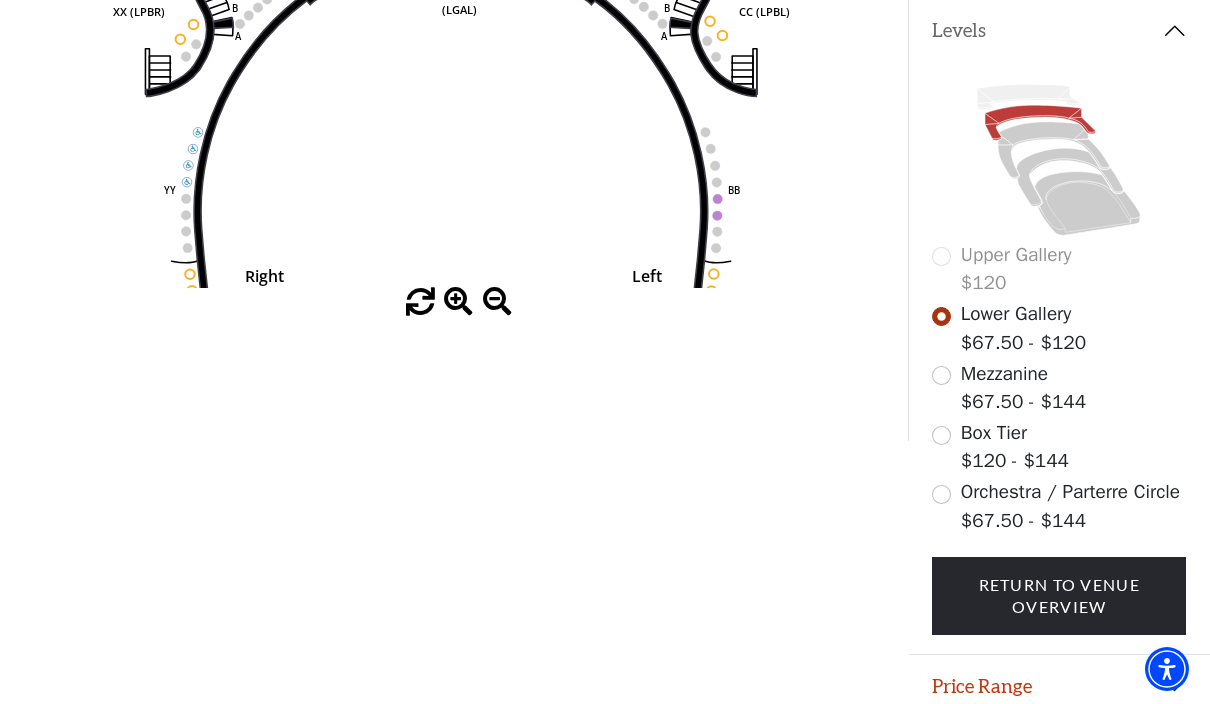 click at bounding box center (941, 435) 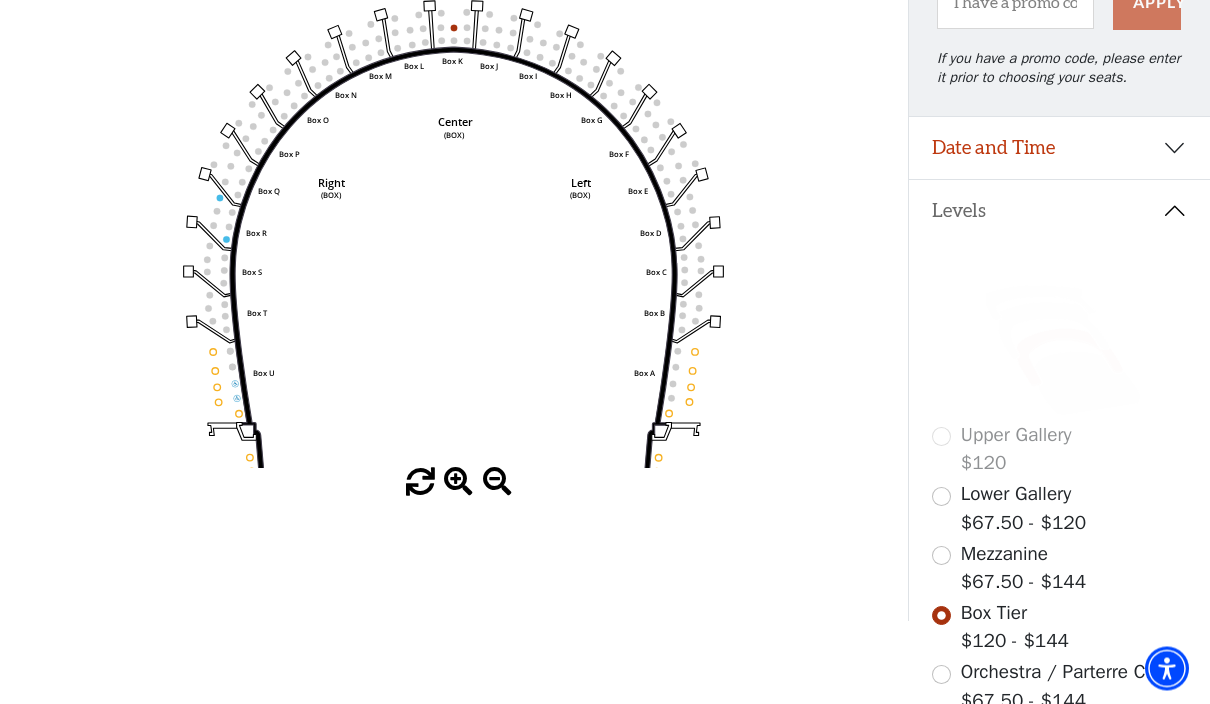 scroll, scrollTop: 257, scrollLeft: 0, axis: vertical 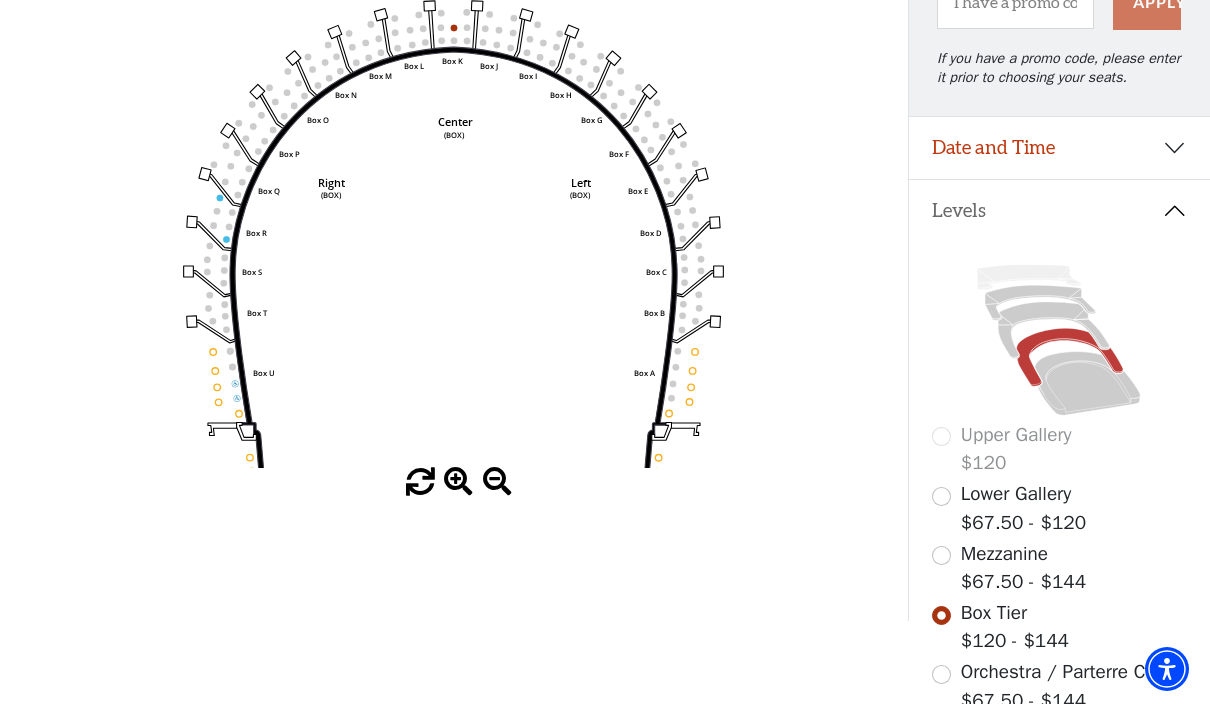 click 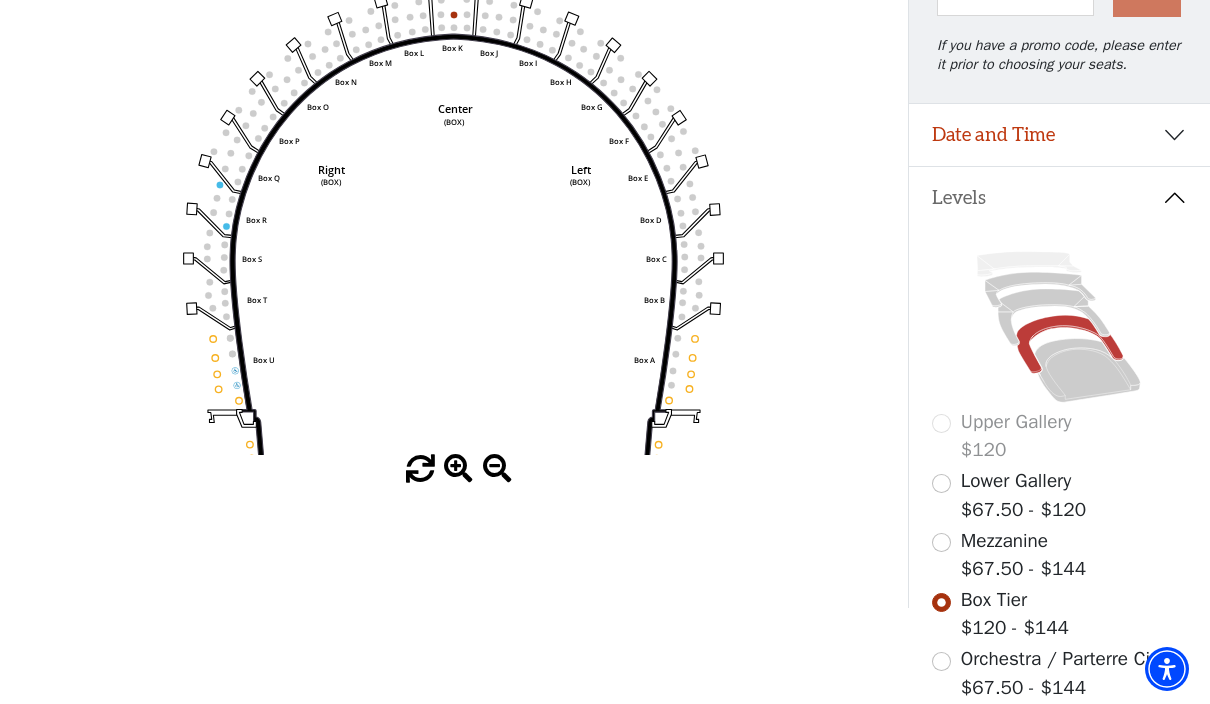 scroll, scrollTop: 269, scrollLeft: 0, axis: vertical 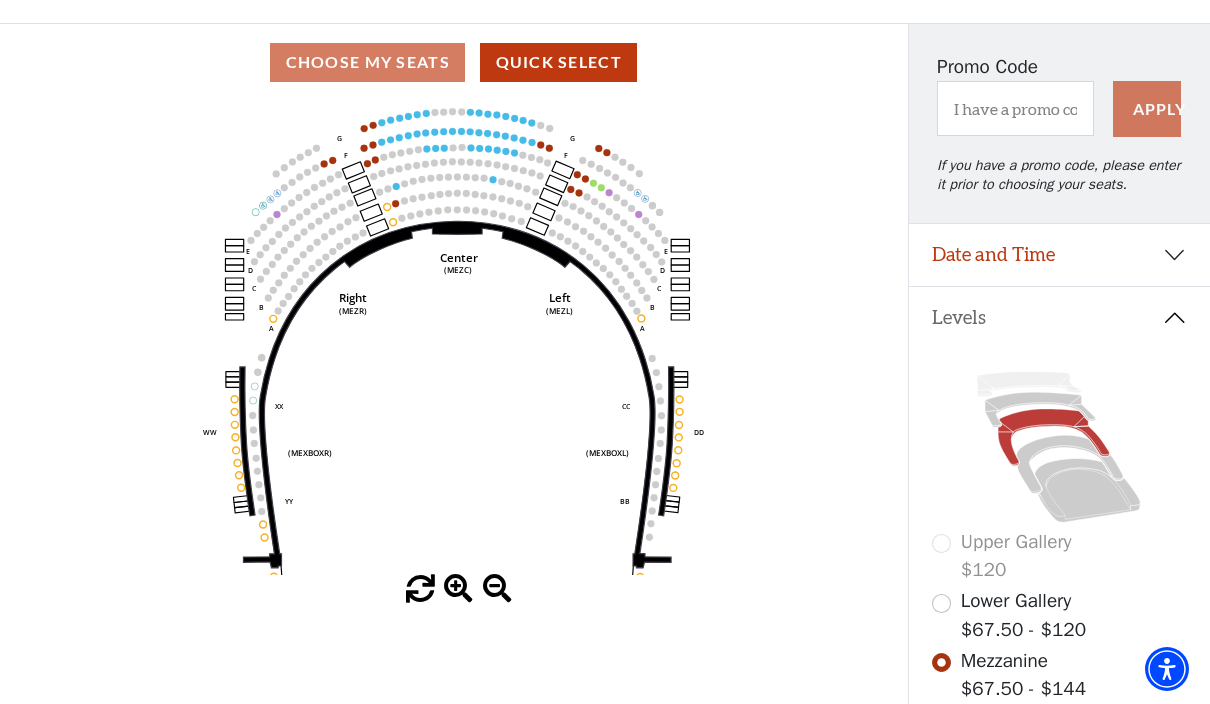 click at bounding box center (941, 603) 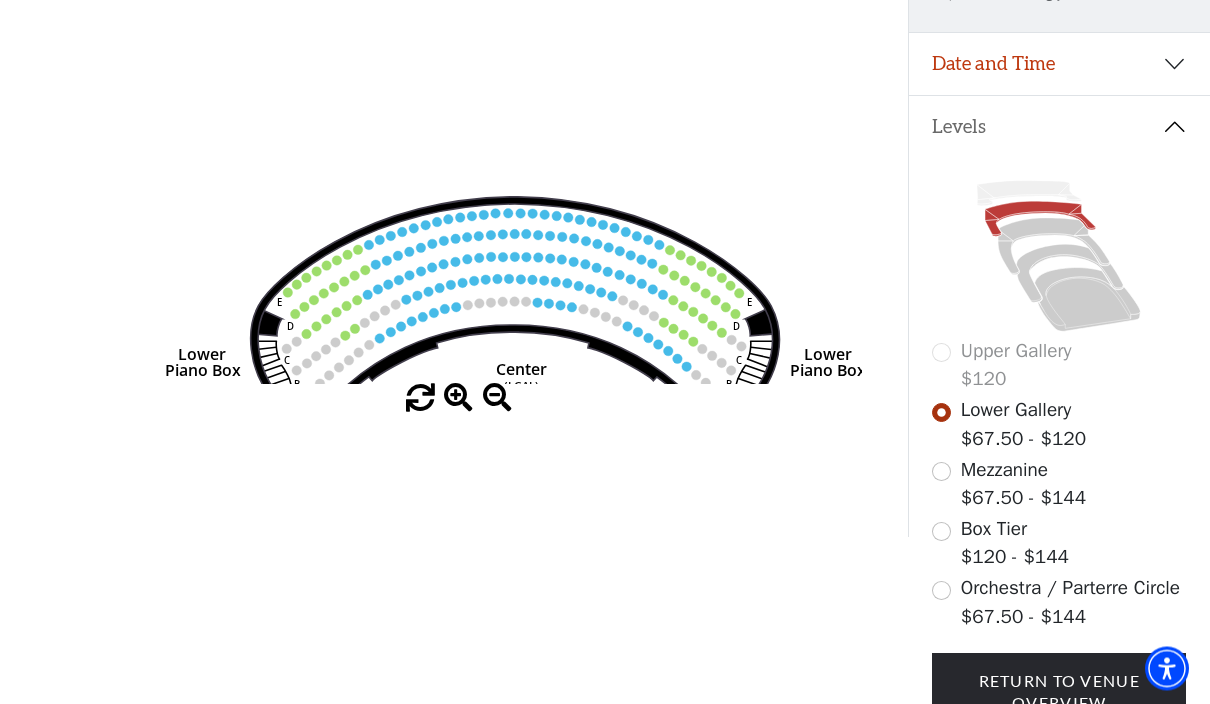 scroll, scrollTop: 340, scrollLeft: 0, axis: vertical 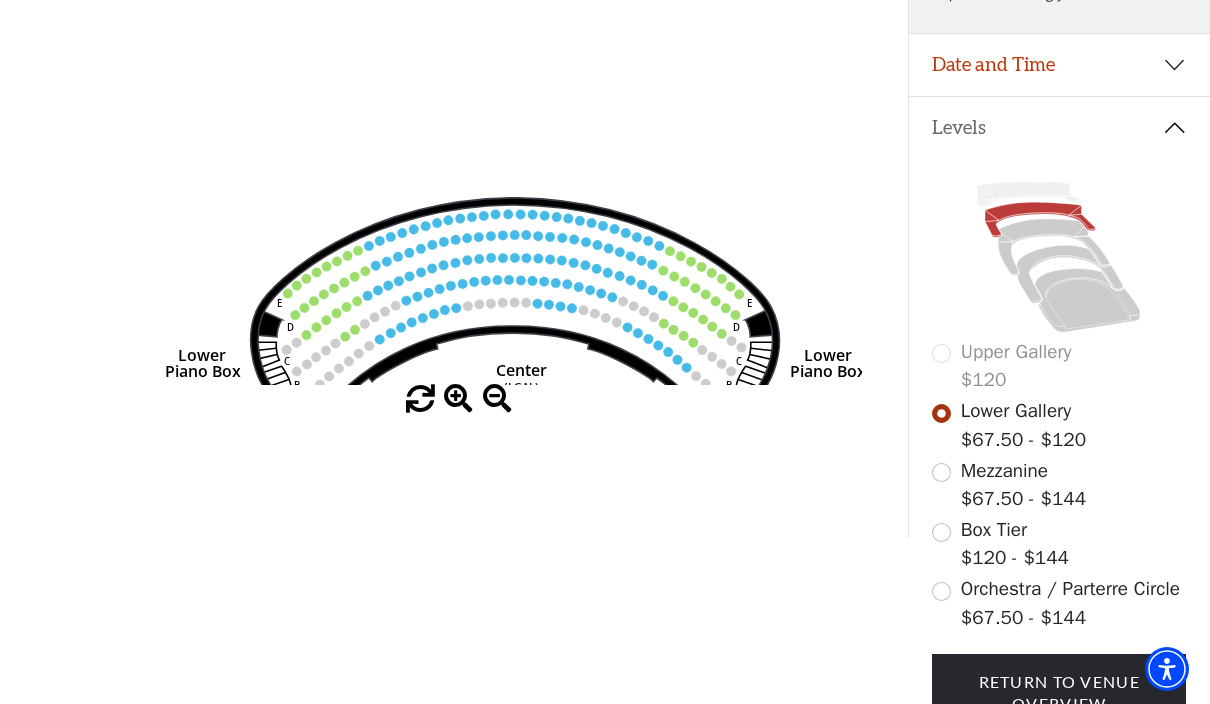 click at bounding box center [941, 591] 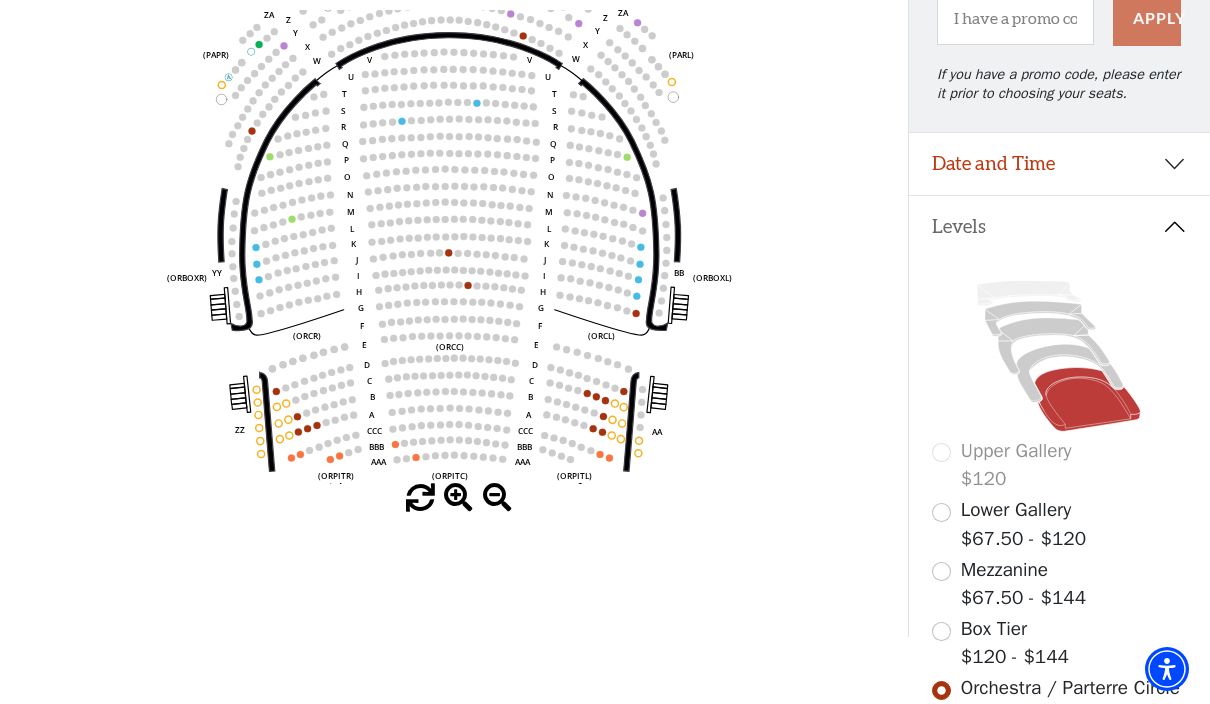scroll, scrollTop: 281, scrollLeft: 0, axis: vertical 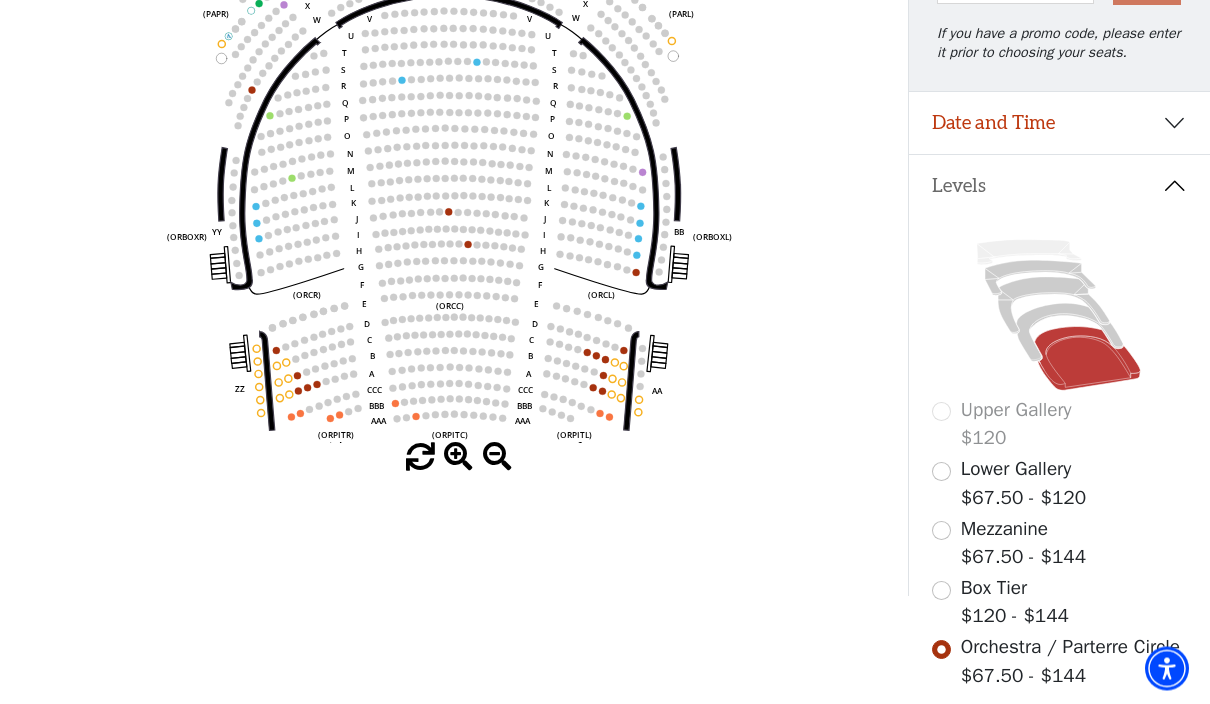 click at bounding box center [941, 591] 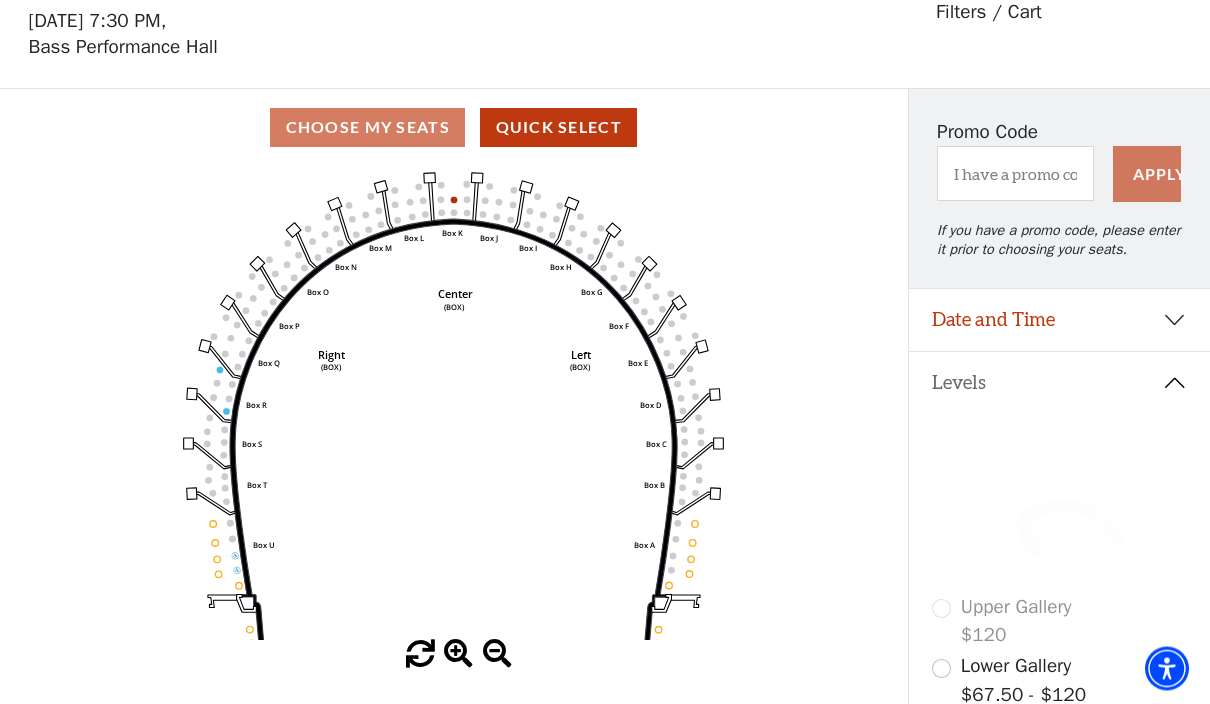 scroll, scrollTop: 93, scrollLeft: 0, axis: vertical 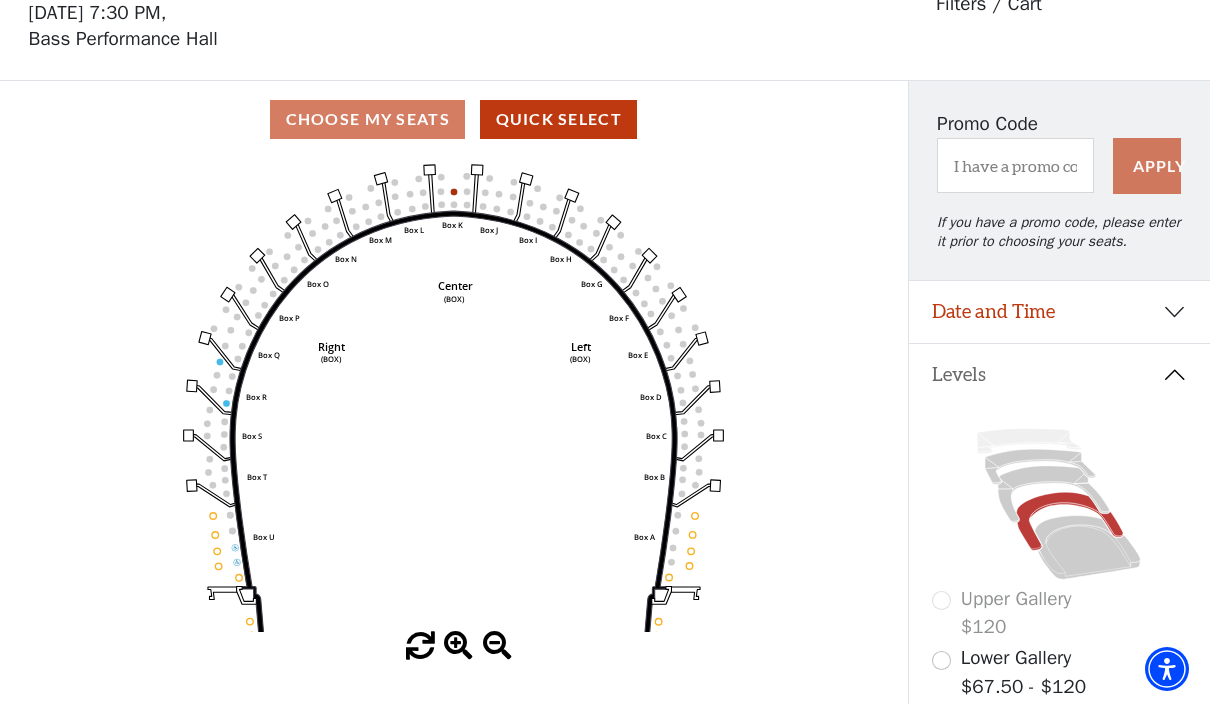 click on "Left   (BOX)   Right   (BOX)   Center   (BOX)   Box ZZ   Box U   Box T   Box S   Box R   Box Q   Box P   Box O   Box N   Box M   Box L   Box A   Box A   Box B   Box C   Box D   Box E   Box F   Box G   Box H   Box I   Box J   Box K" 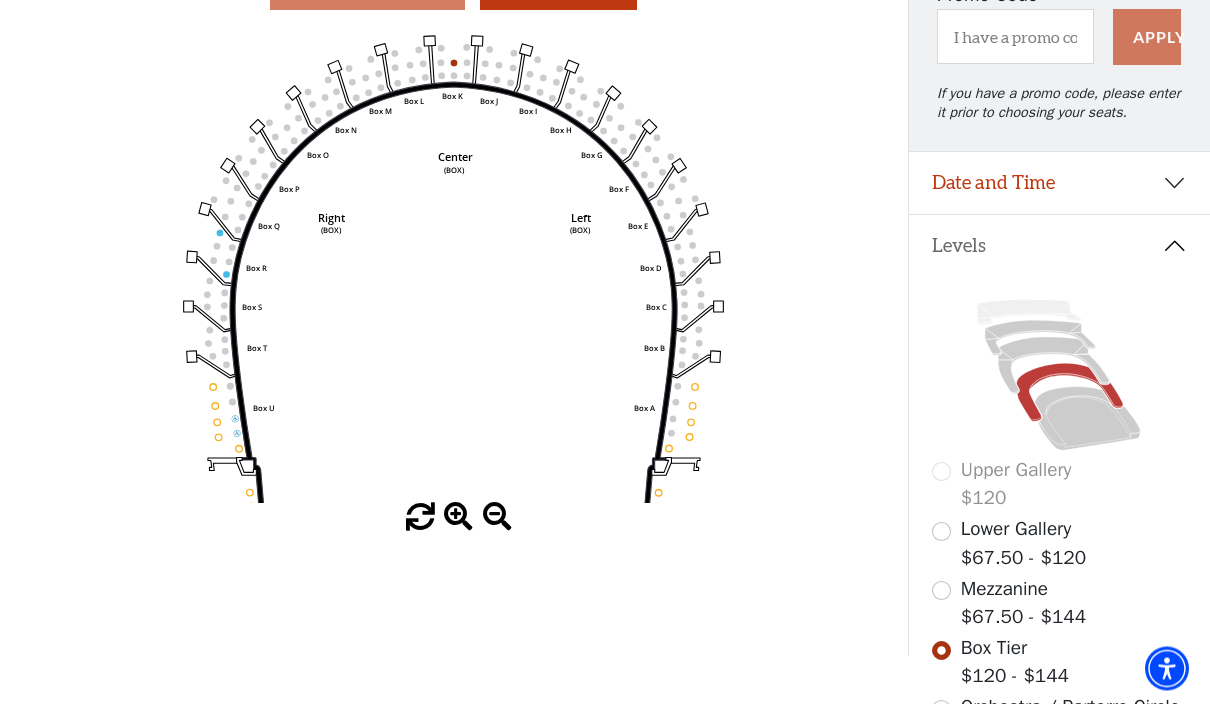 scroll, scrollTop: 222, scrollLeft: 0, axis: vertical 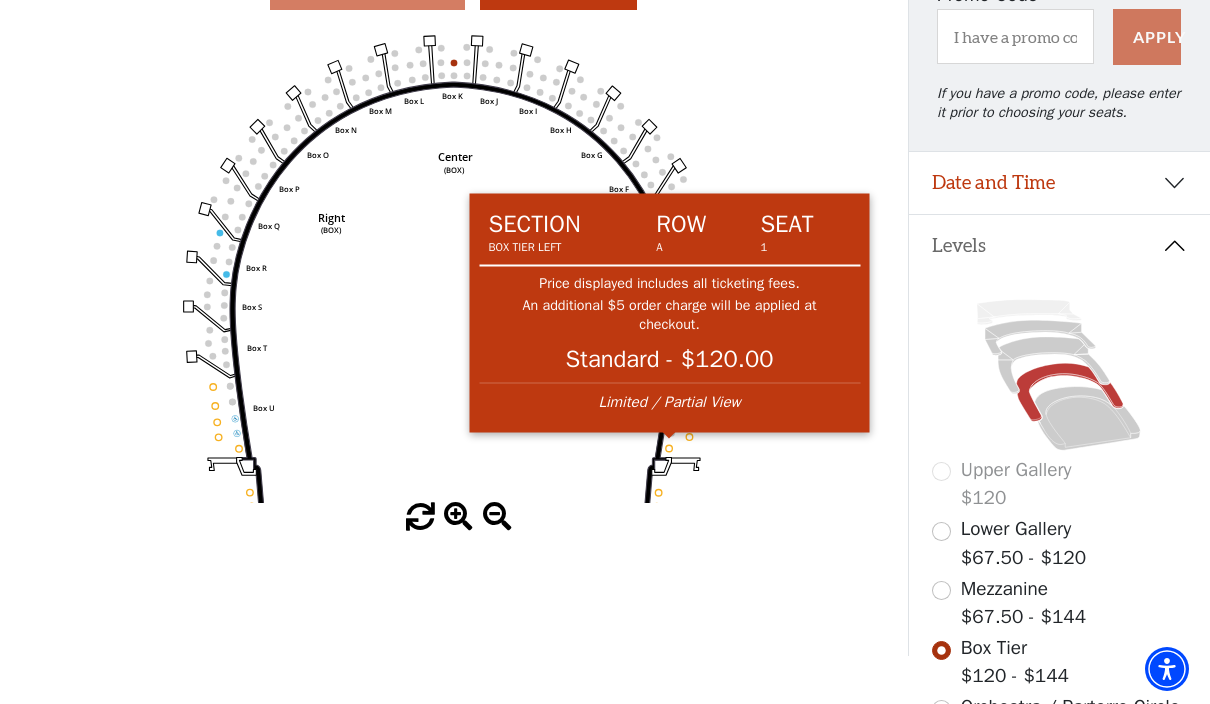 click 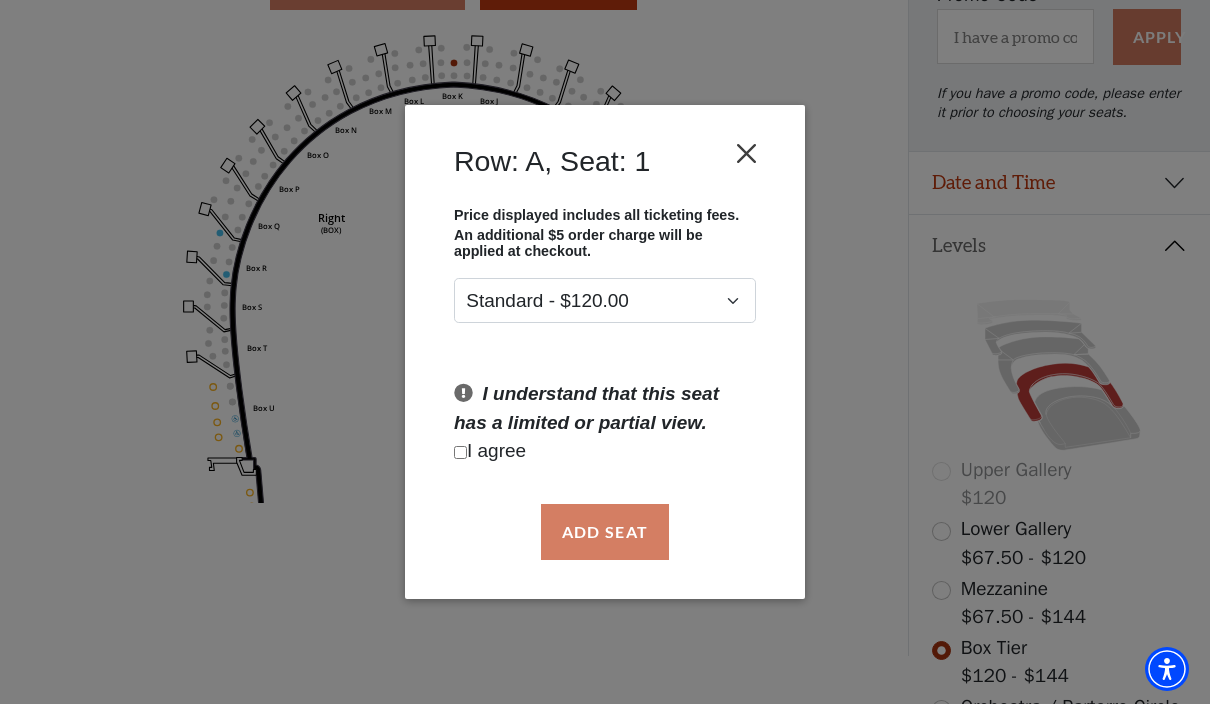 click at bounding box center (747, 153) 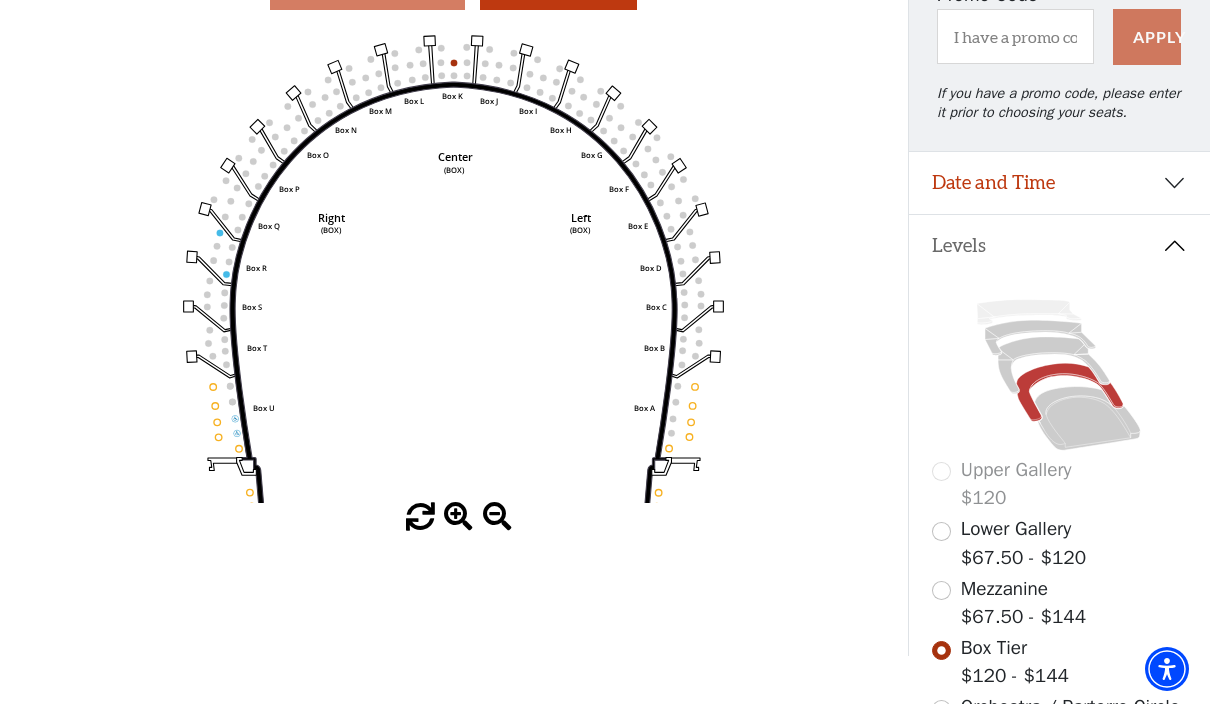 click at bounding box center [941, 531] 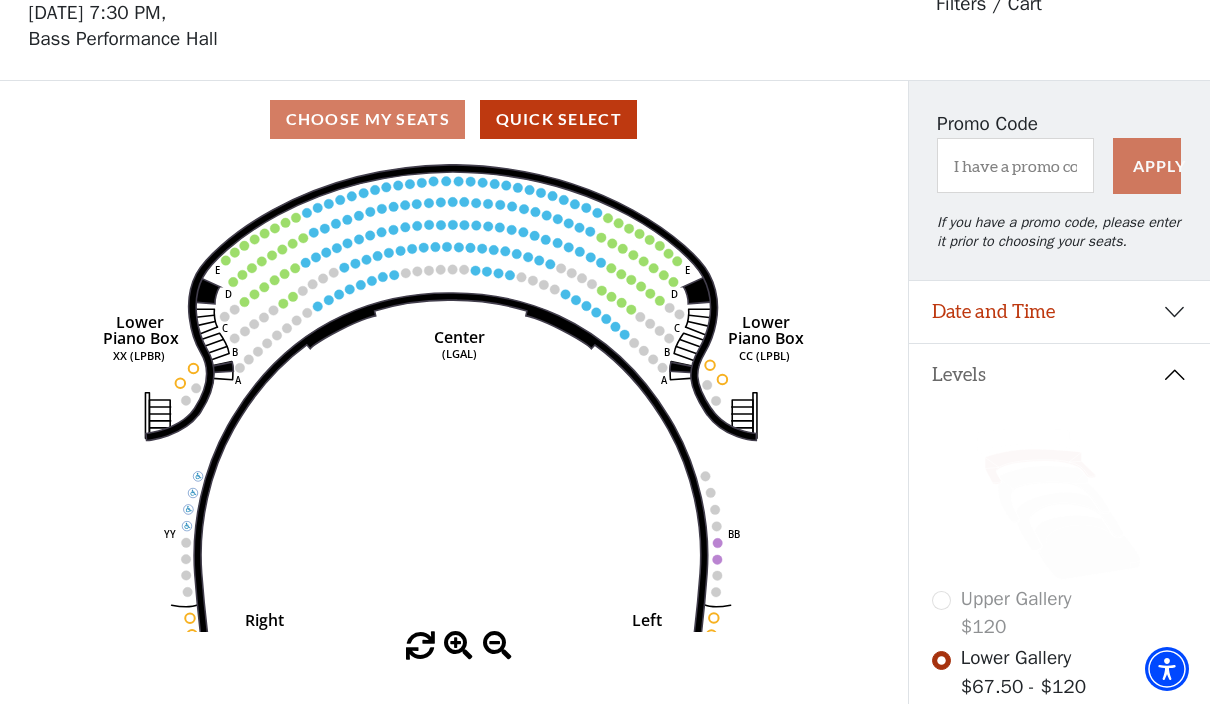 scroll, scrollTop: 151, scrollLeft: 0, axis: vertical 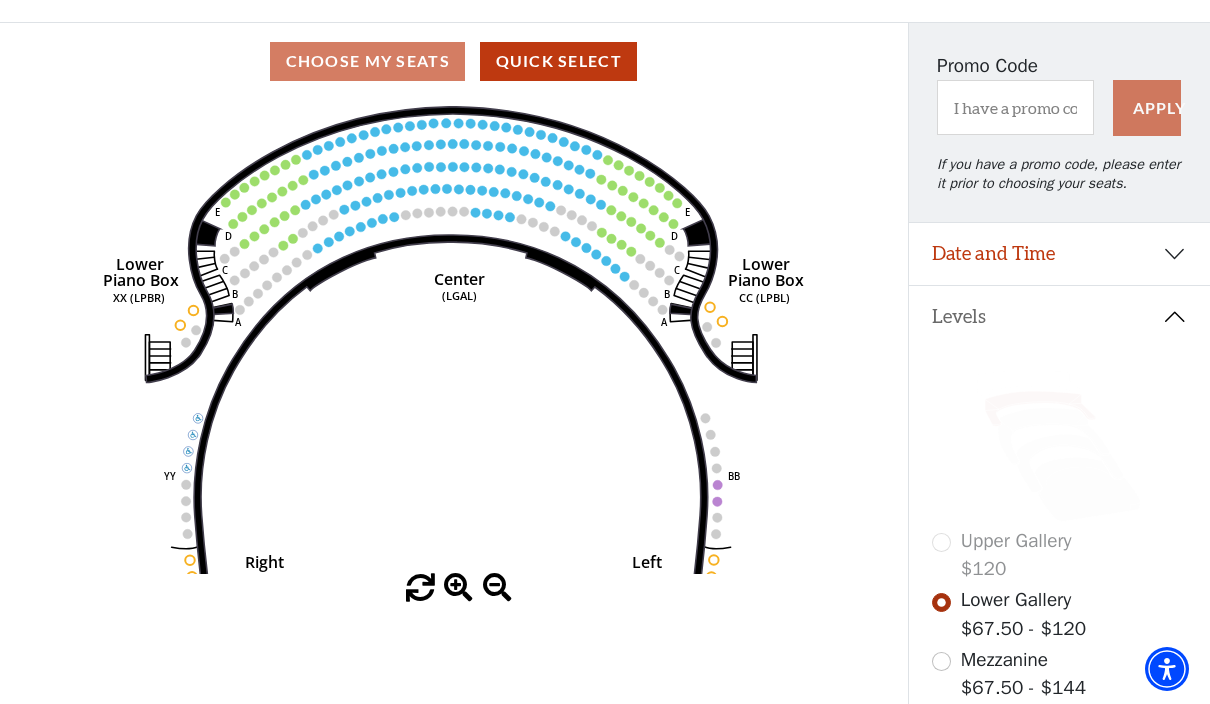 click at bounding box center (941, 661) 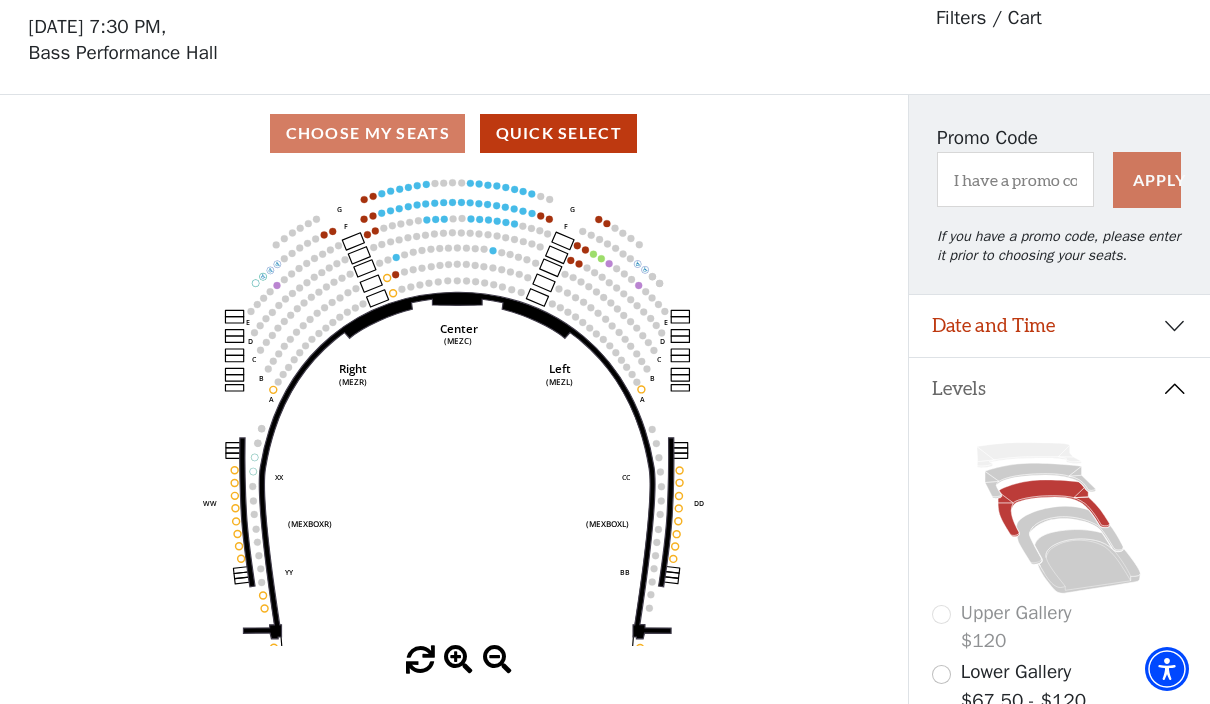 scroll, scrollTop: 93, scrollLeft: 0, axis: vertical 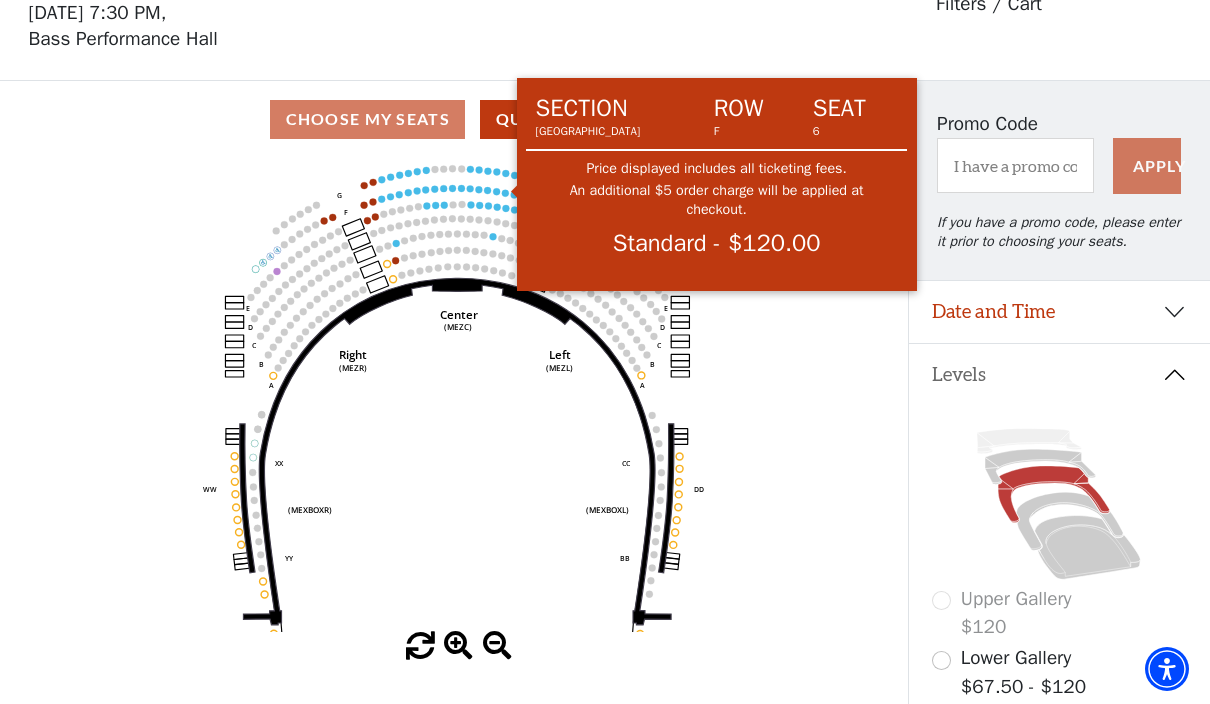 click 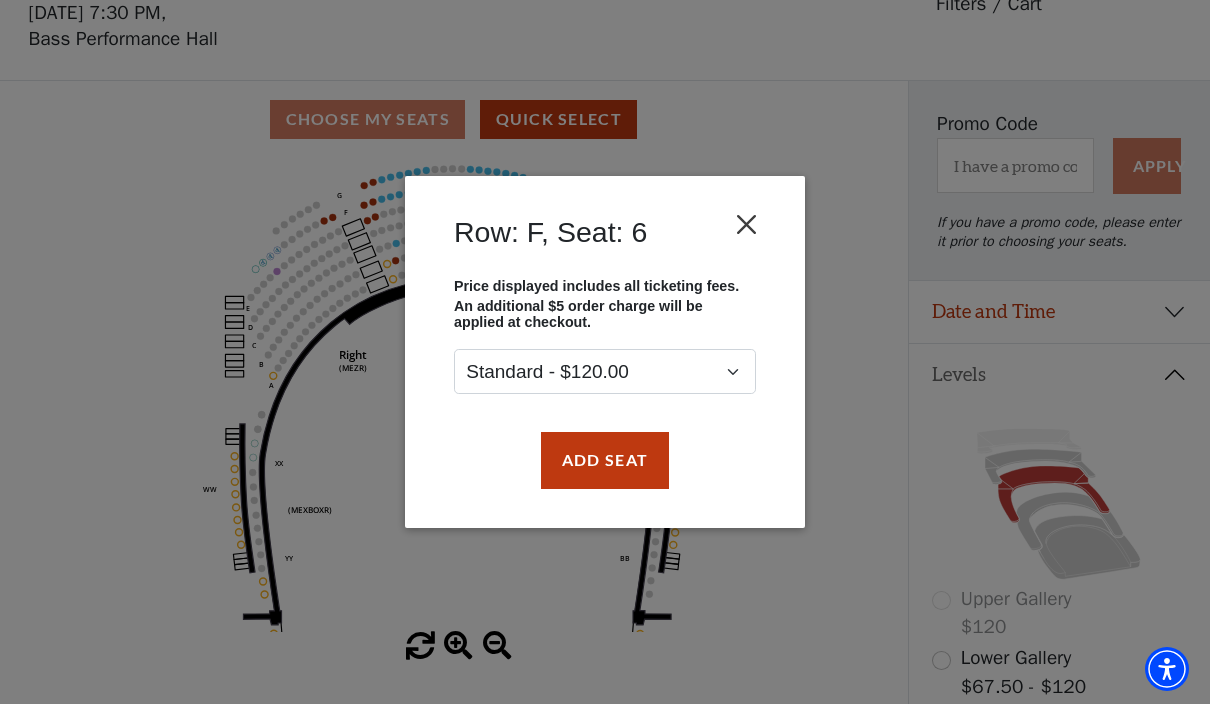 click at bounding box center [747, 225] 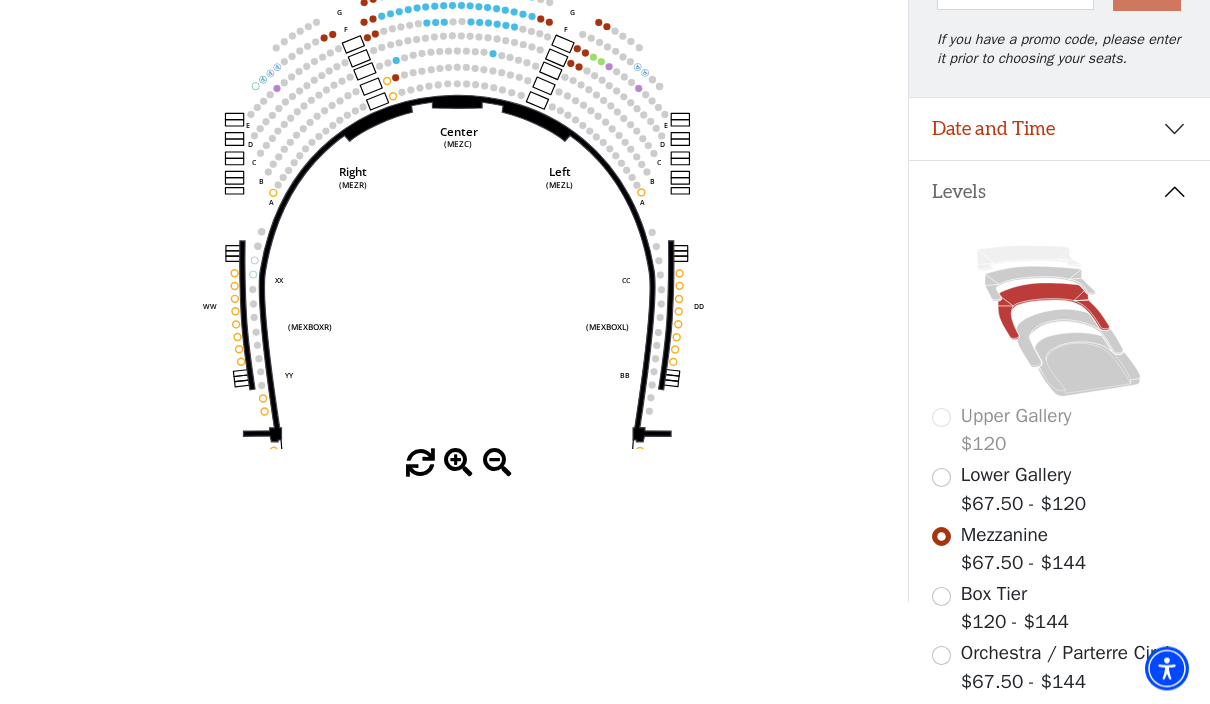 scroll, scrollTop: 281, scrollLeft: 0, axis: vertical 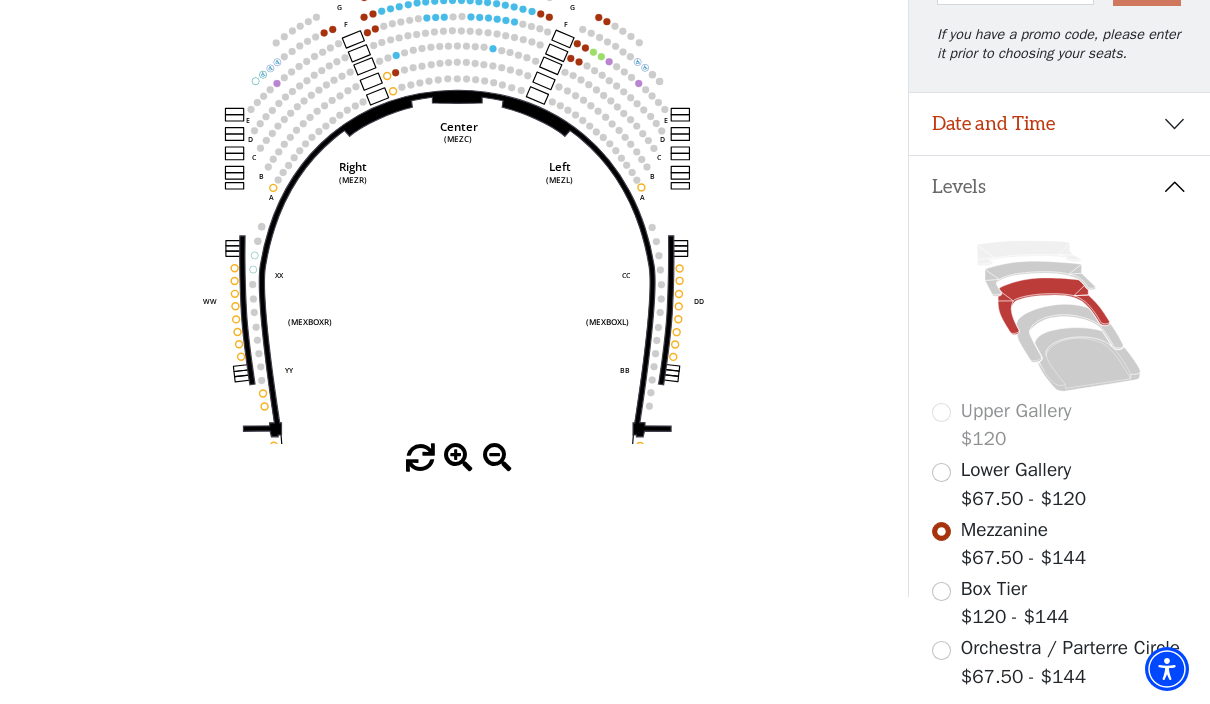click at bounding box center [941, 472] 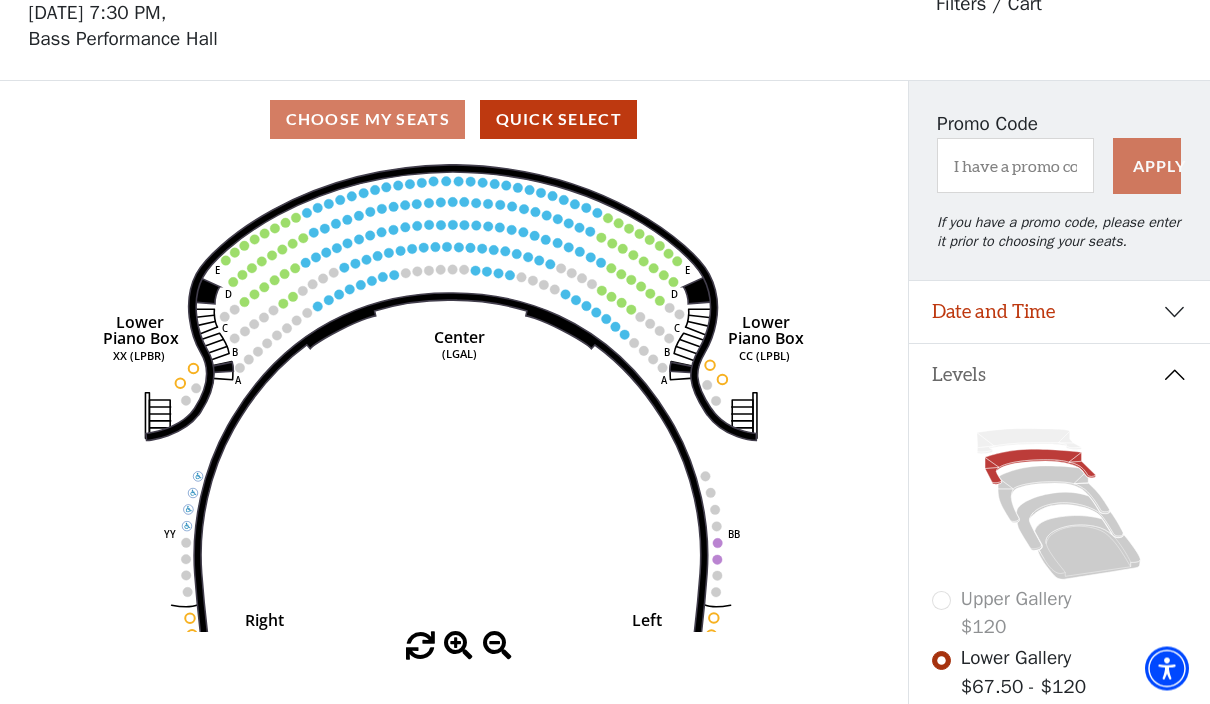 scroll, scrollTop: 93, scrollLeft: 0, axis: vertical 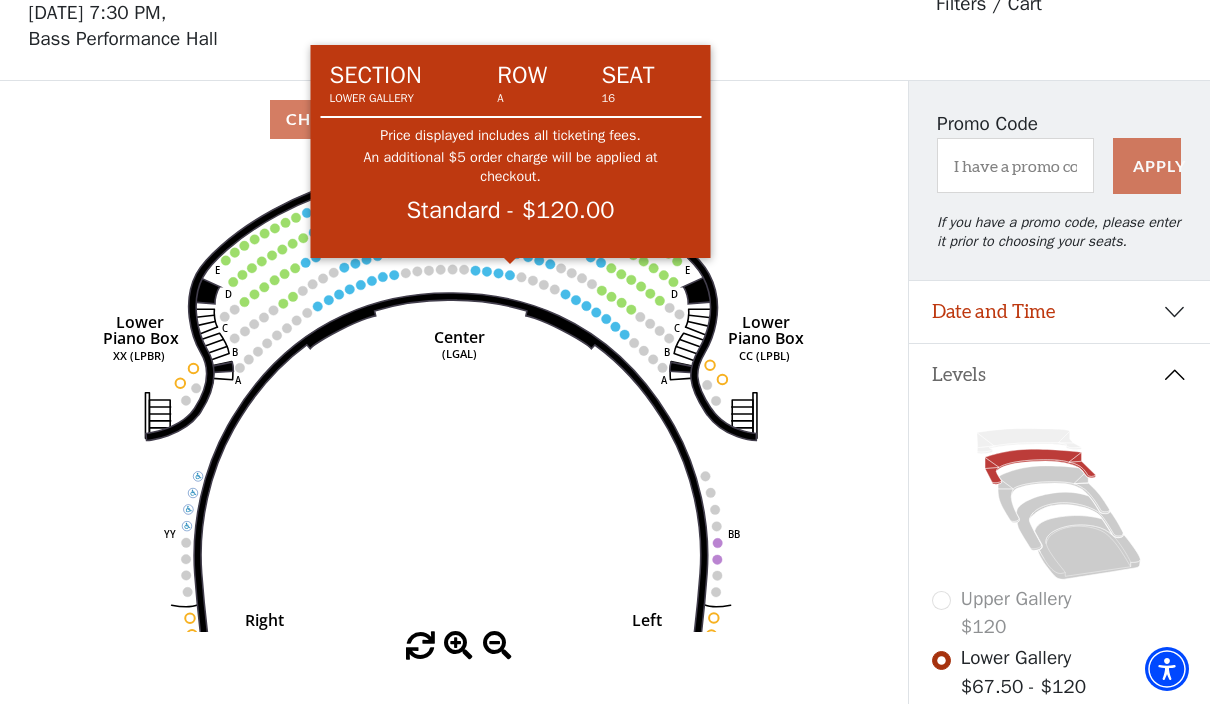 click 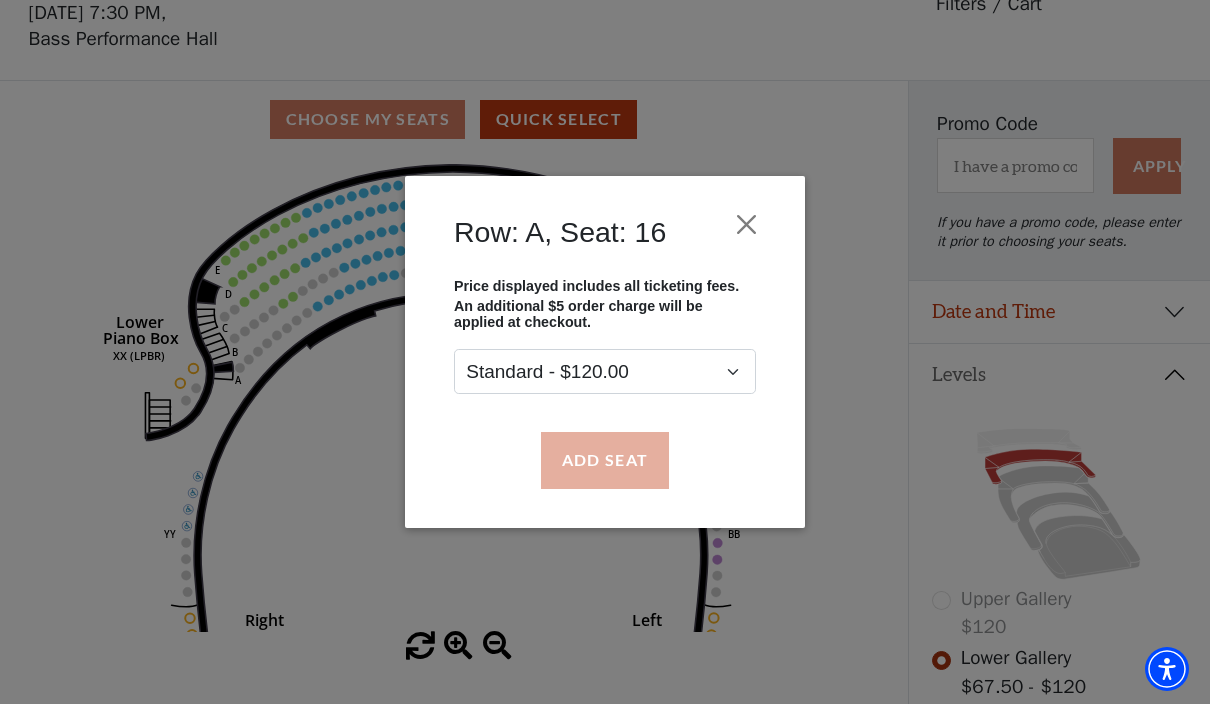 click on "Add Seat" at bounding box center (605, 460) 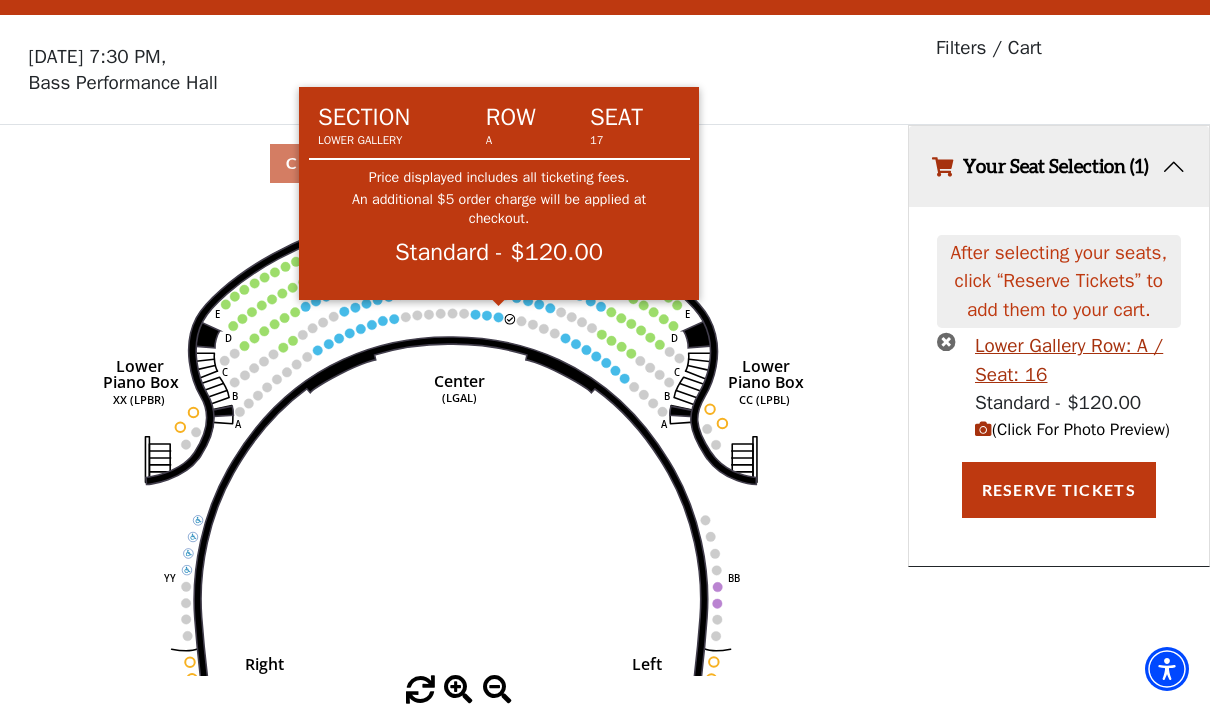 click 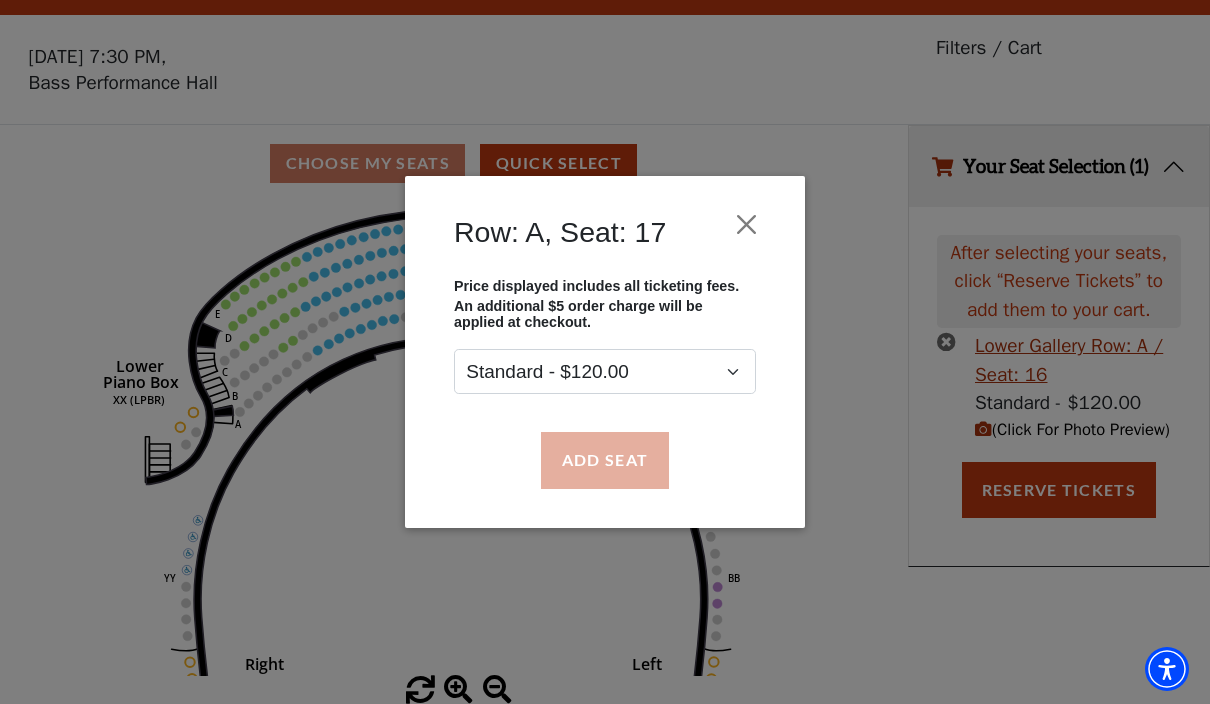 click on "Add Seat" at bounding box center (605, 460) 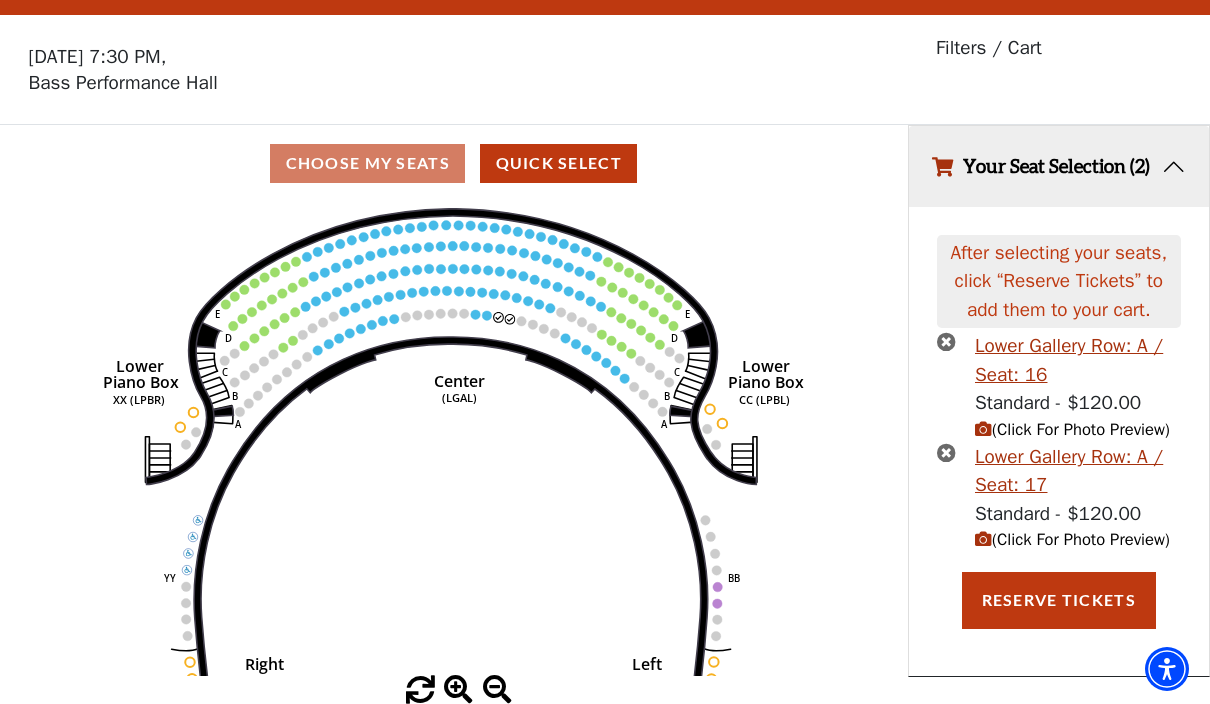 scroll, scrollTop: 59, scrollLeft: 0, axis: vertical 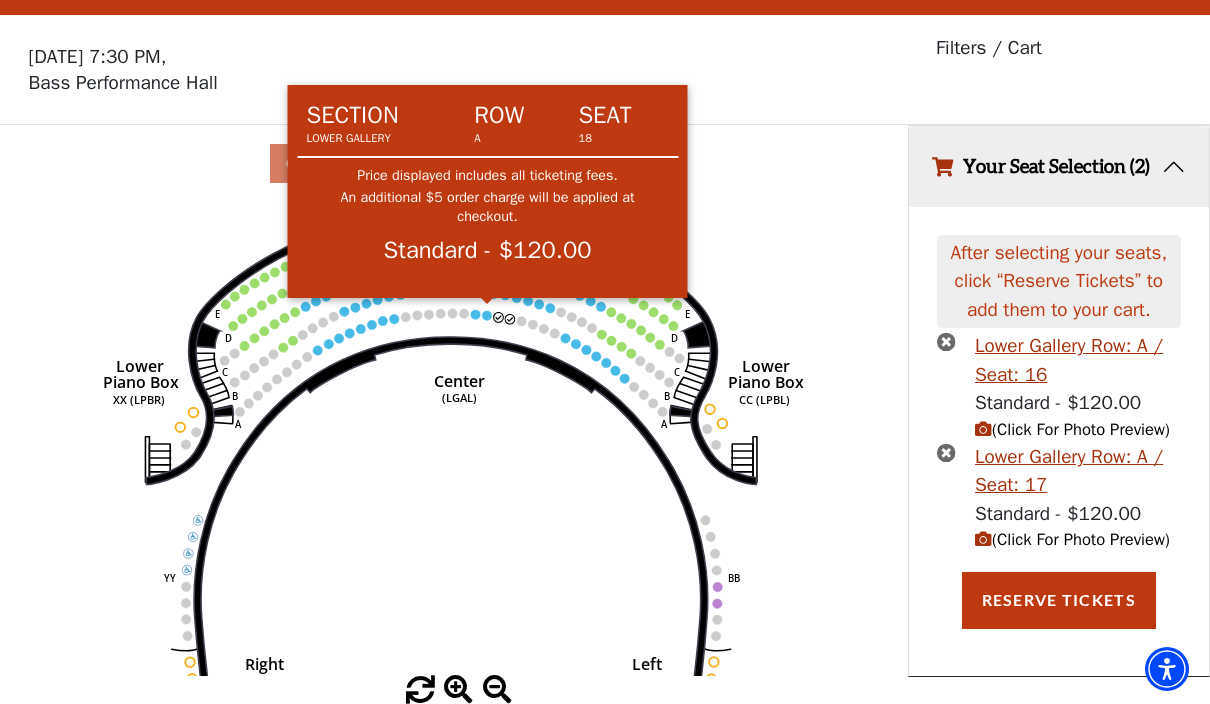 click 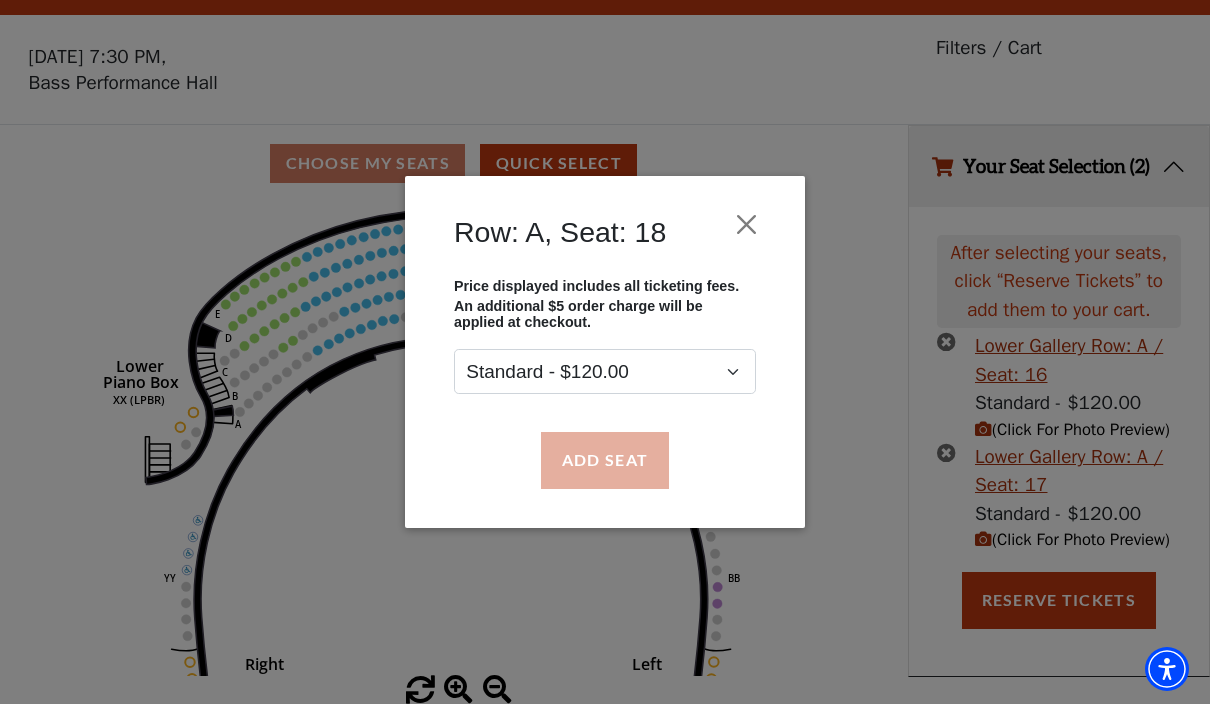 click on "Add Seat" at bounding box center [605, 460] 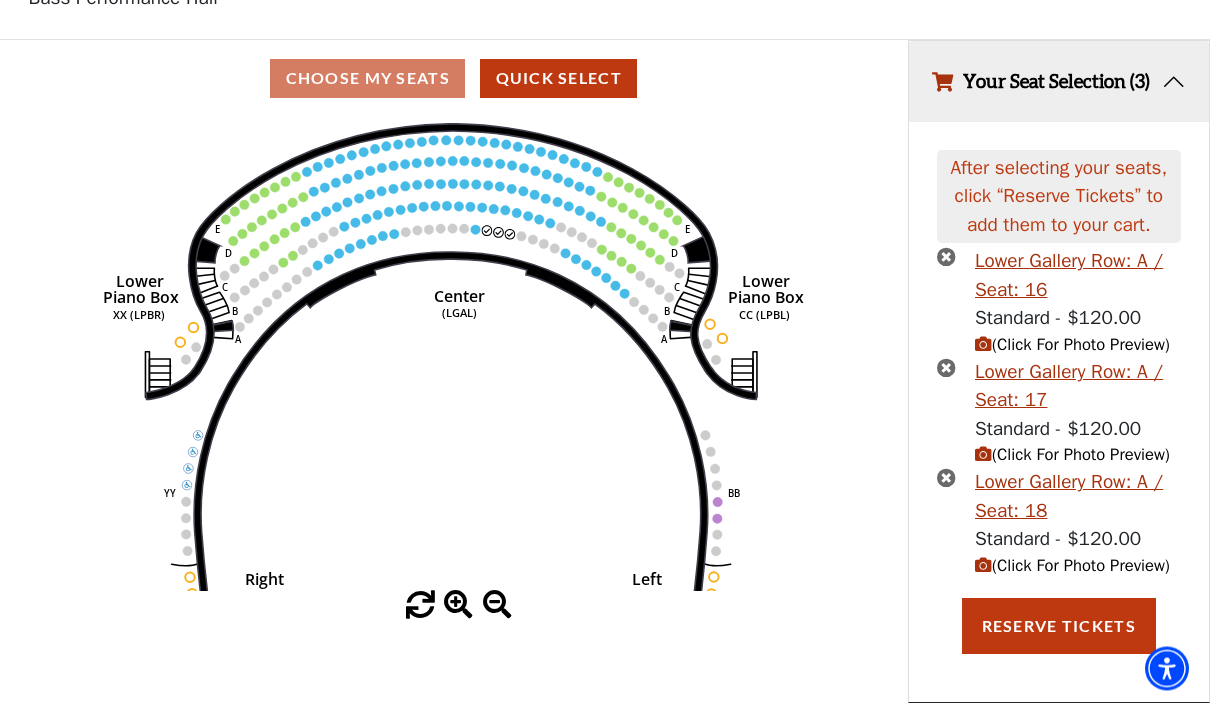 scroll, scrollTop: 191, scrollLeft: 0, axis: vertical 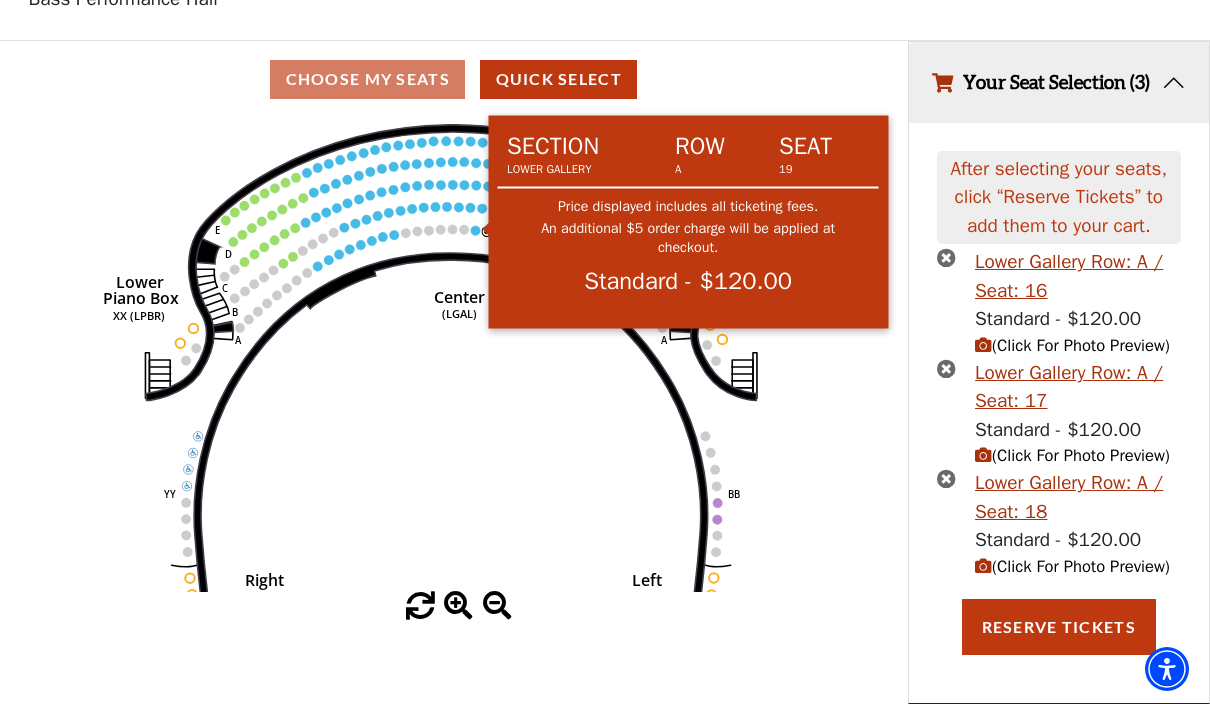click 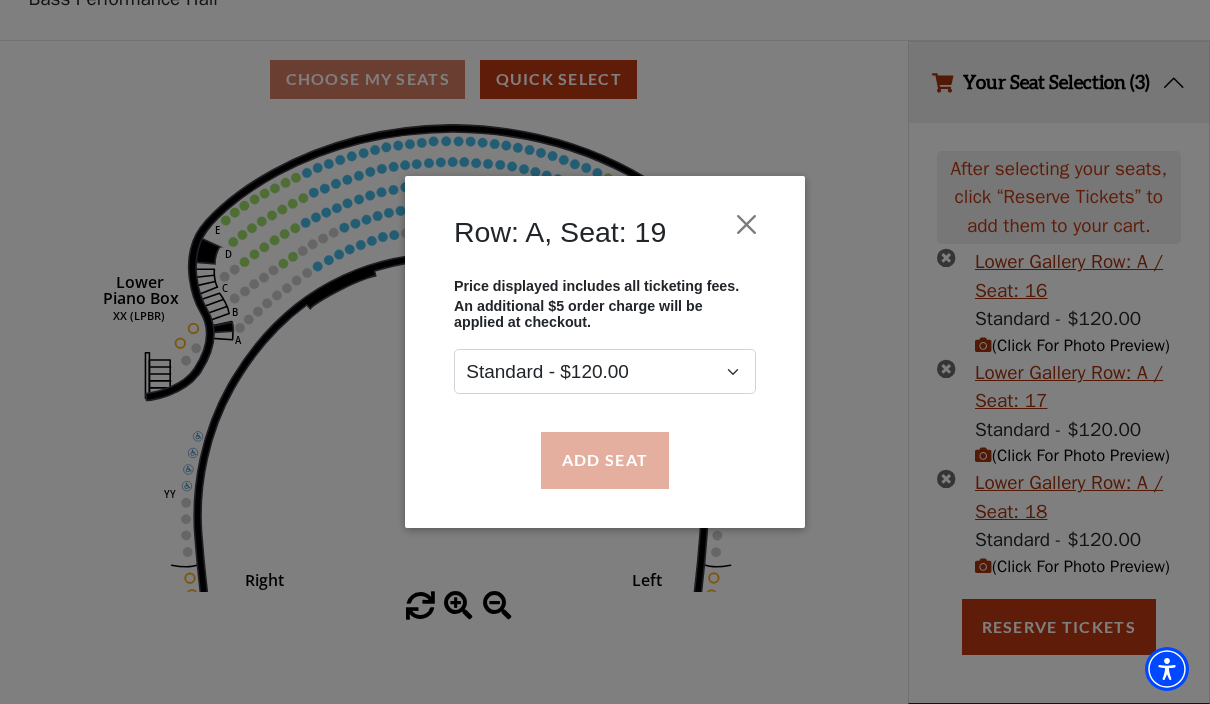 click on "Add Seat" at bounding box center (605, 460) 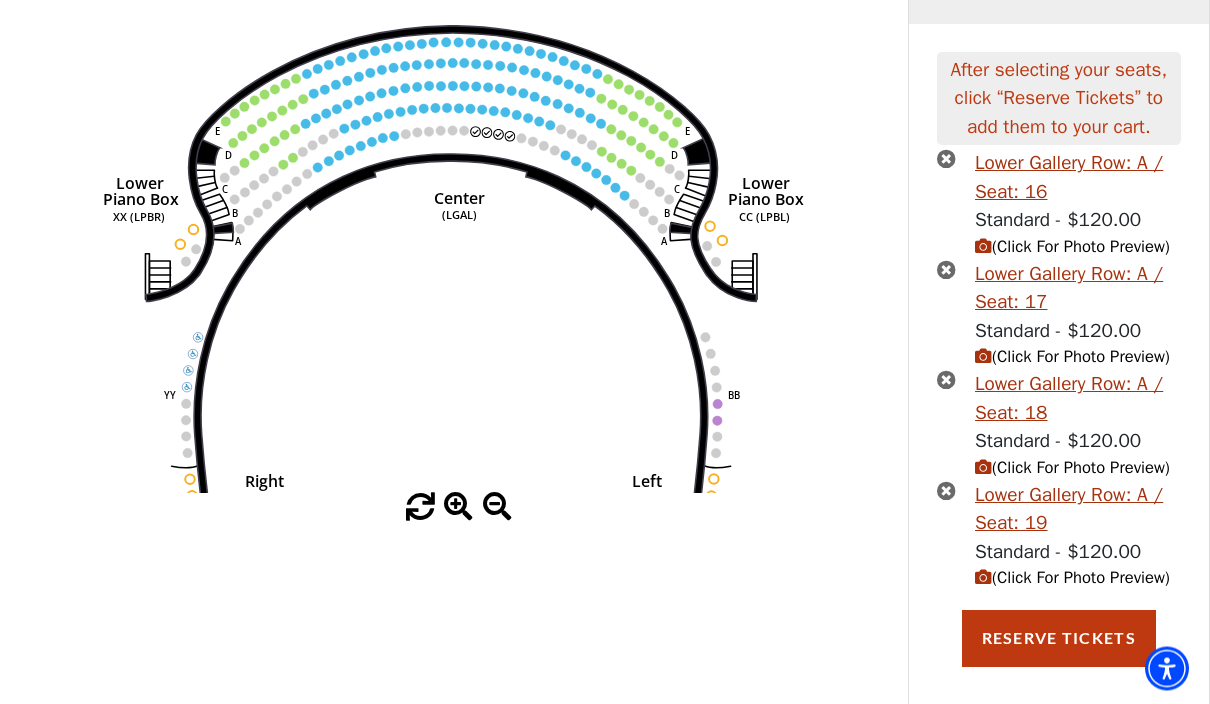 scroll, scrollTop: 231, scrollLeft: 0, axis: vertical 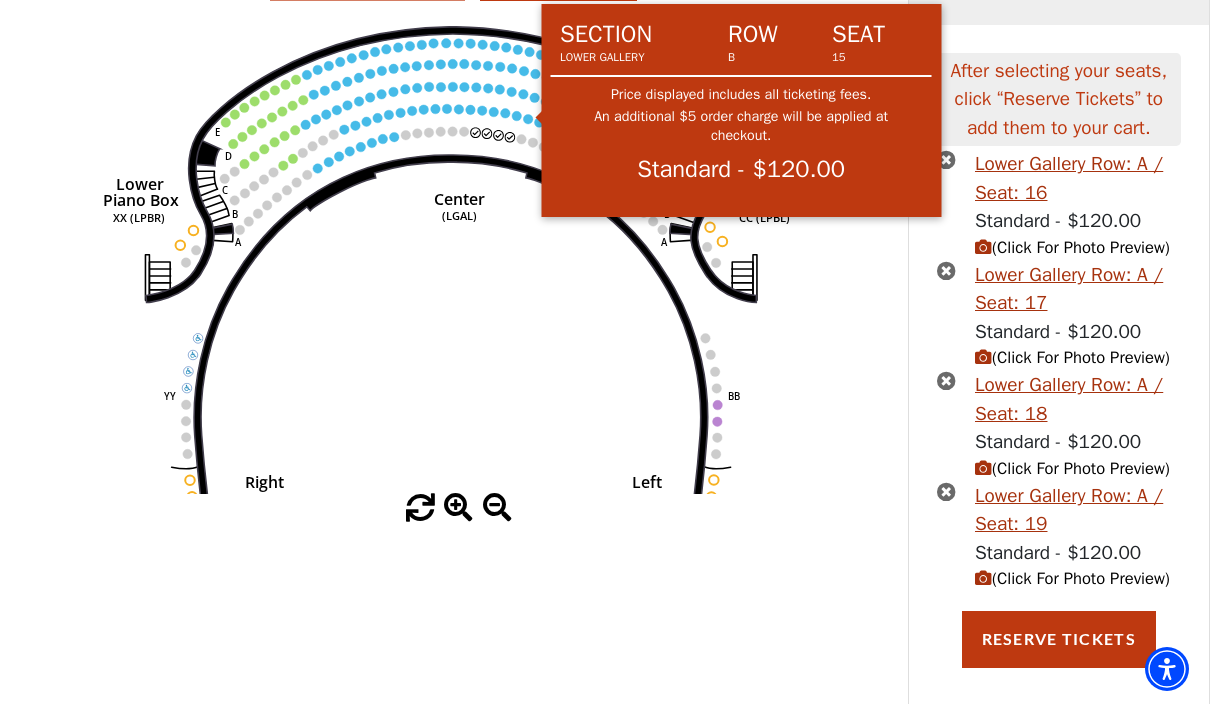 click 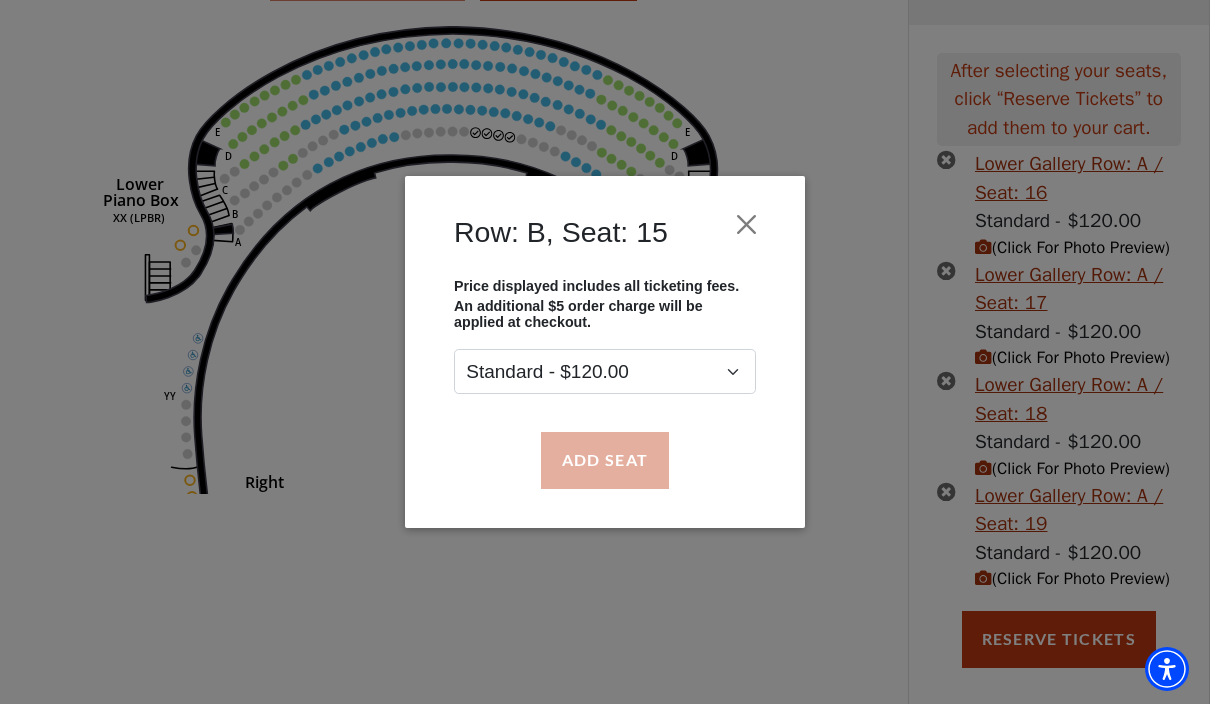 click on "Add Seat" at bounding box center (605, 460) 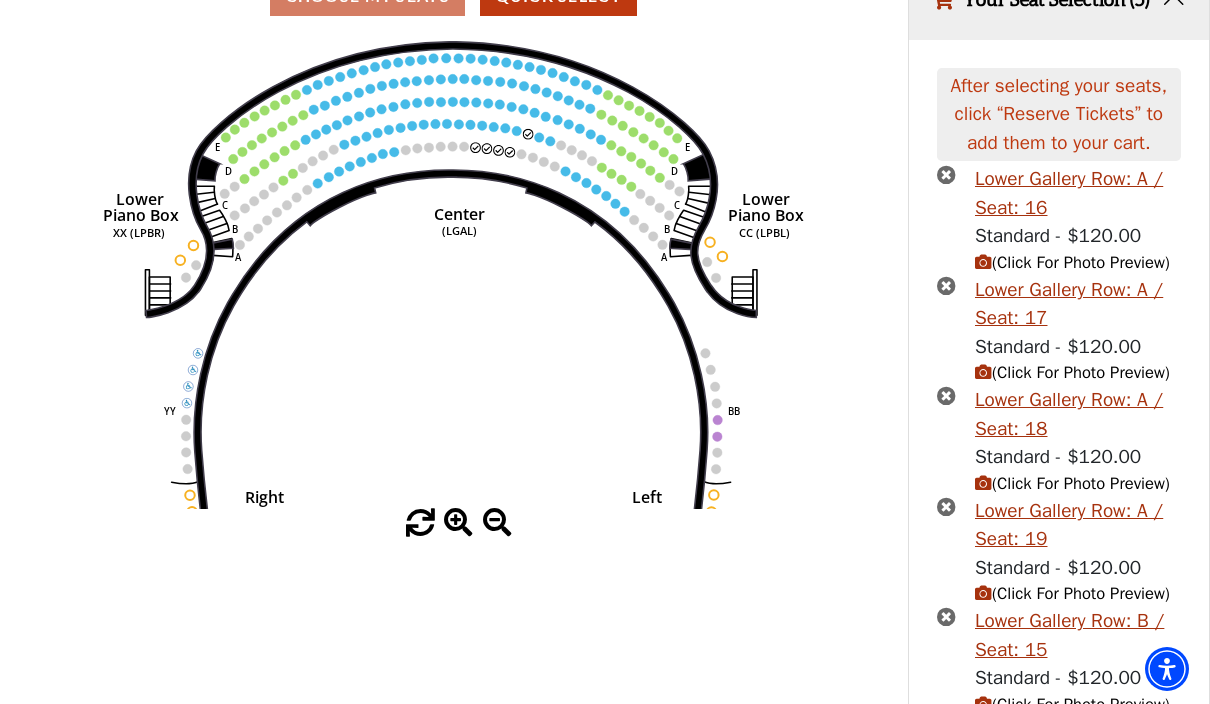 scroll, scrollTop: 215, scrollLeft: 0, axis: vertical 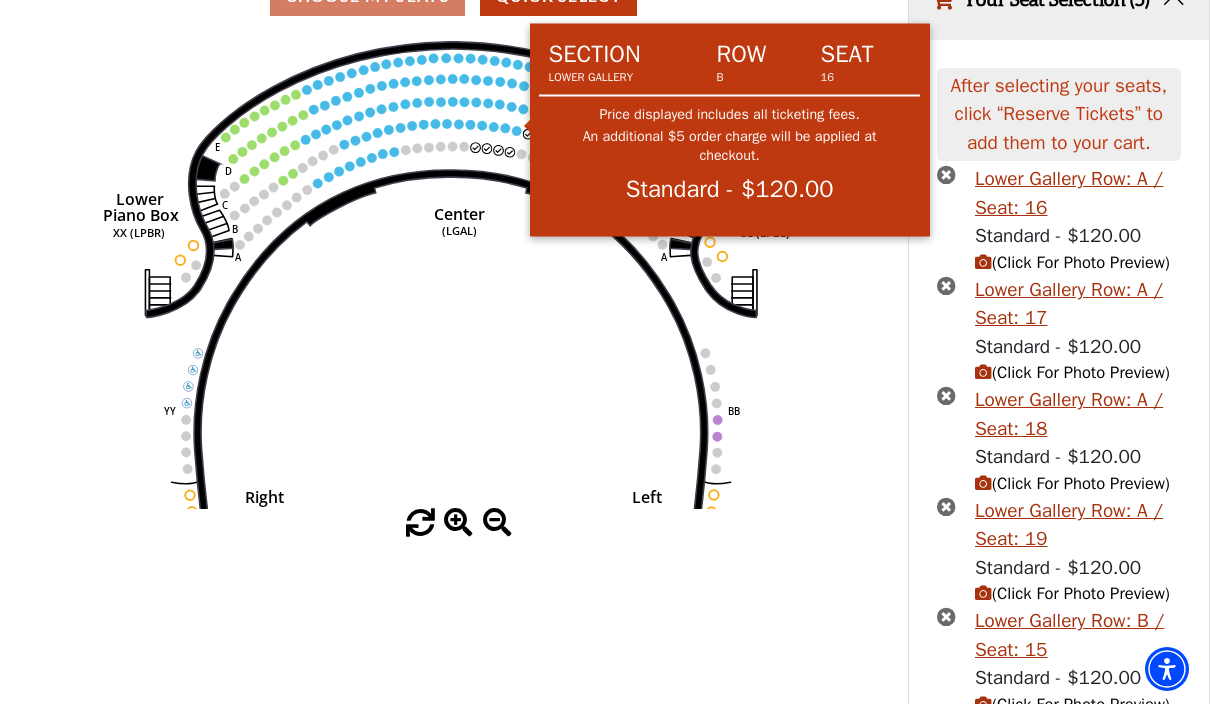 click 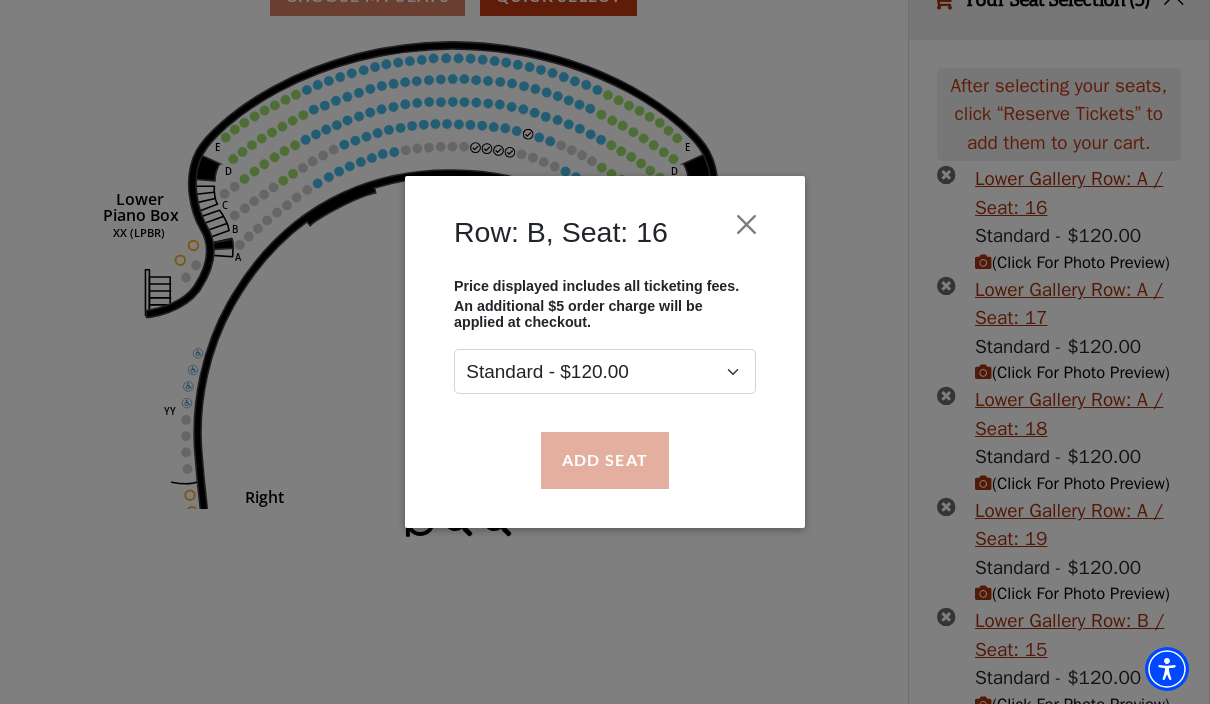 click on "Add Seat" at bounding box center (605, 460) 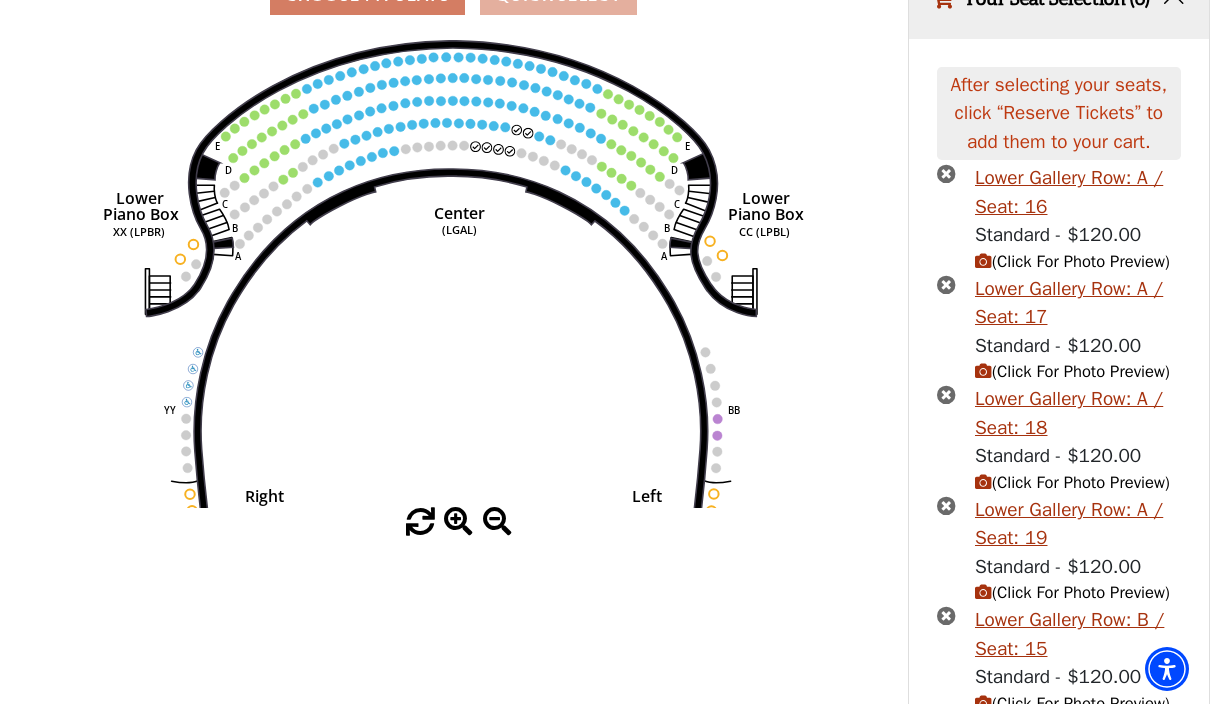 scroll, scrollTop: 197, scrollLeft: 0, axis: vertical 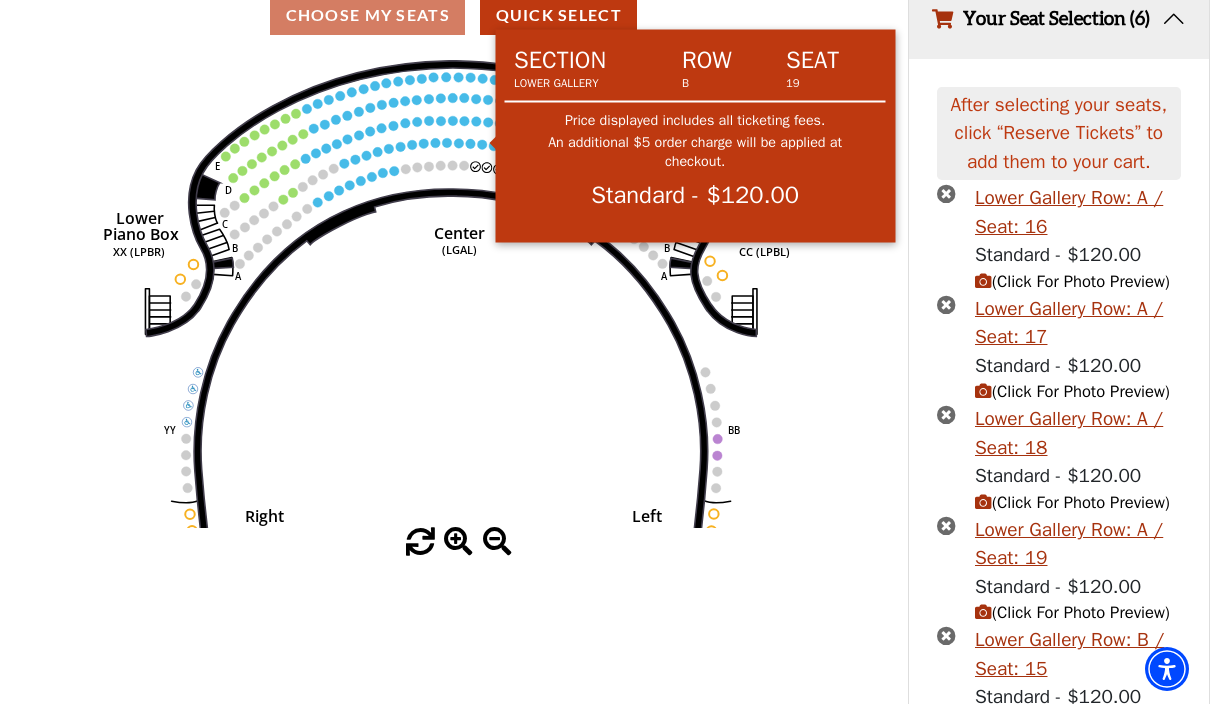 click 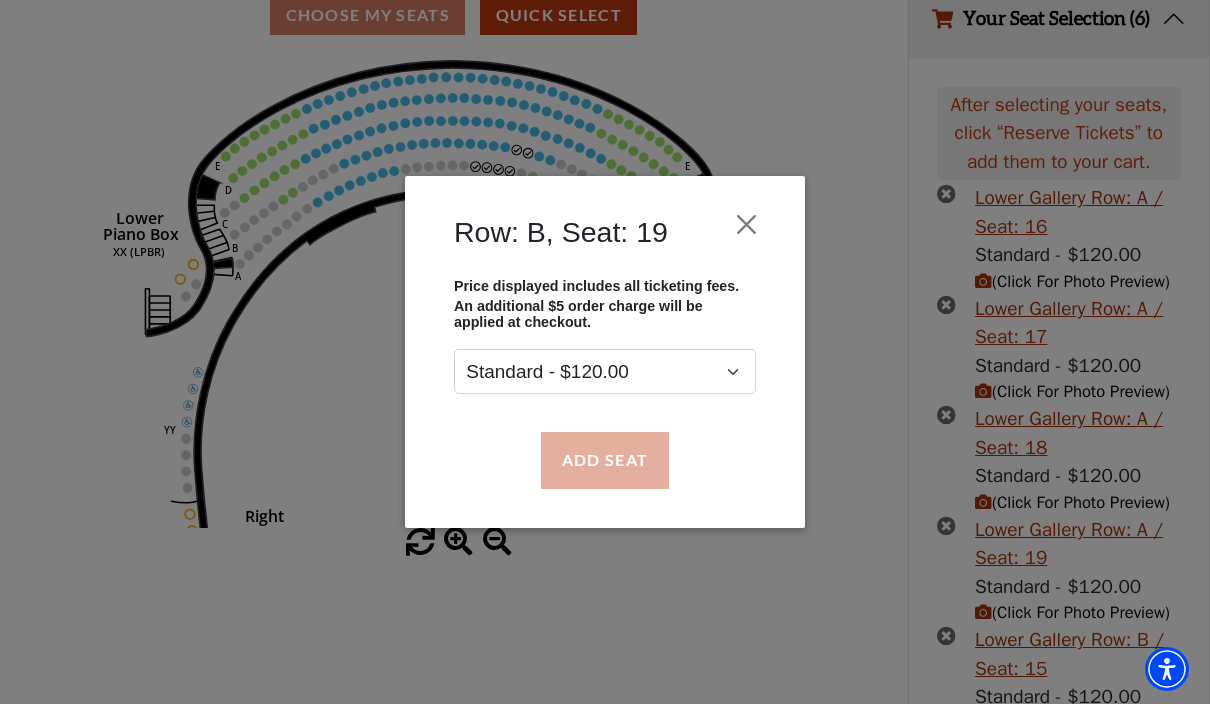 click on "Add Seat" at bounding box center [605, 460] 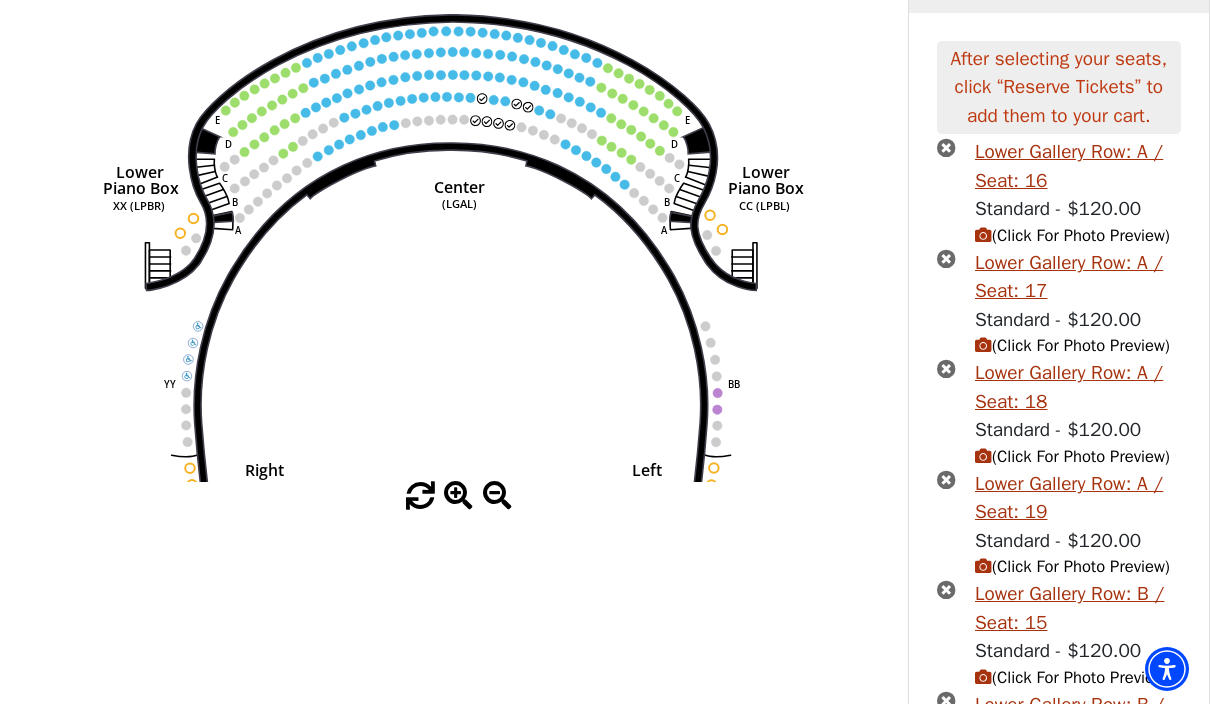 scroll, scrollTop: 242, scrollLeft: 0, axis: vertical 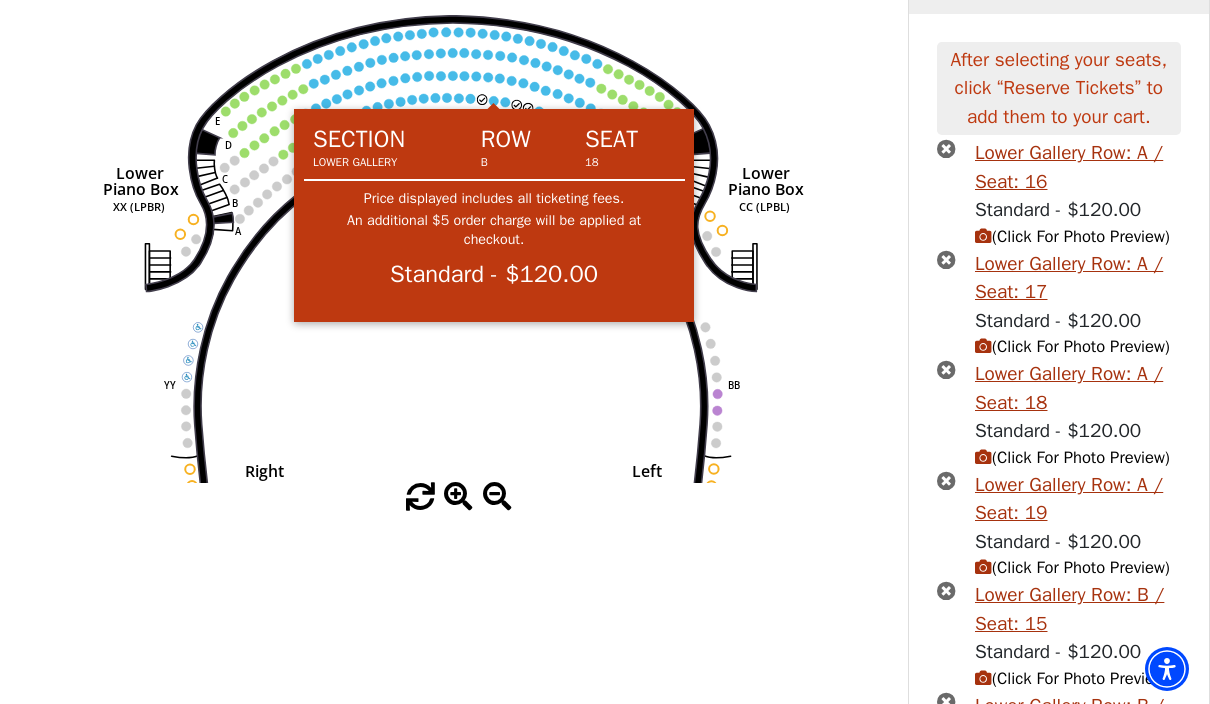 click 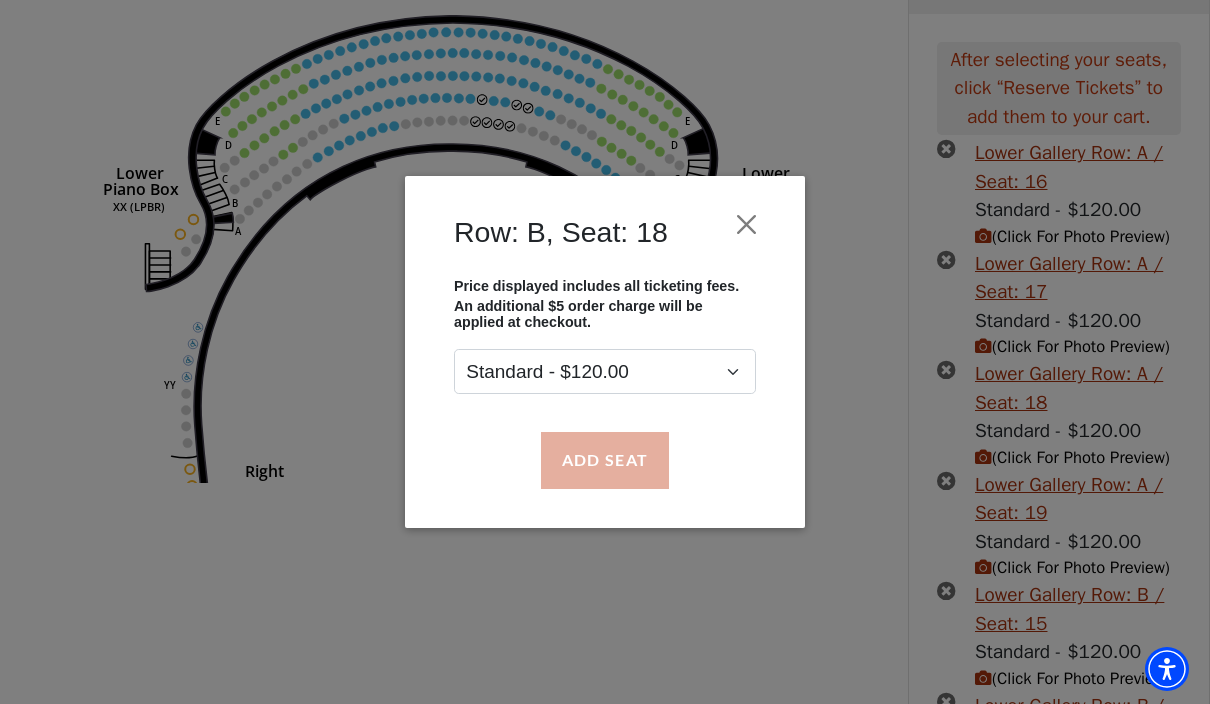 click on "Add Seat" at bounding box center [605, 460] 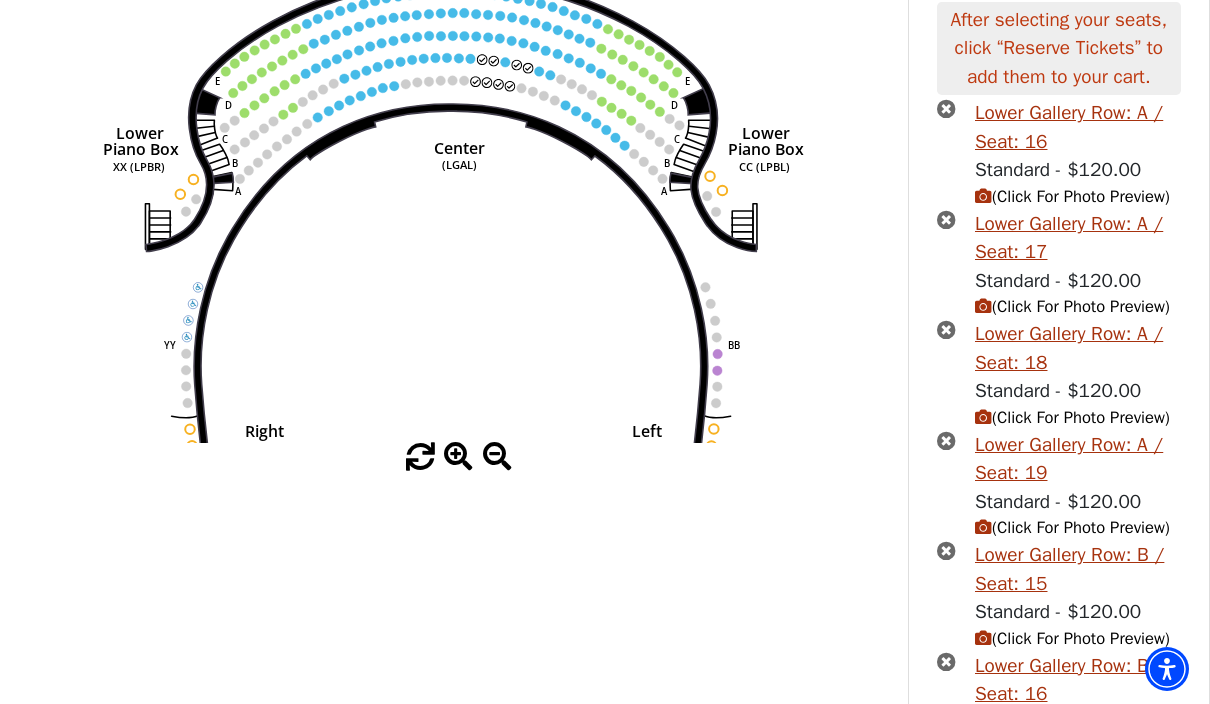 scroll, scrollTop: 281, scrollLeft: 0, axis: vertical 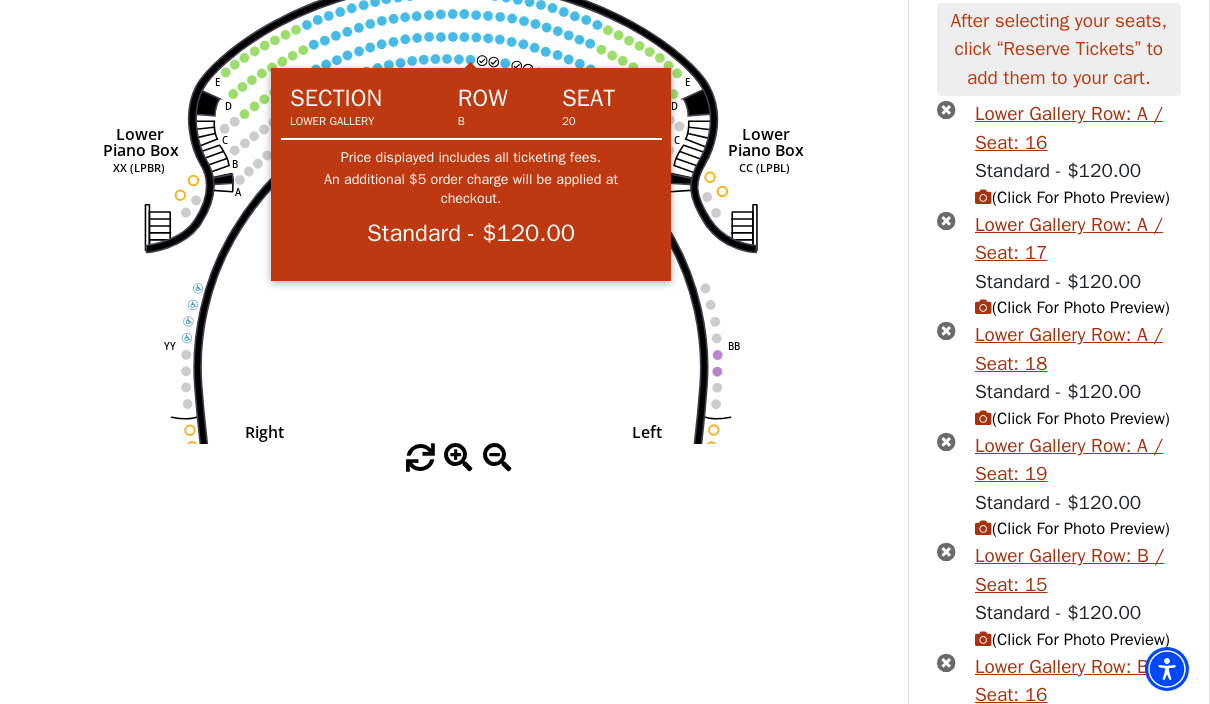 click 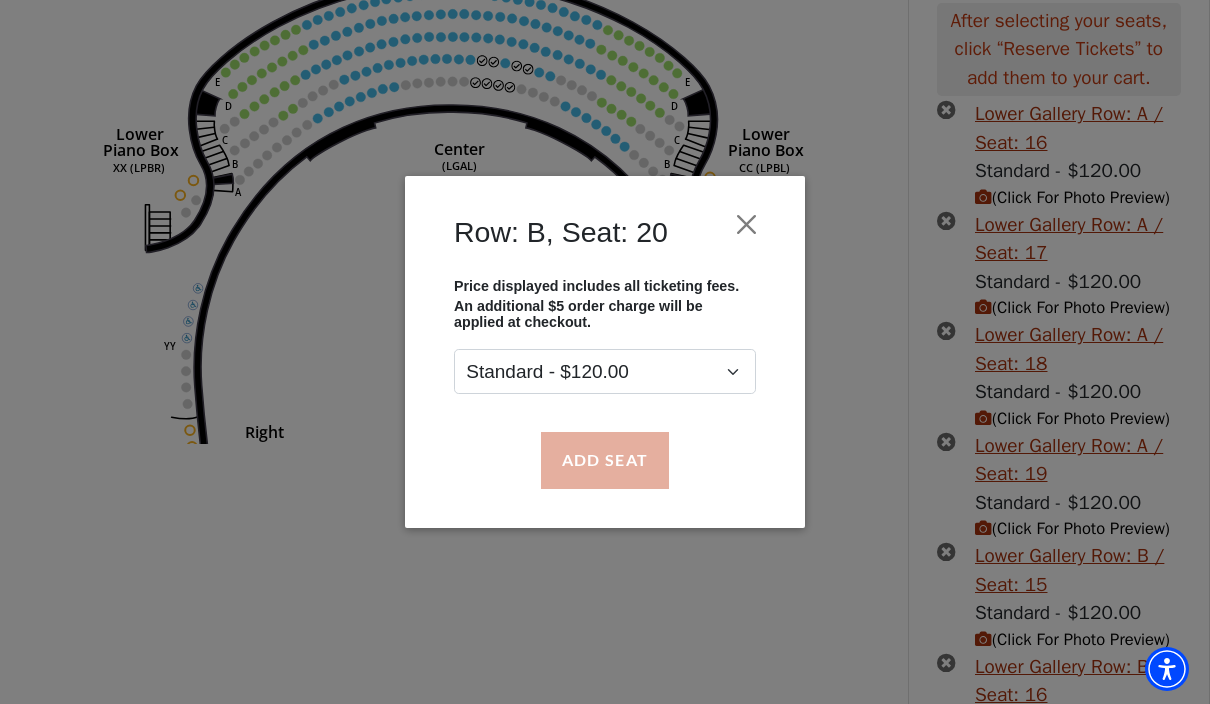 click on "Add Seat" at bounding box center (605, 460) 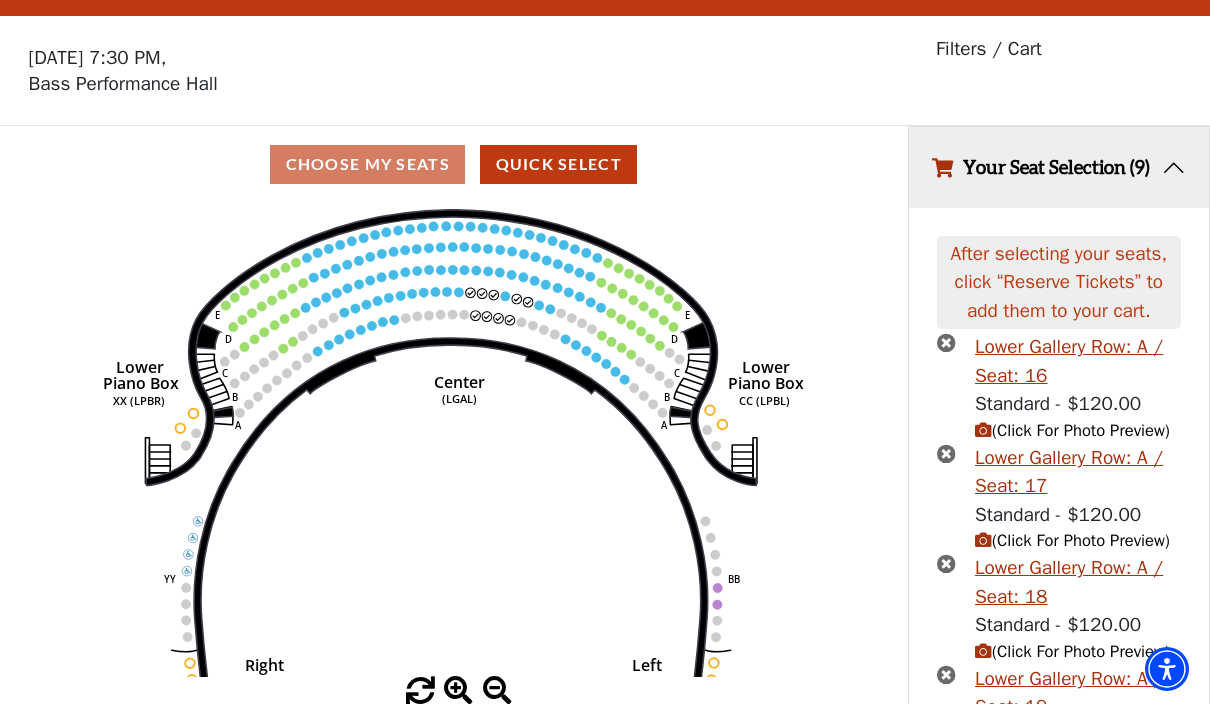 scroll, scrollTop: 49, scrollLeft: 0, axis: vertical 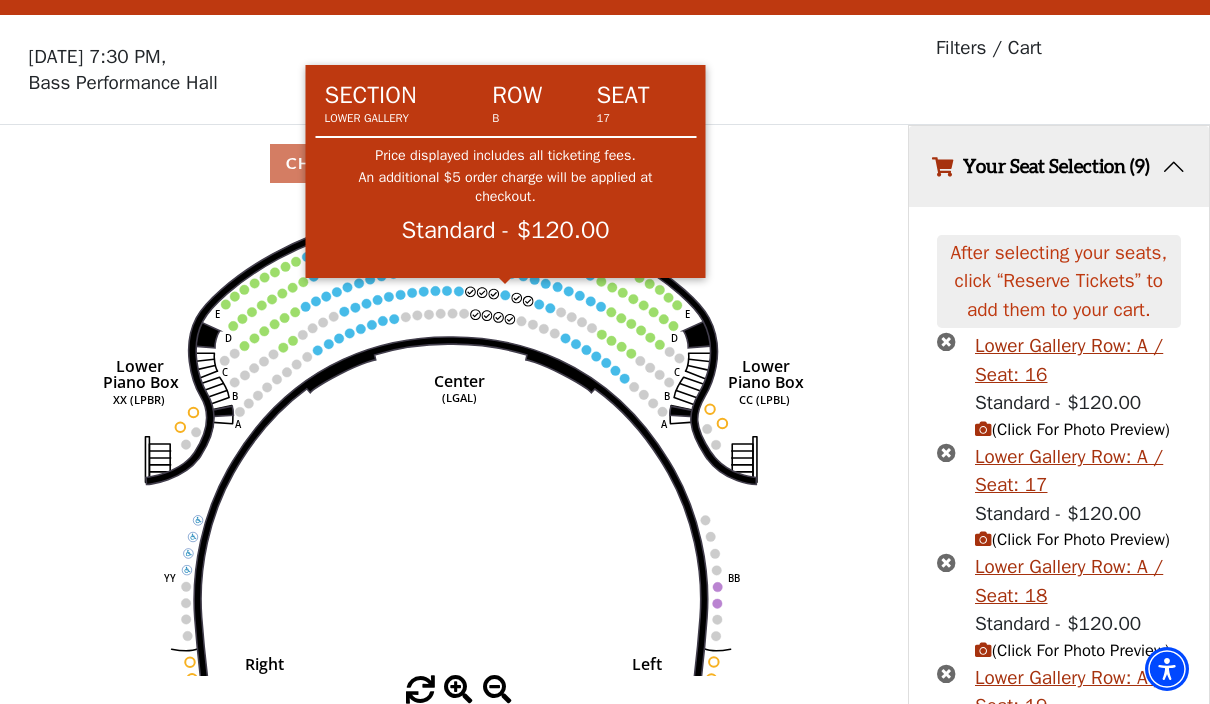 click 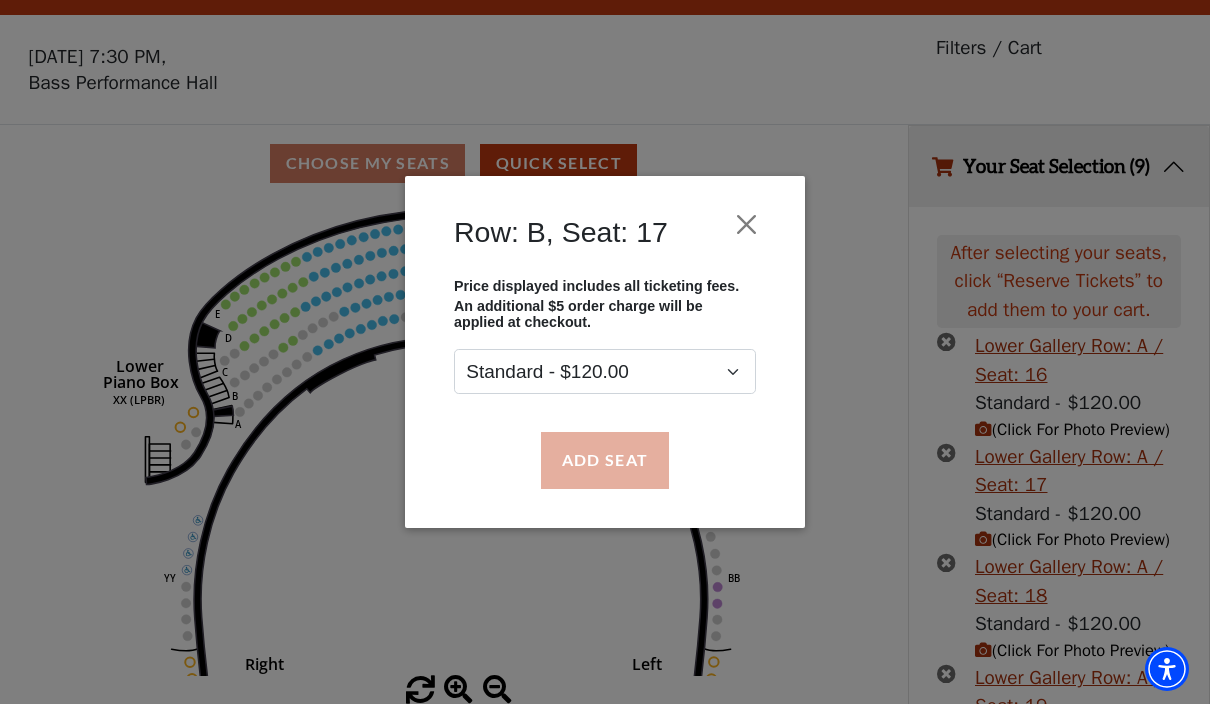 click on "Add Seat" at bounding box center [605, 460] 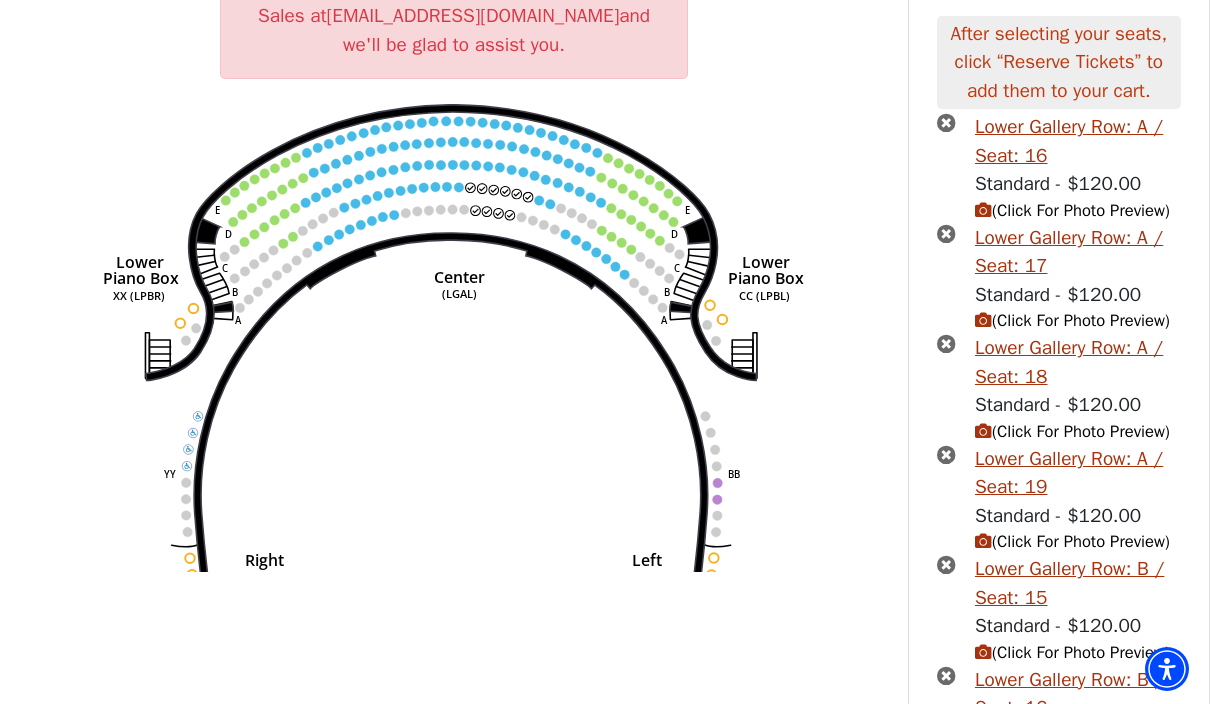 scroll, scrollTop: 269, scrollLeft: 0, axis: vertical 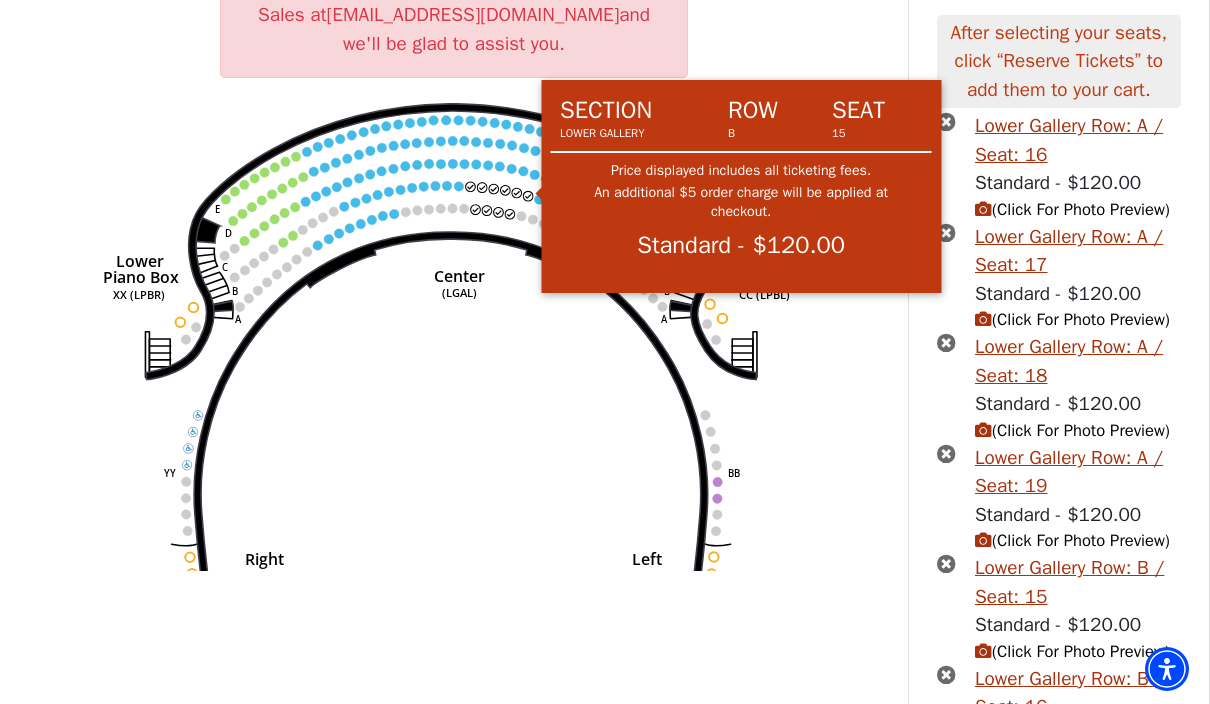 click 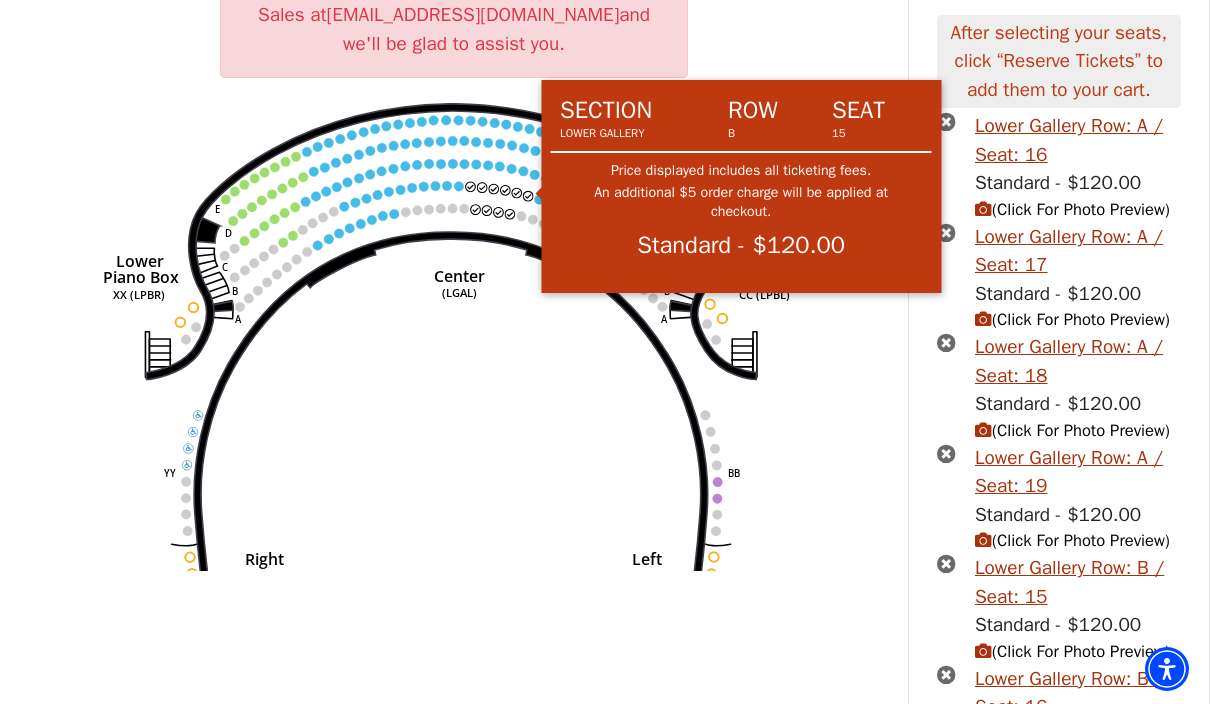 click 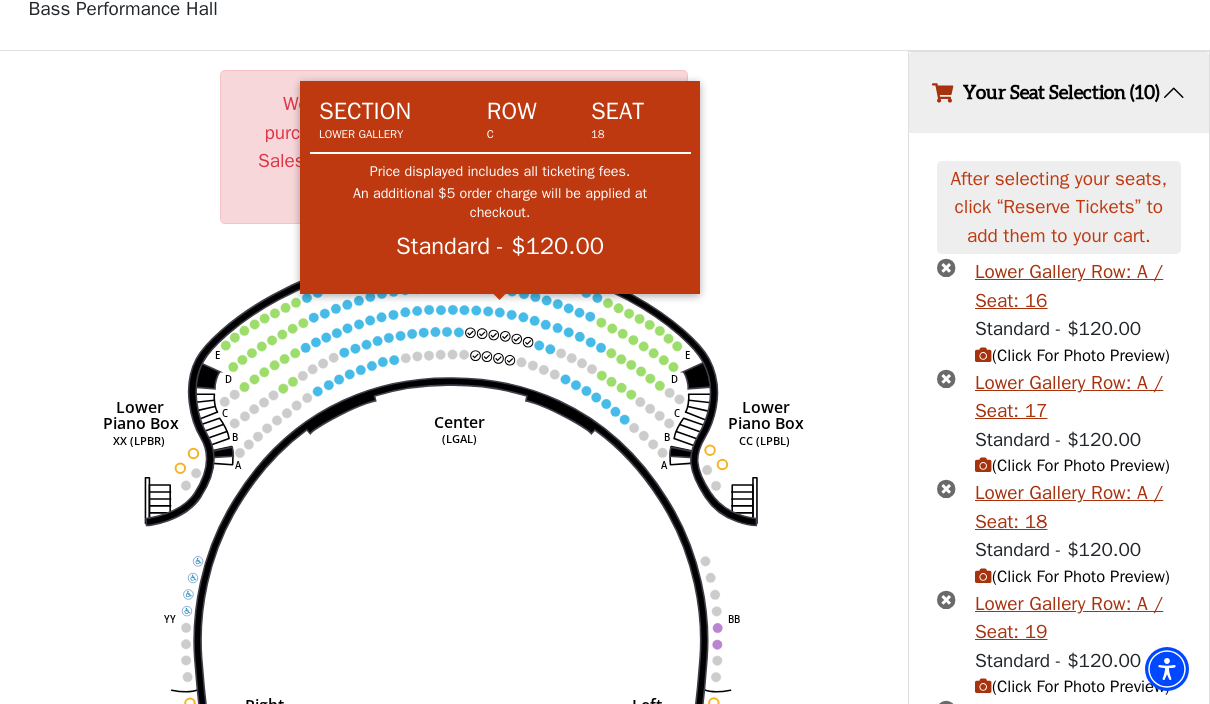 scroll, scrollTop: 126, scrollLeft: 0, axis: vertical 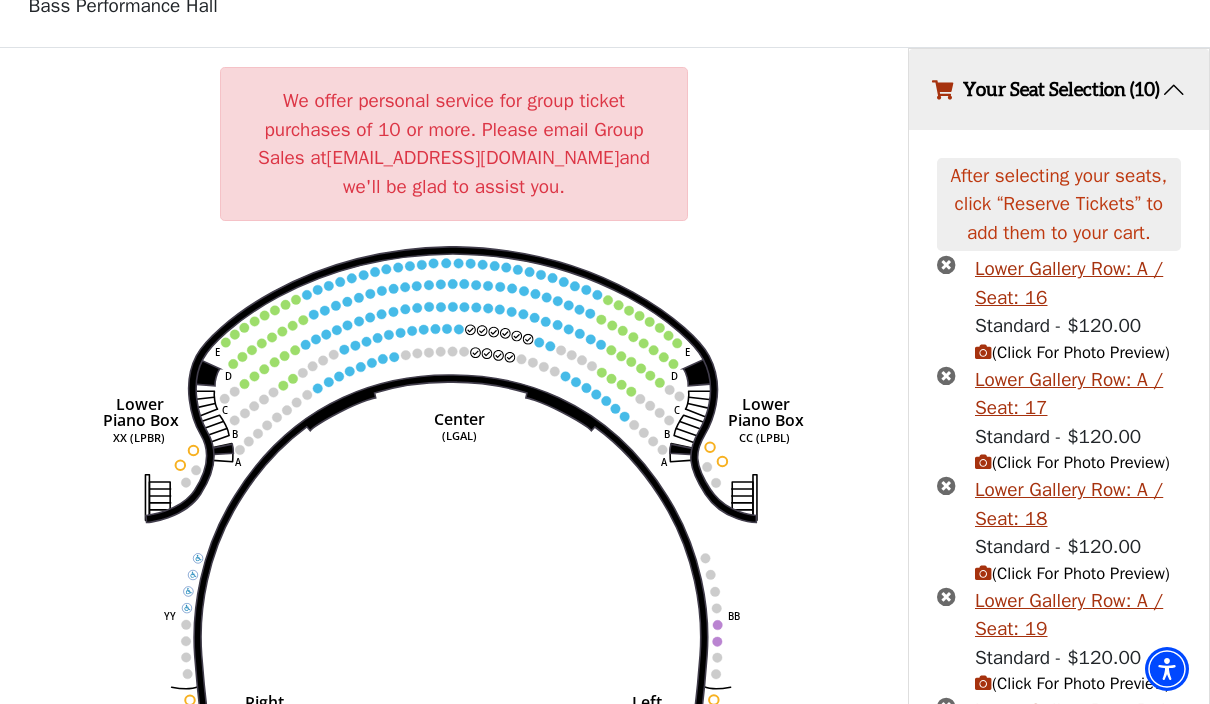 click on "Right   (GALBOXR)   E   D   C   B   A   E   D   C   B   A   YY   ZZ   Left   (GALBOXL)   BB   AA   Center   Lower   Piano Box   (LGAL)   CC (LPBL)   Lower   Piano Box   XX (LPBR)" 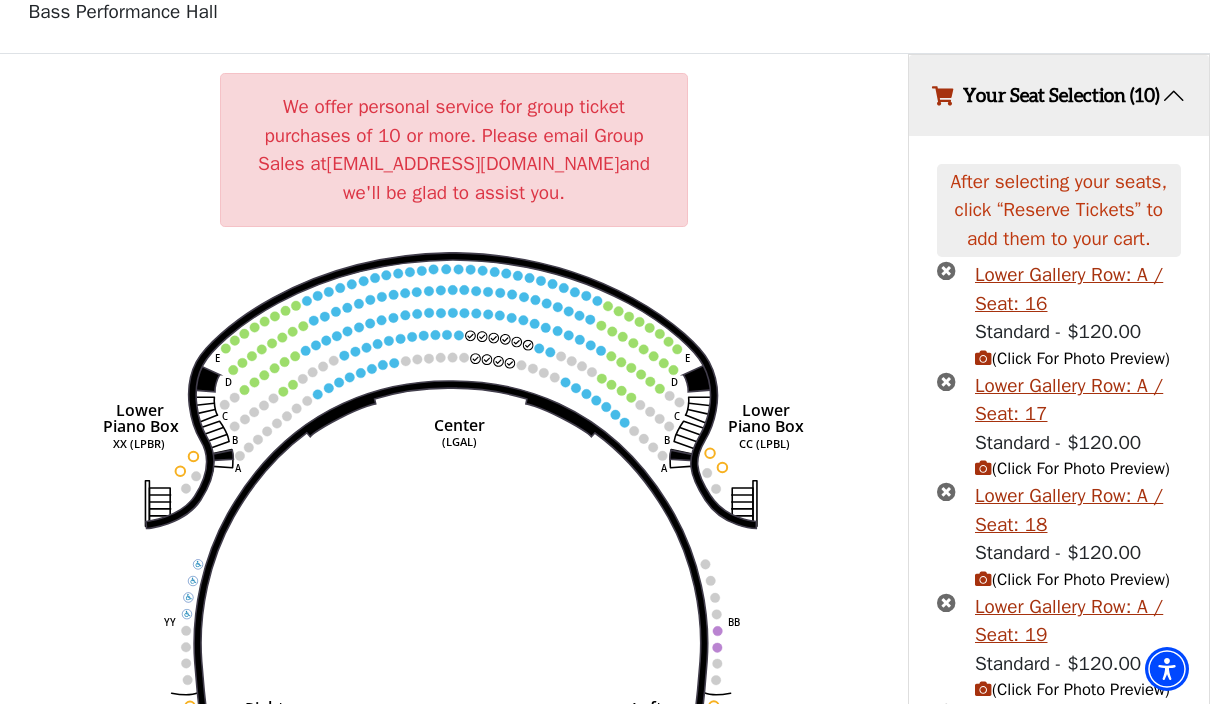 scroll, scrollTop: 120, scrollLeft: 0, axis: vertical 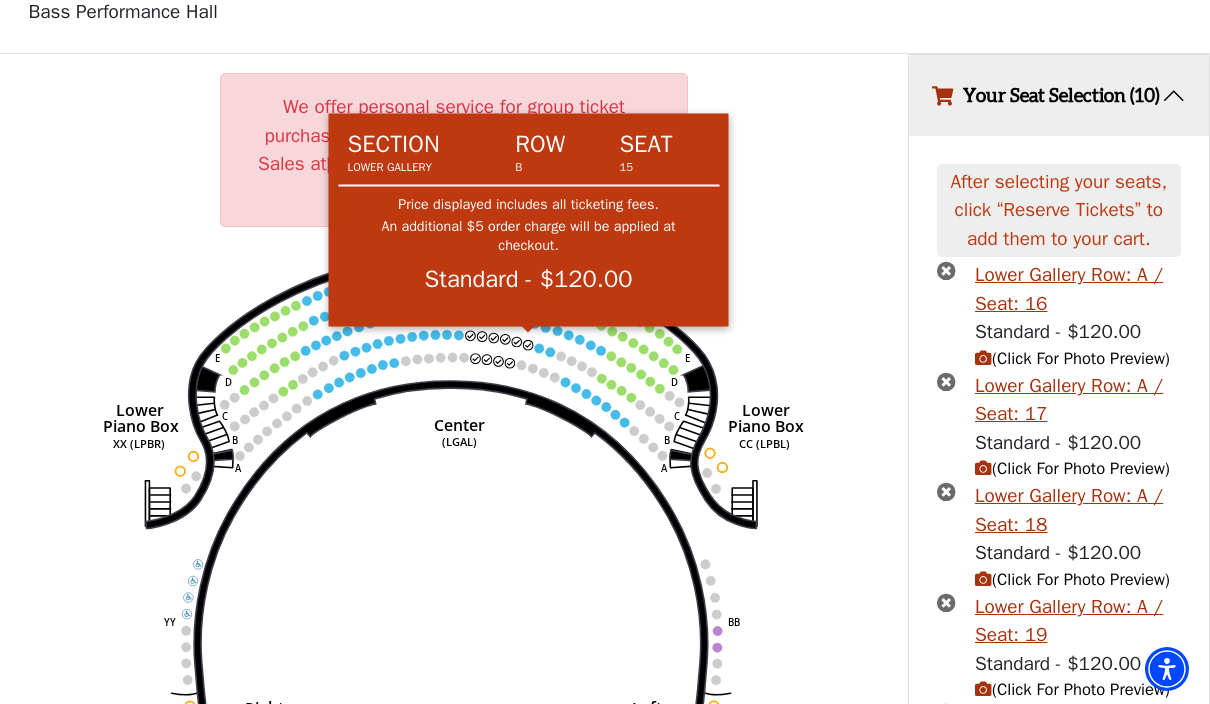 click 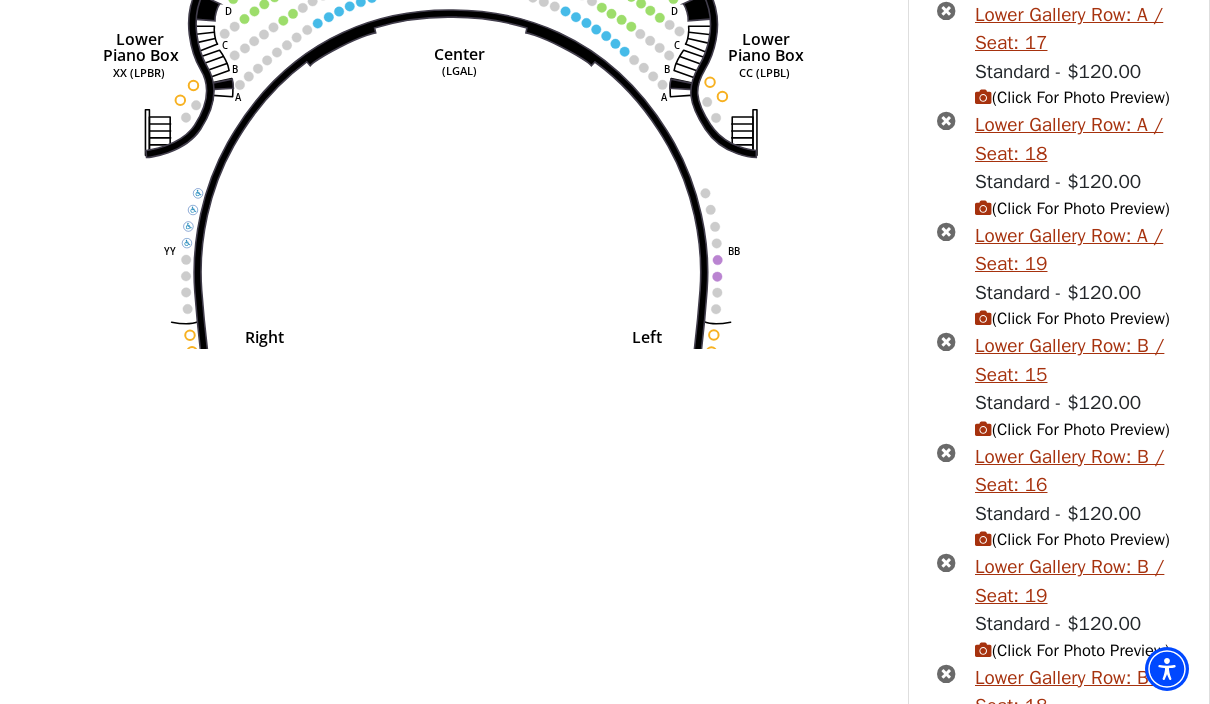 scroll, scrollTop: 489, scrollLeft: 0, axis: vertical 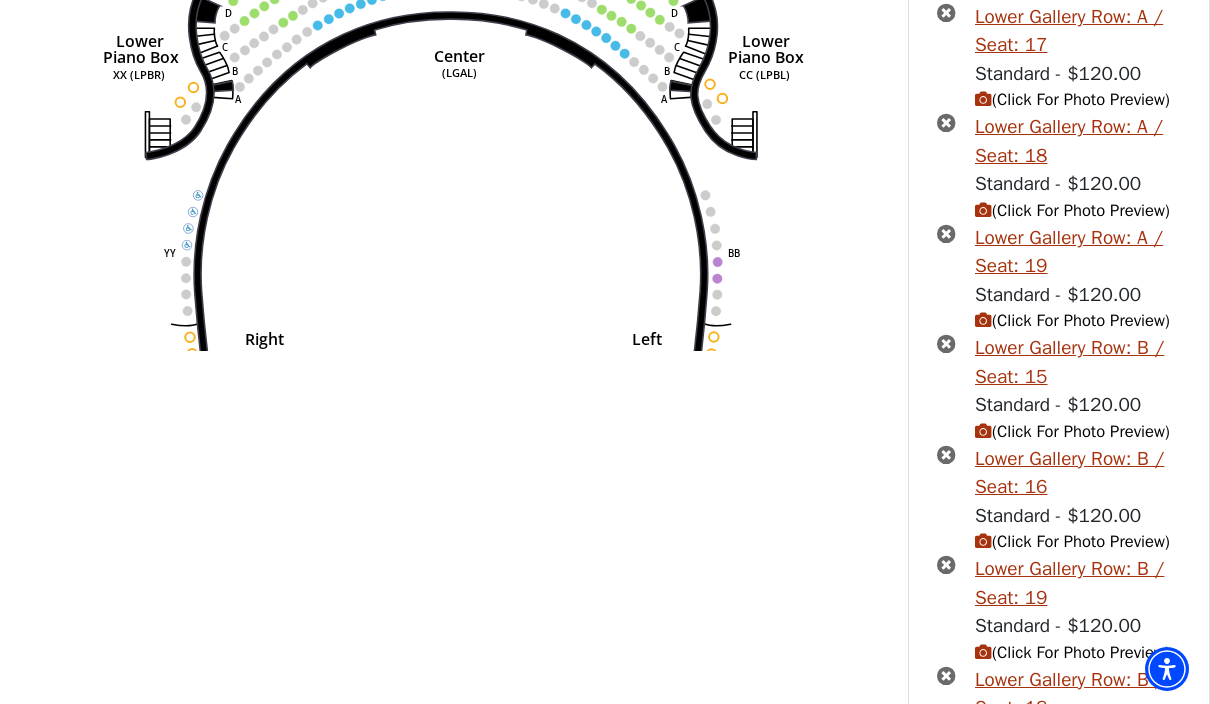 click at bounding box center (946, 343) 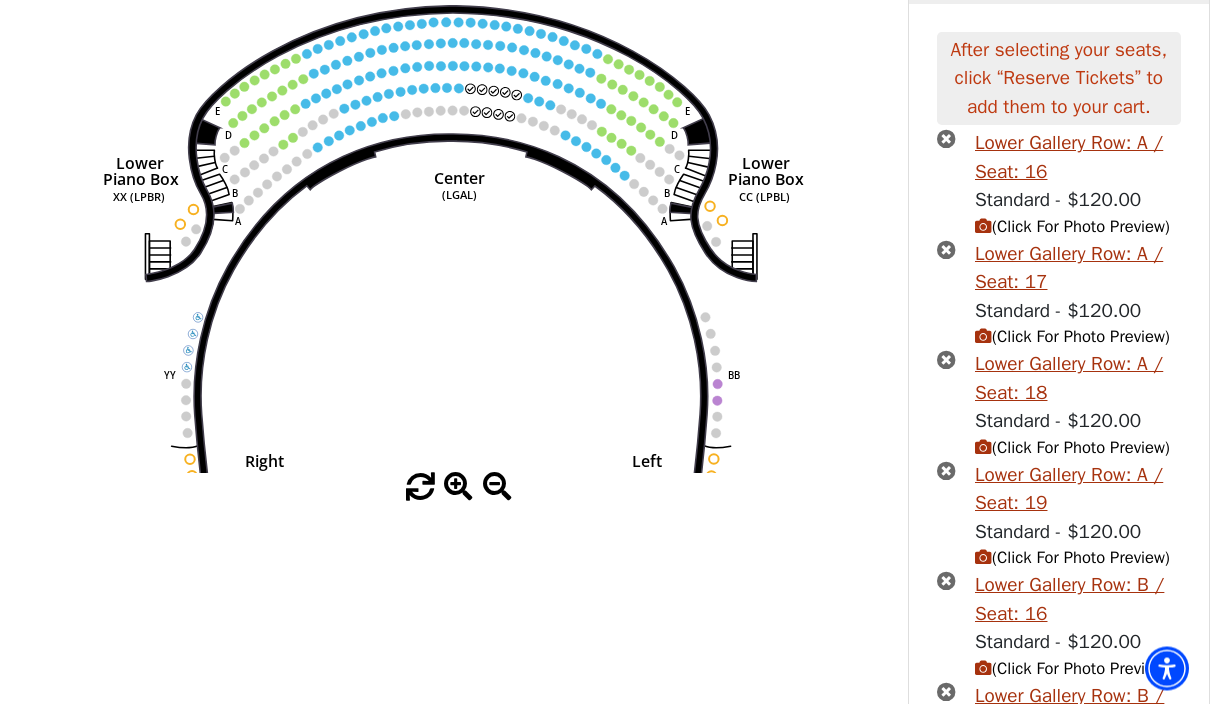 scroll, scrollTop: 245, scrollLeft: 0, axis: vertical 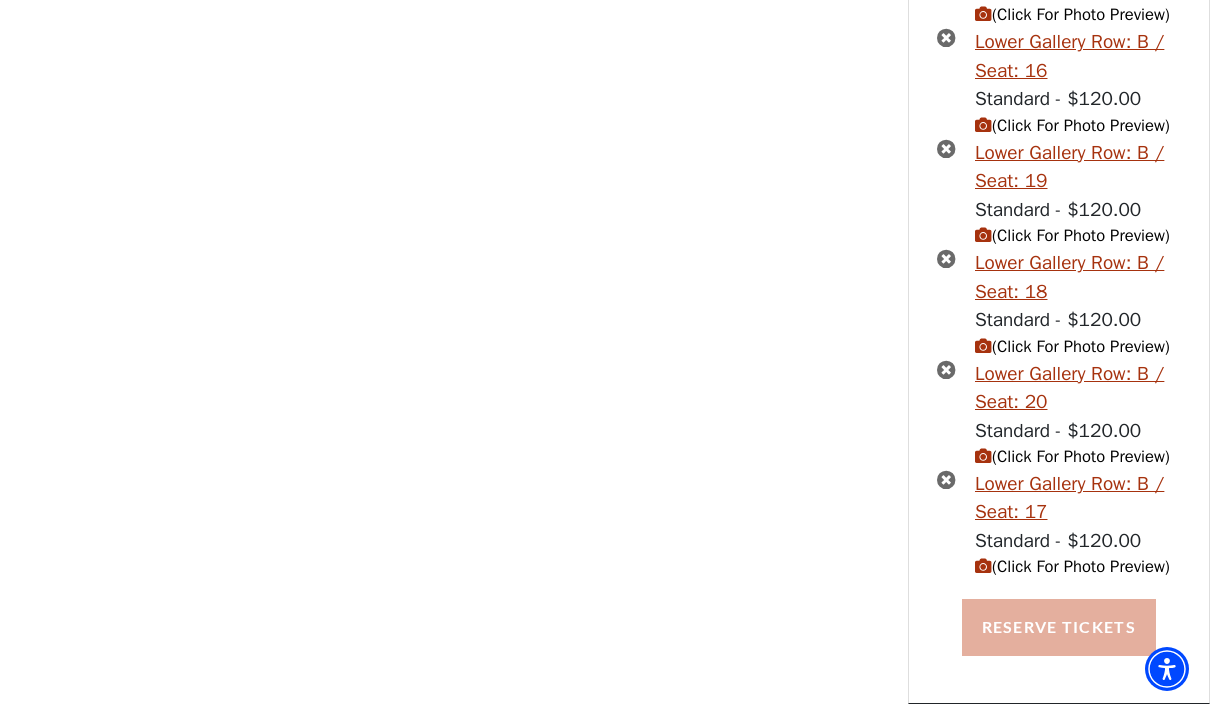 click on "Reserve Tickets" at bounding box center (1059, 627) 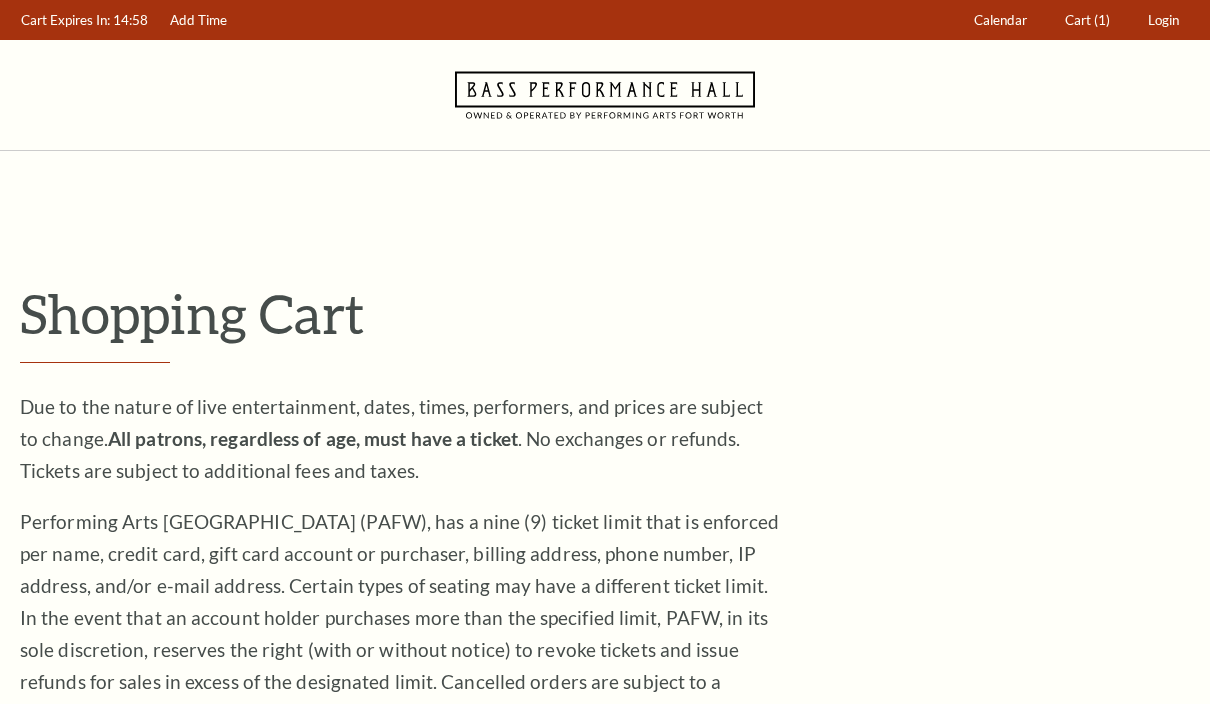 scroll, scrollTop: 0, scrollLeft: 0, axis: both 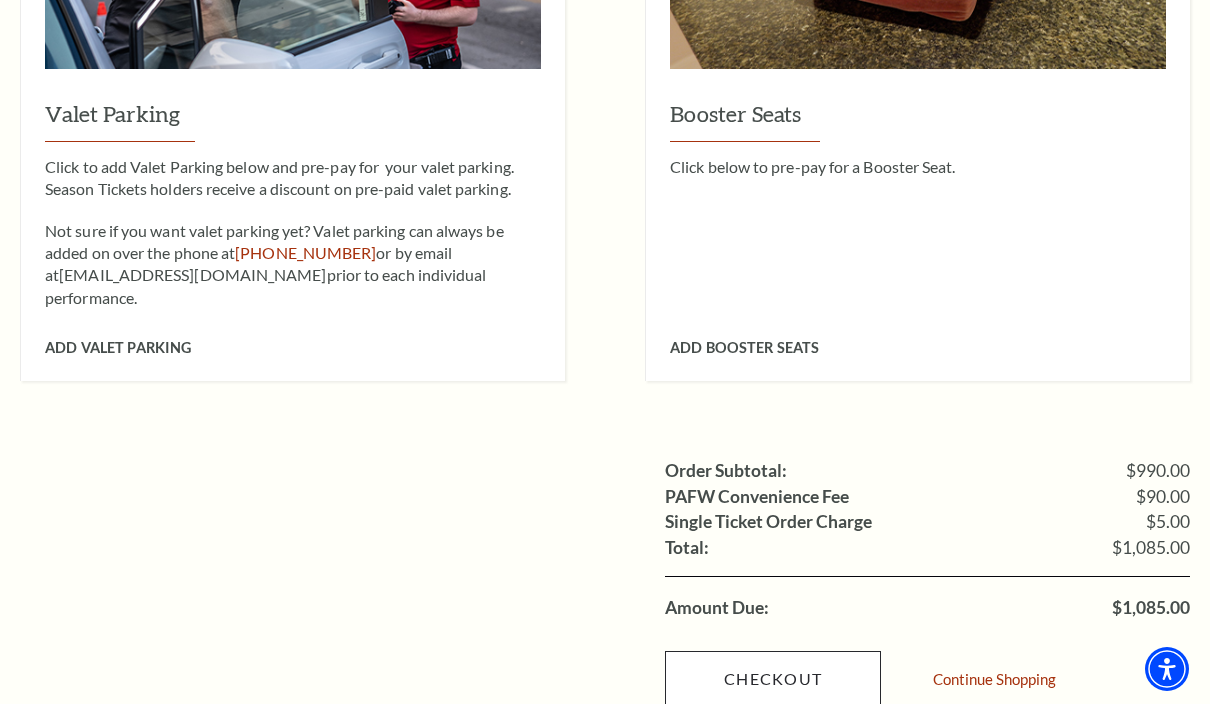 click on "Checkout" at bounding box center [773, 679] 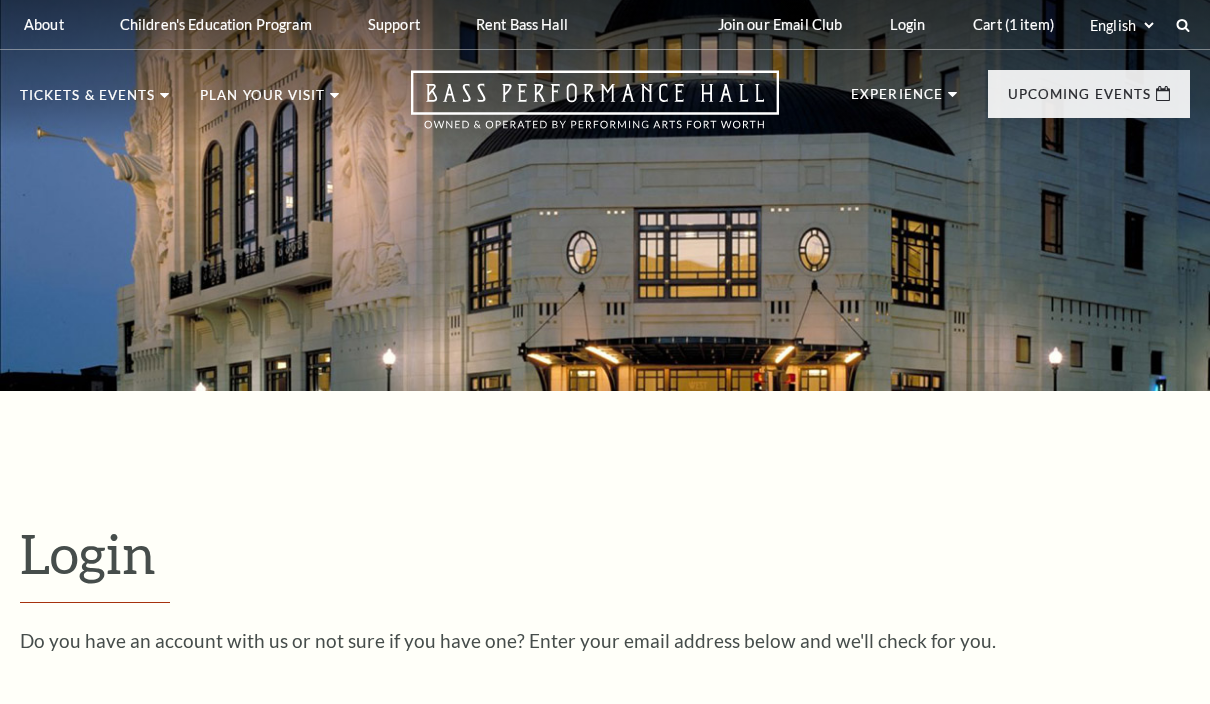 scroll, scrollTop: 324, scrollLeft: 0, axis: vertical 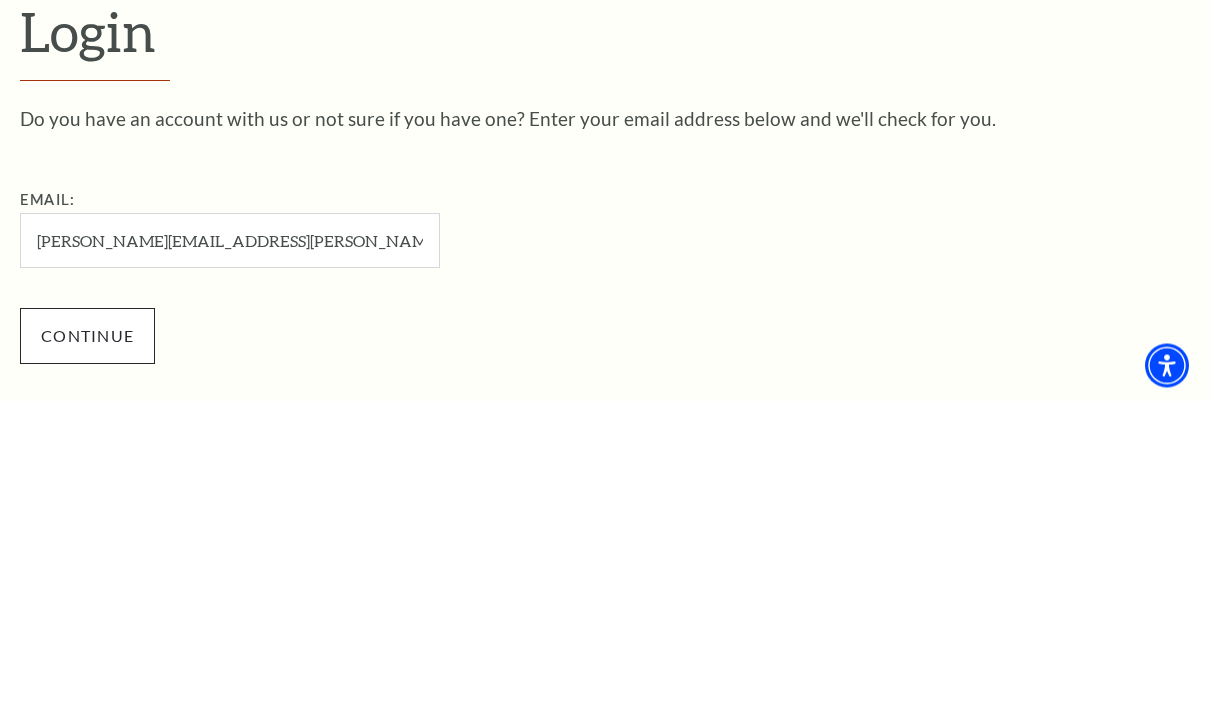 type on "steve.michell@me.com" 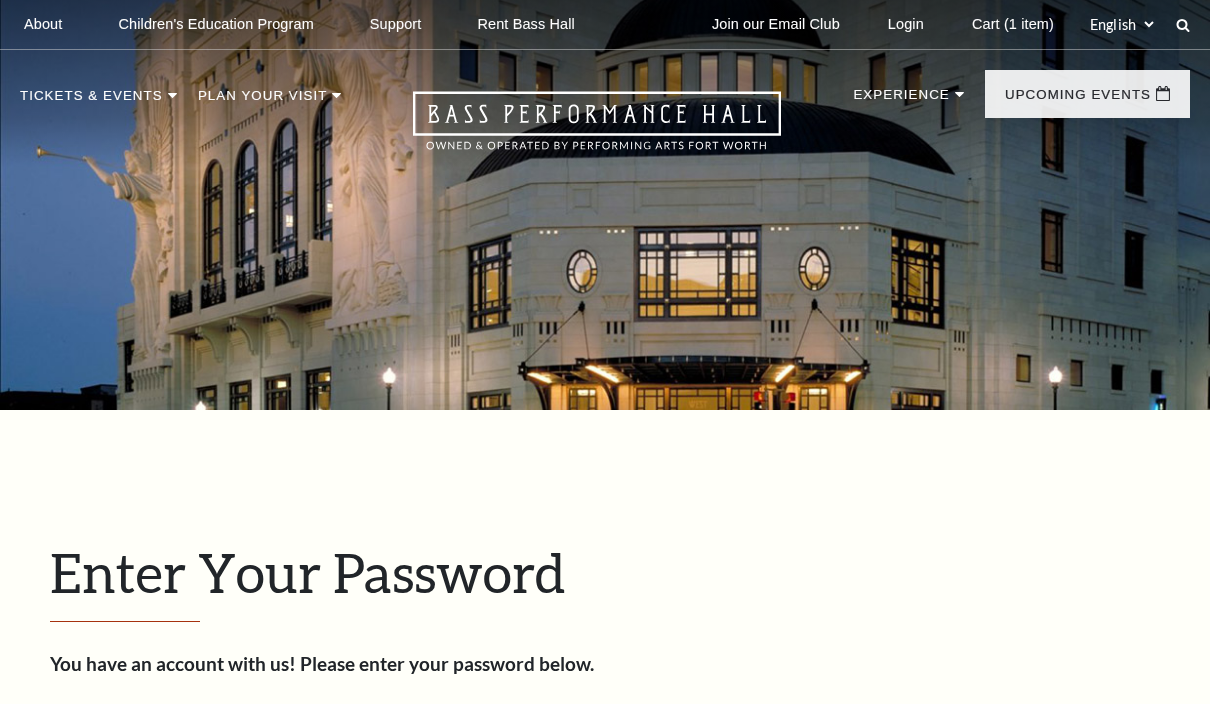 scroll, scrollTop: 276, scrollLeft: 0, axis: vertical 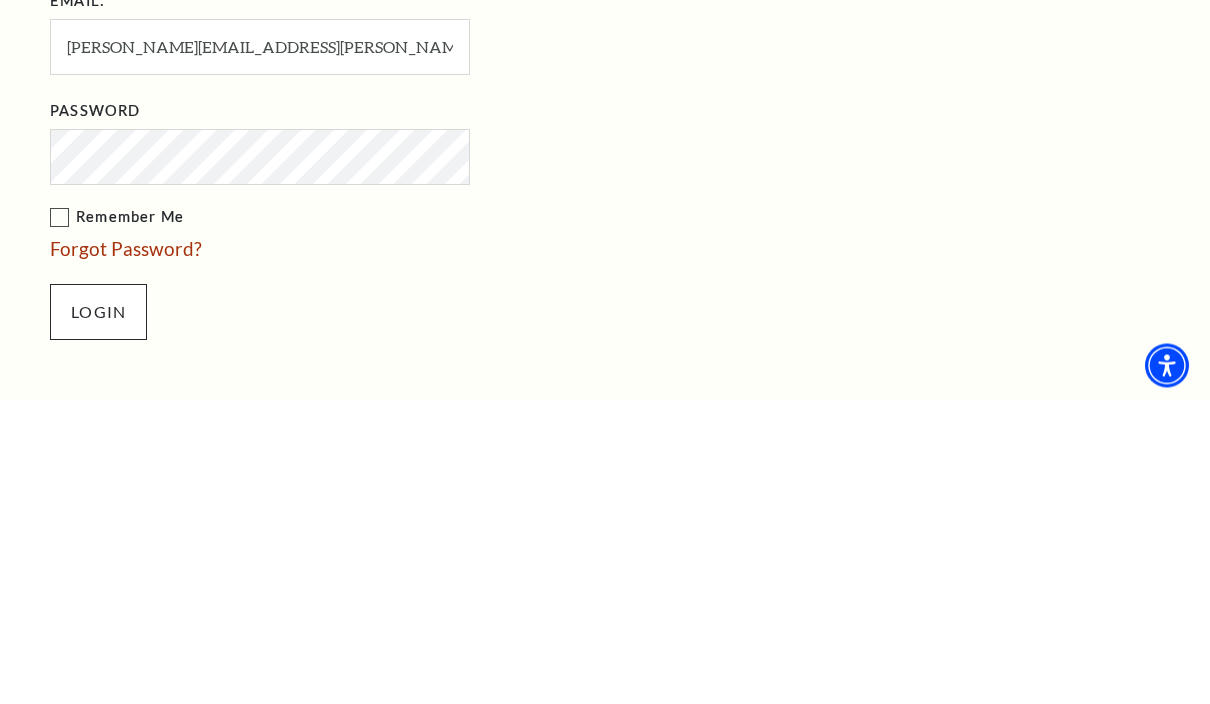 click on "Login" at bounding box center [98, 616] 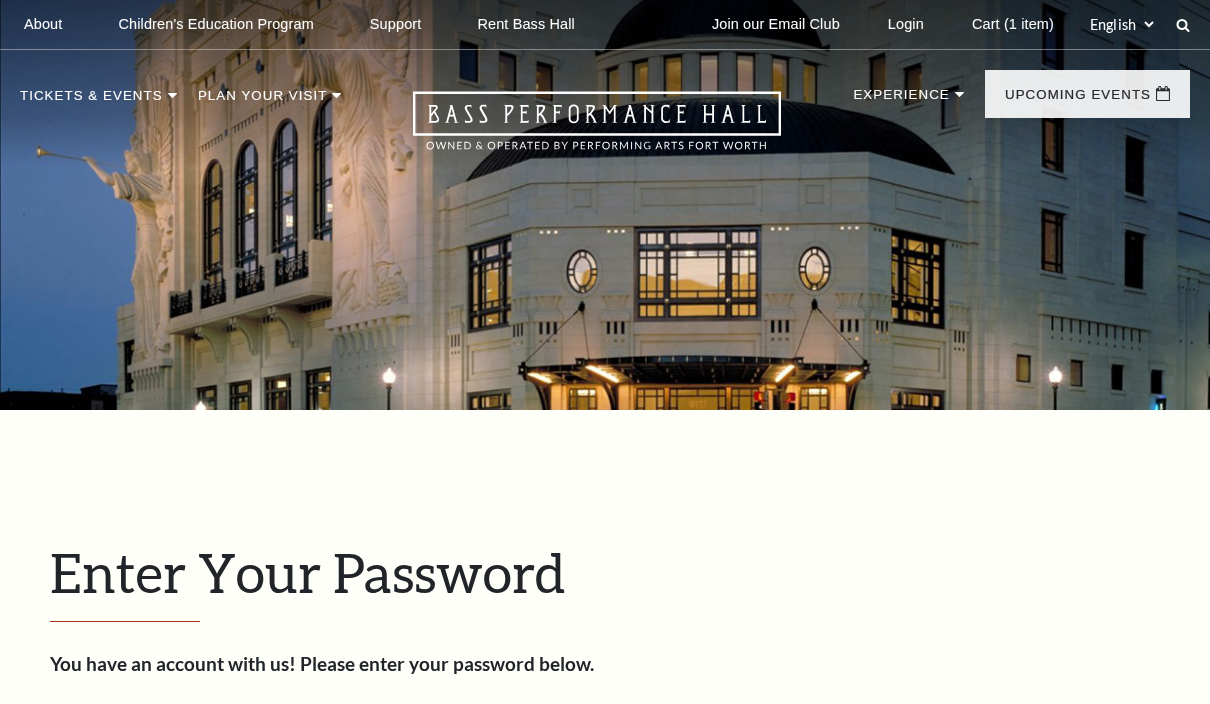 scroll, scrollTop: 0, scrollLeft: 0, axis: both 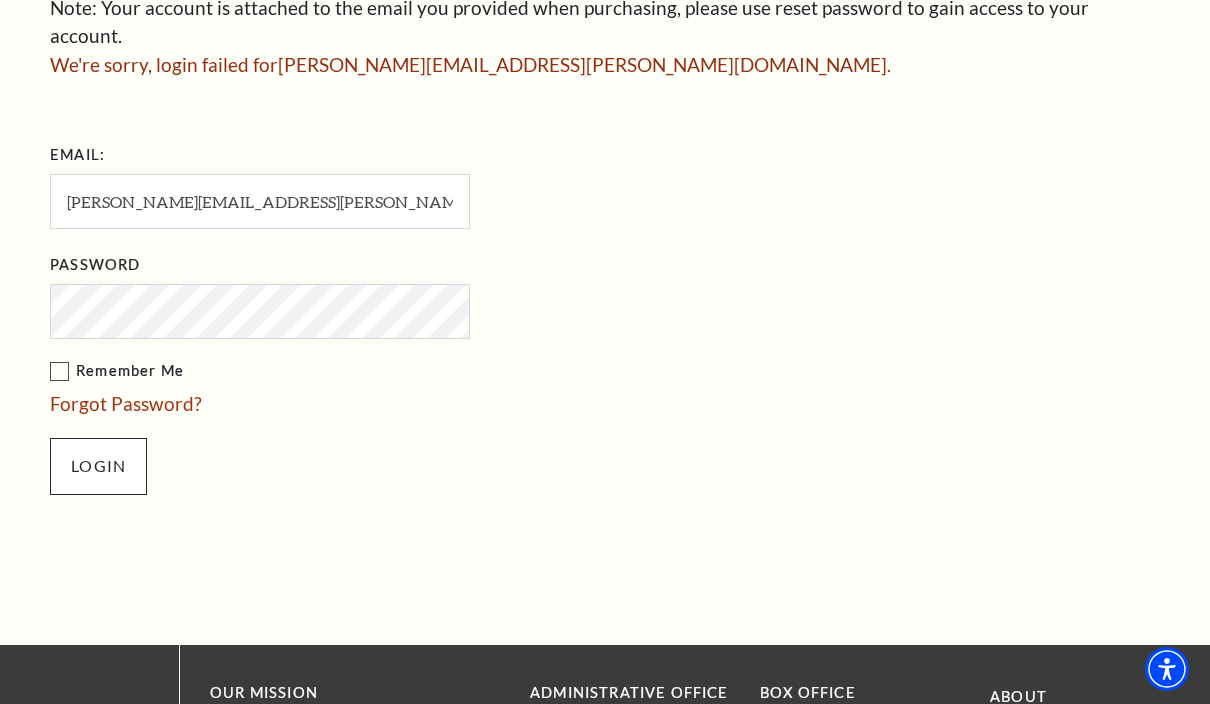 click on "Login" at bounding box center [98, 466] 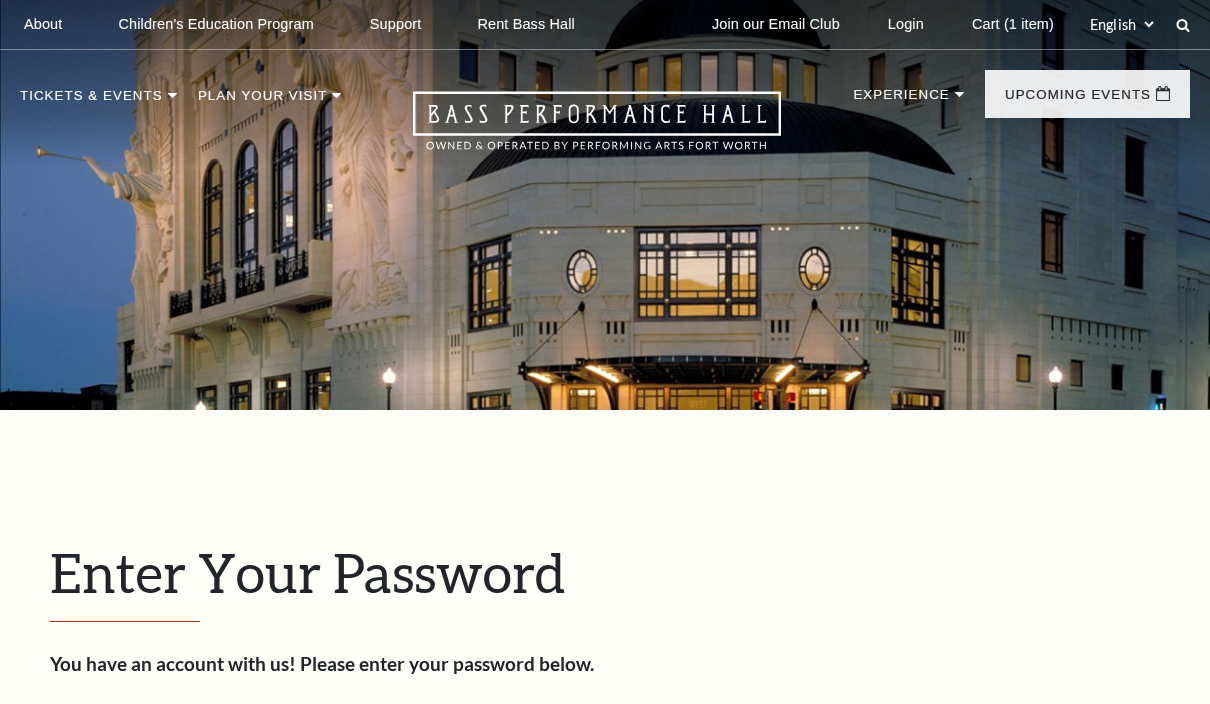 scroll, scrollTop: 0, scrollLeft: 0, axis: both 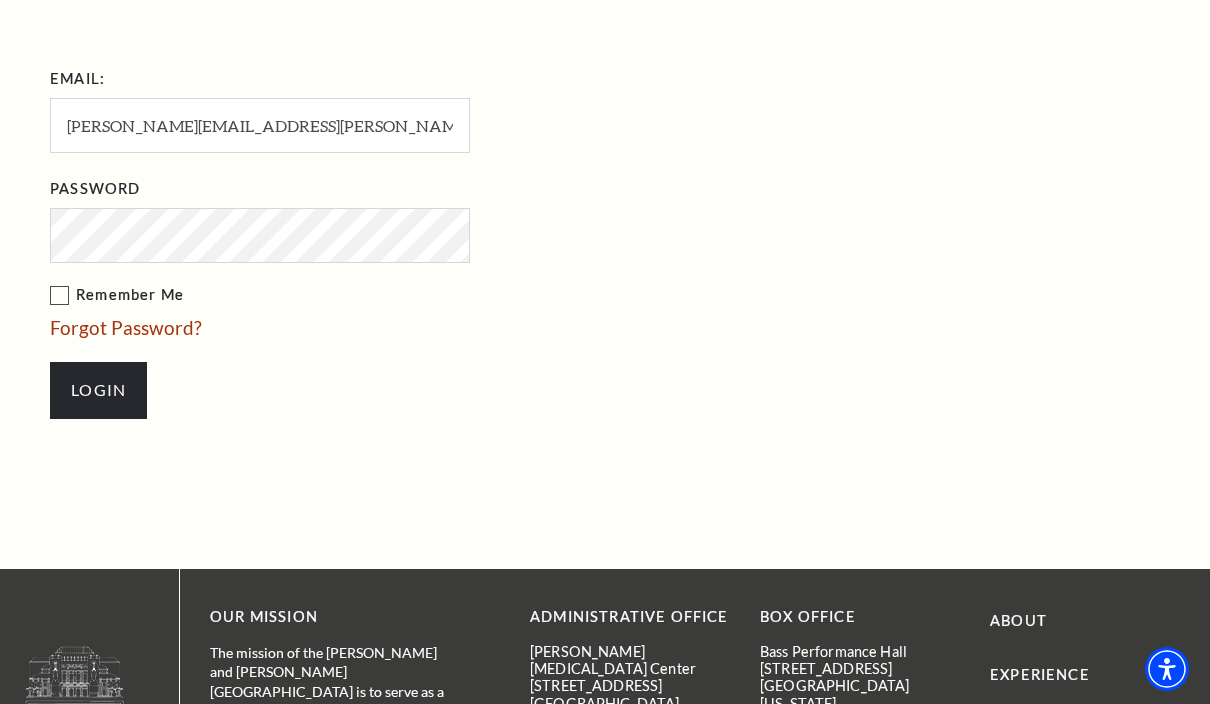 click on "Forgot Password?" at bounding box center [126, 327] 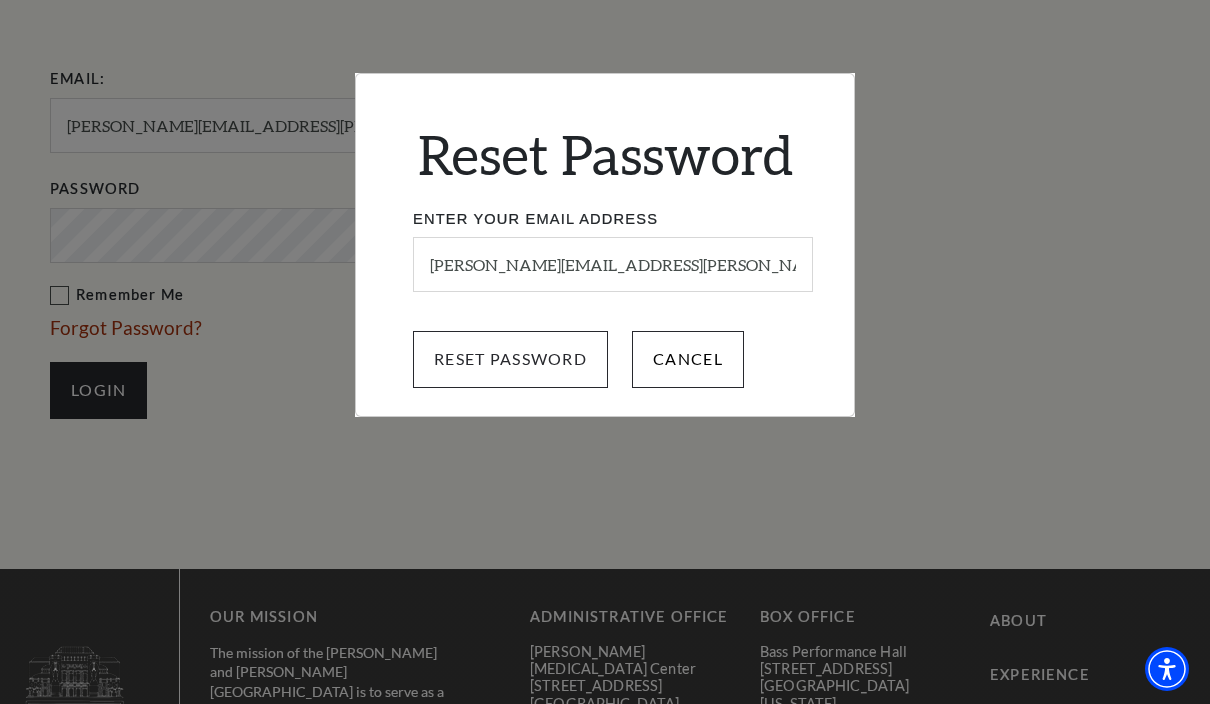 click on "Reset Password" at bounding box center [510, 359] 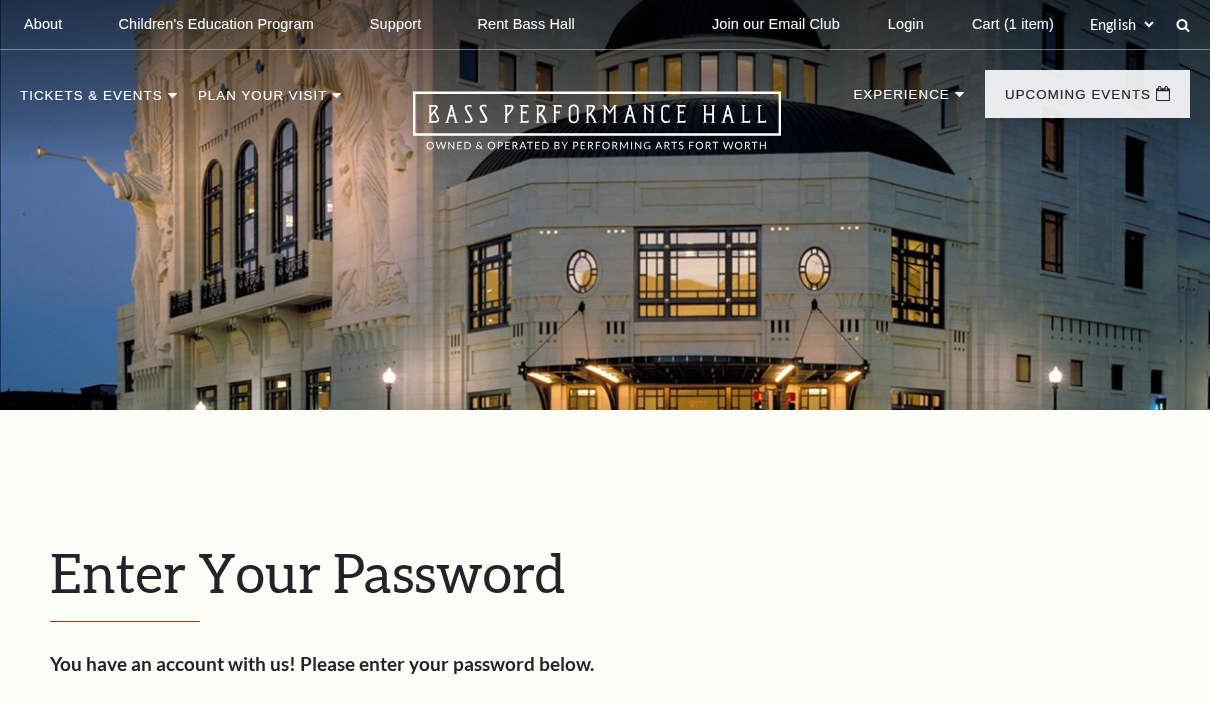 scroll, scrollTop: 0, scrollLeft: 0, axis: both 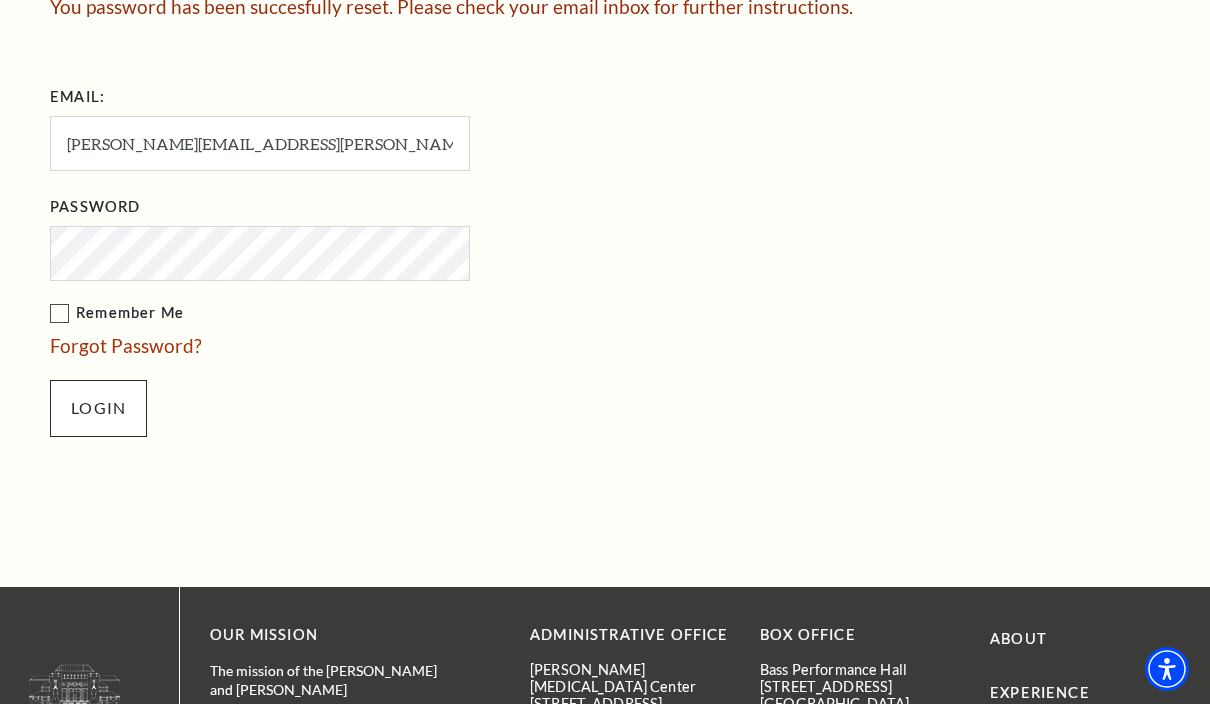 click on "Login" at bounding box center (98, 408) 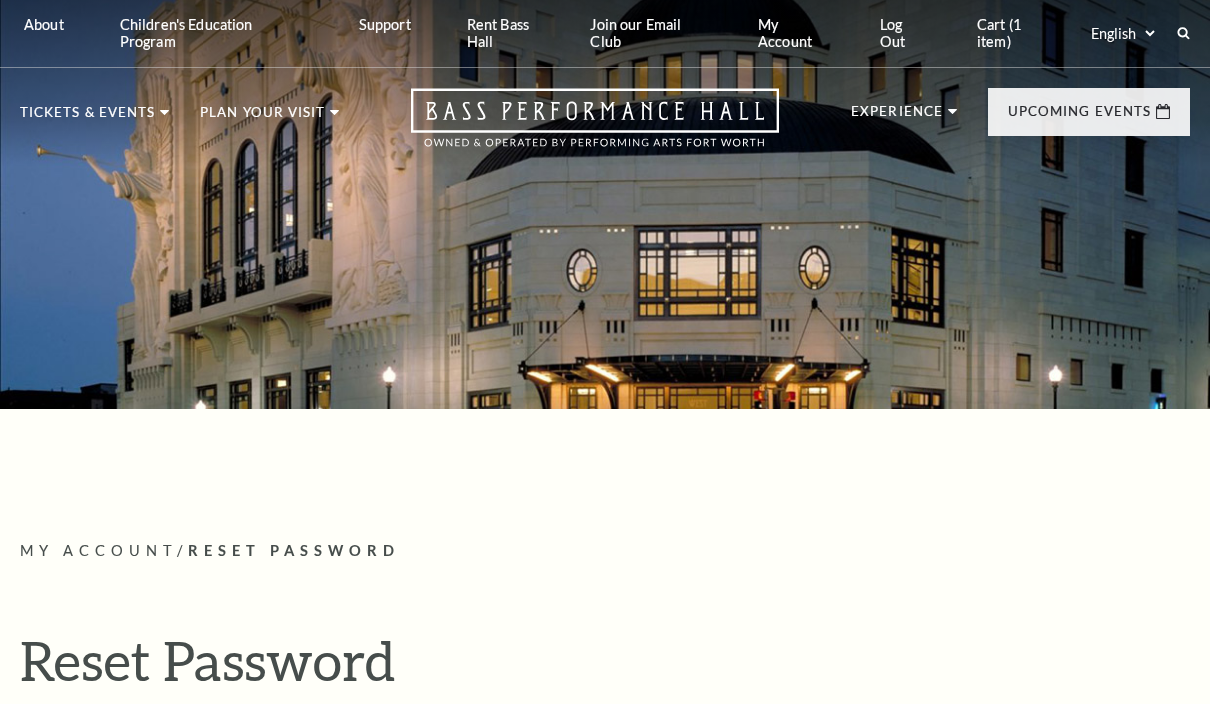 scroll, scrollTop: 0, scrollLeft: 0, axis: both 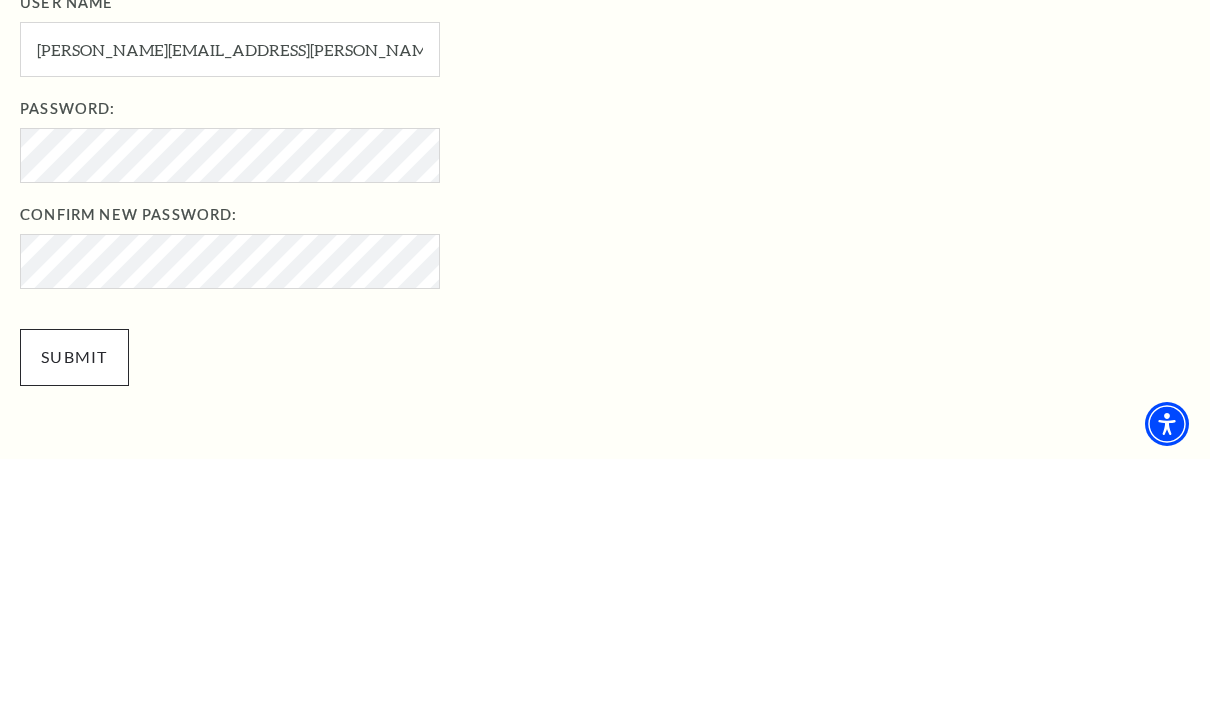click on "Submit" at bounding box center (74, 602) 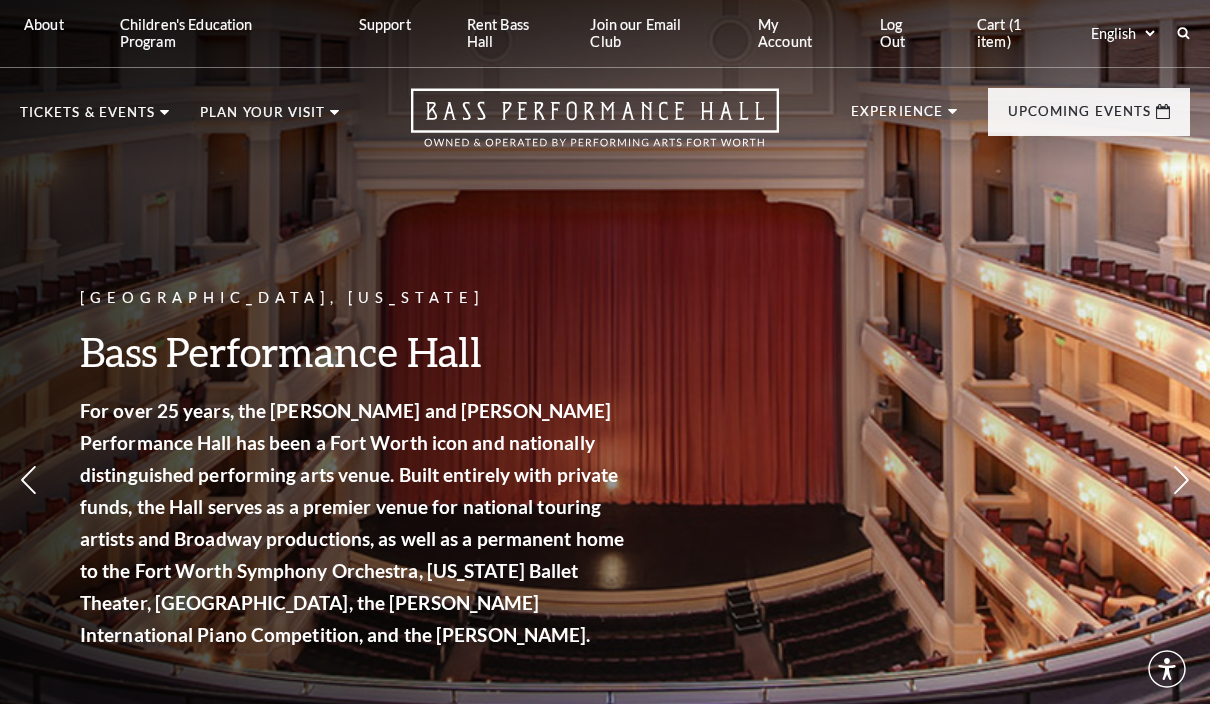 scroll, scrollTop: 1, scrollLeft: 0, axis: vertical 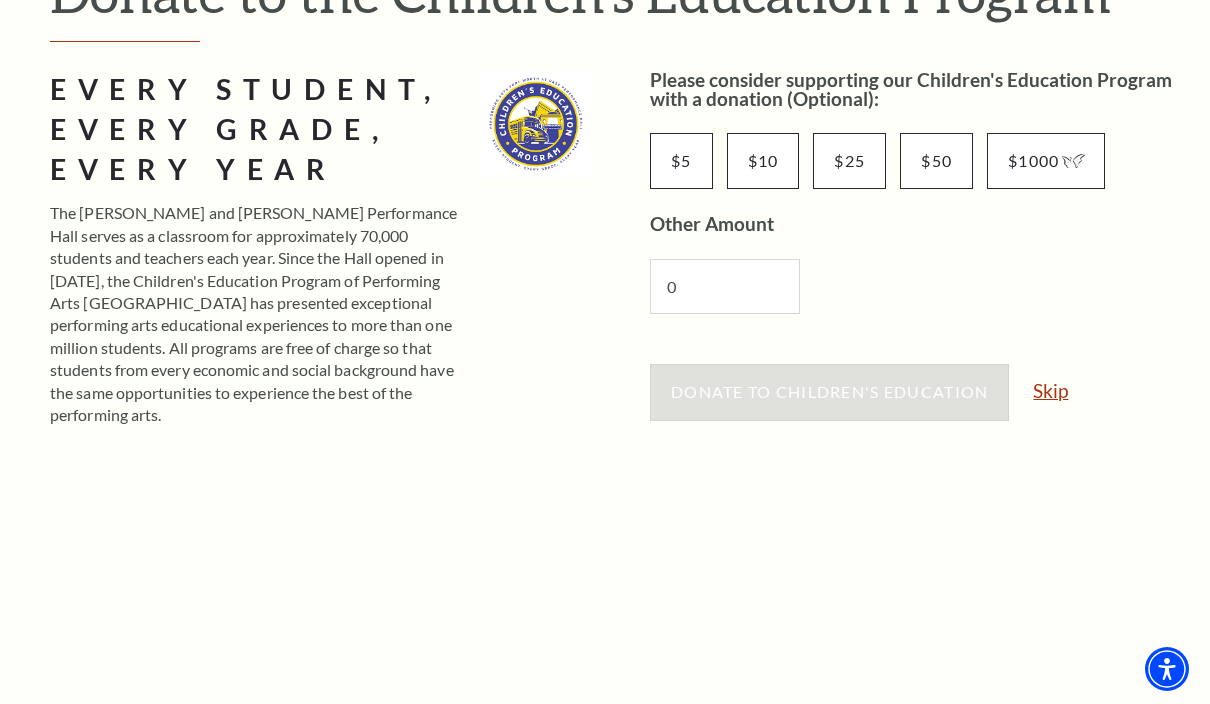 click on "Skip" at bounding box center (1050, 390) 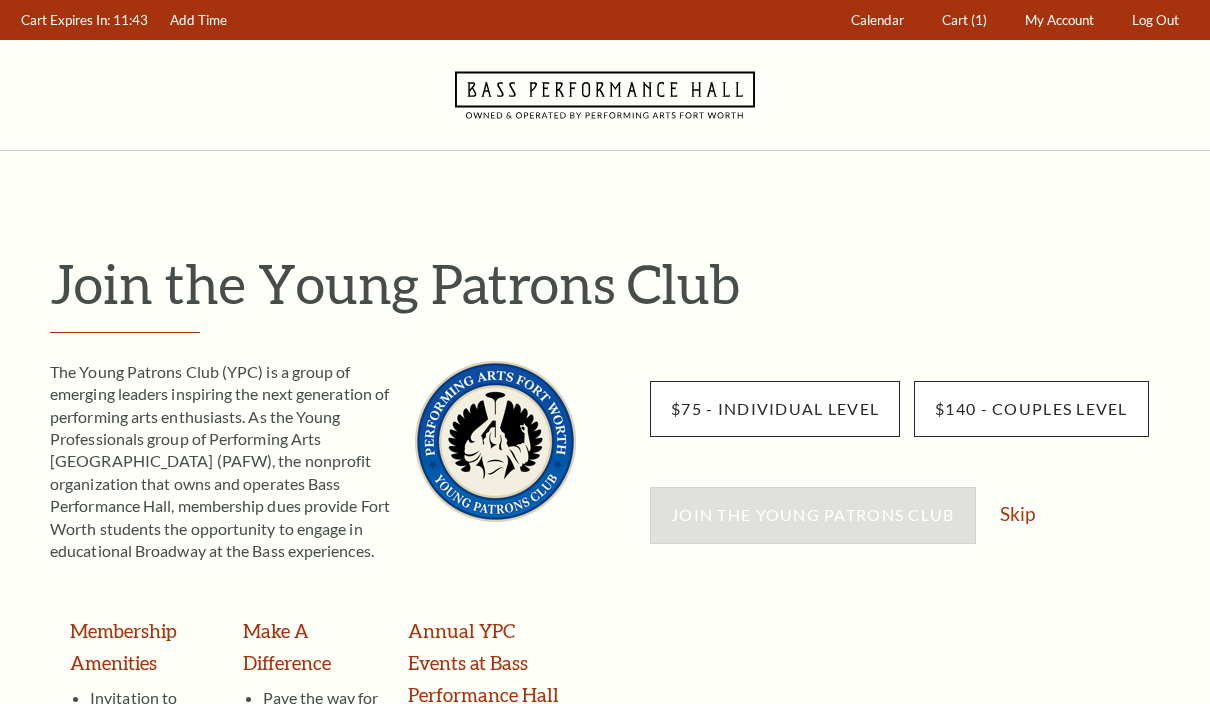 scroll, scrollTop: 0, scrollLeft: 0, axis: both 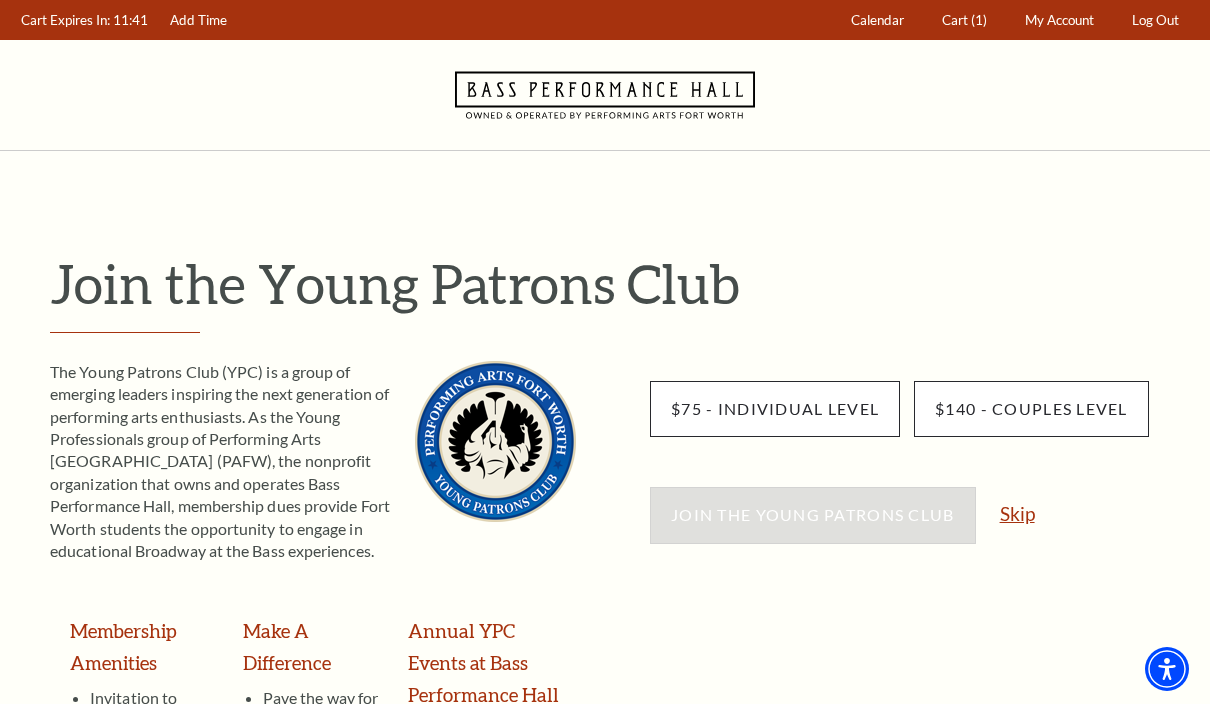 click on "Skip" at bounding box center (1017, 513) 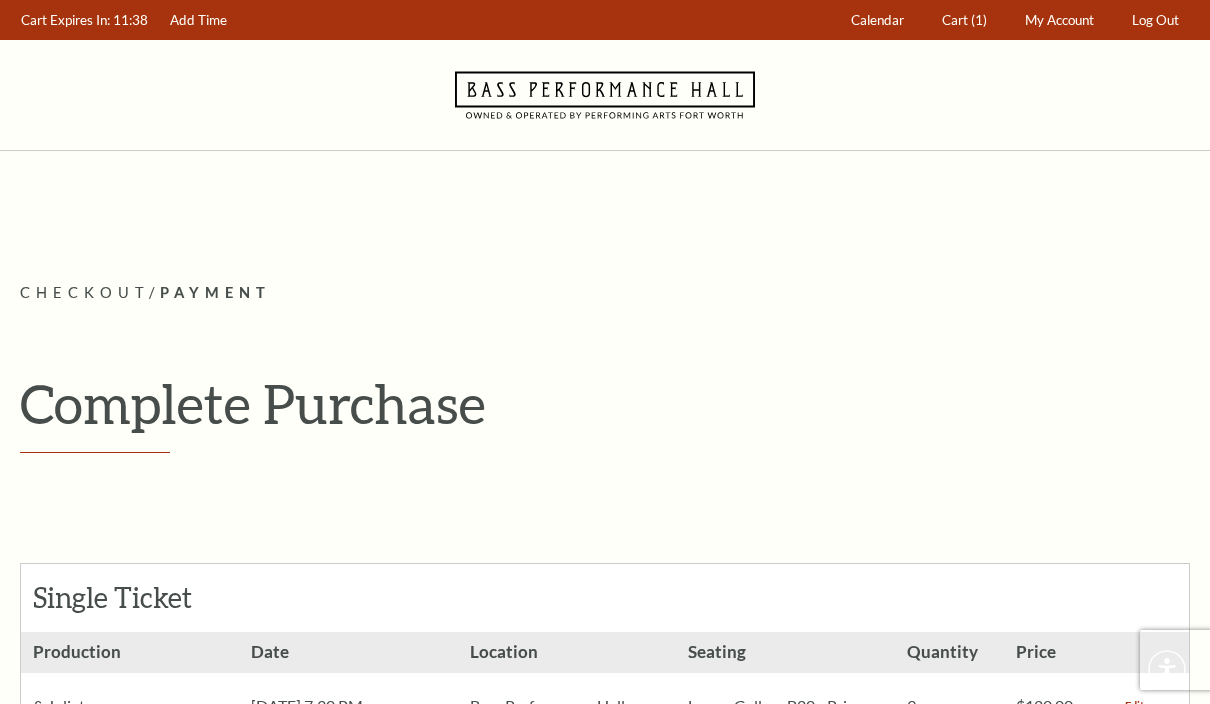scroll, scrollTop: 0, scrollLeft: 0, axis: both 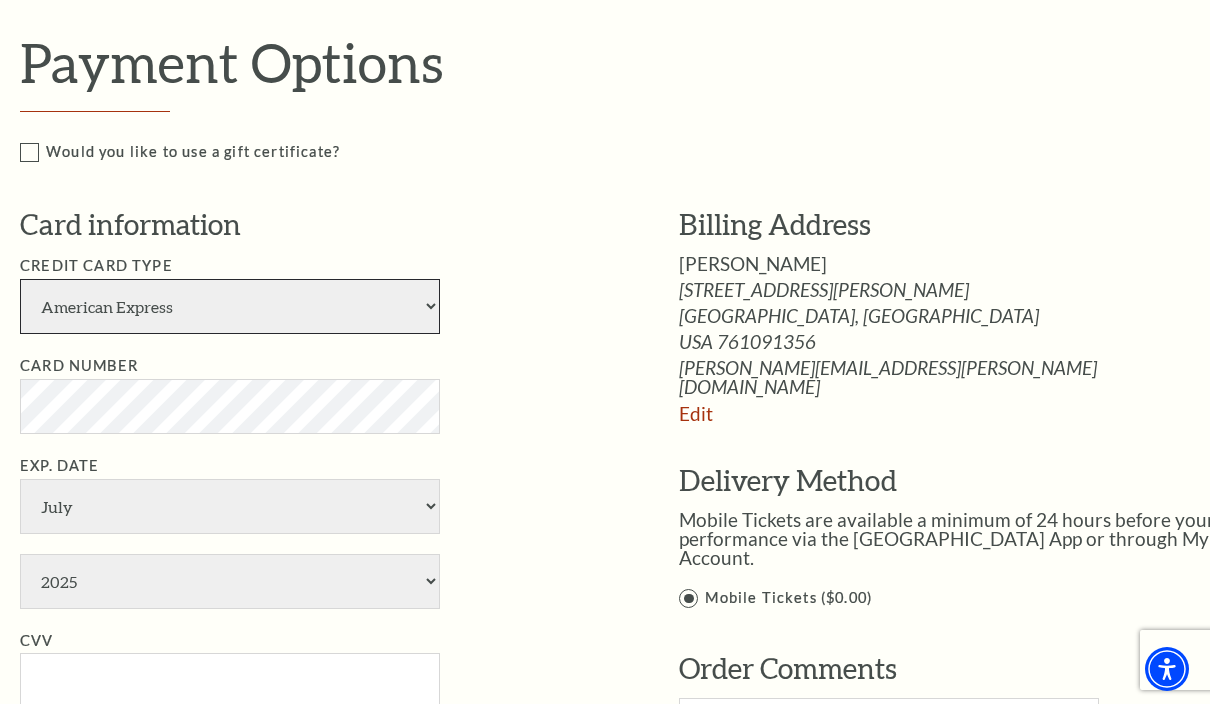 select on "25" 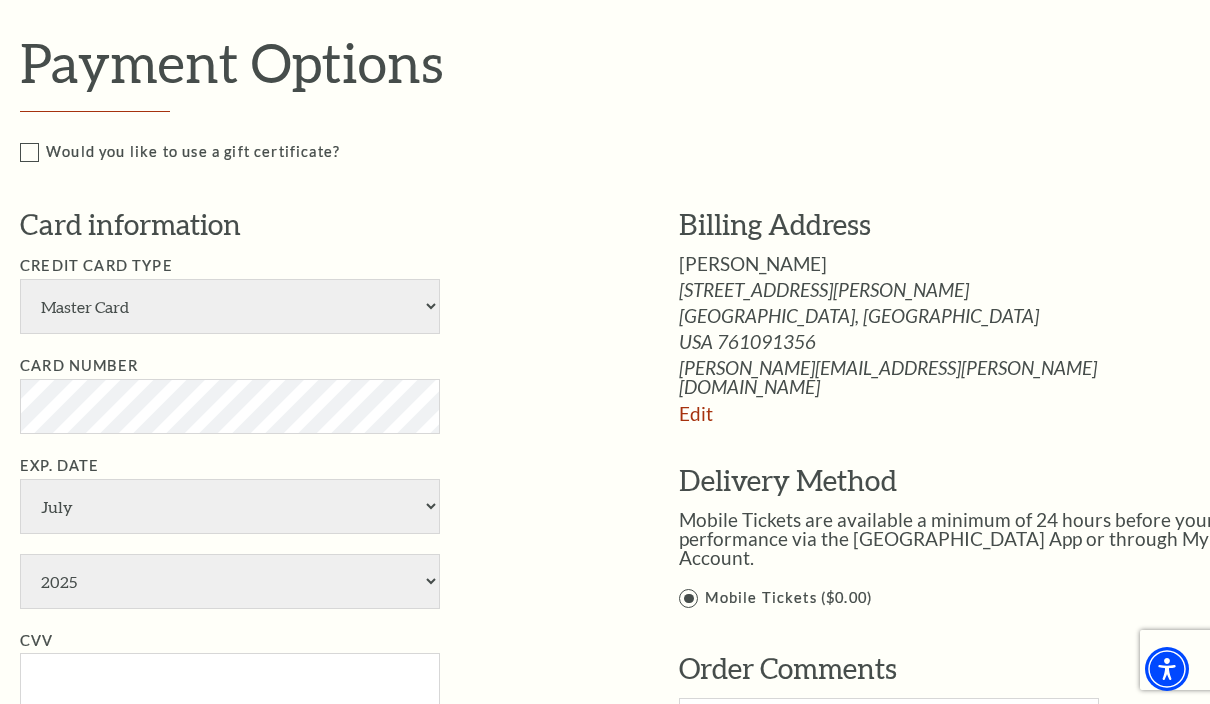 select on "3" 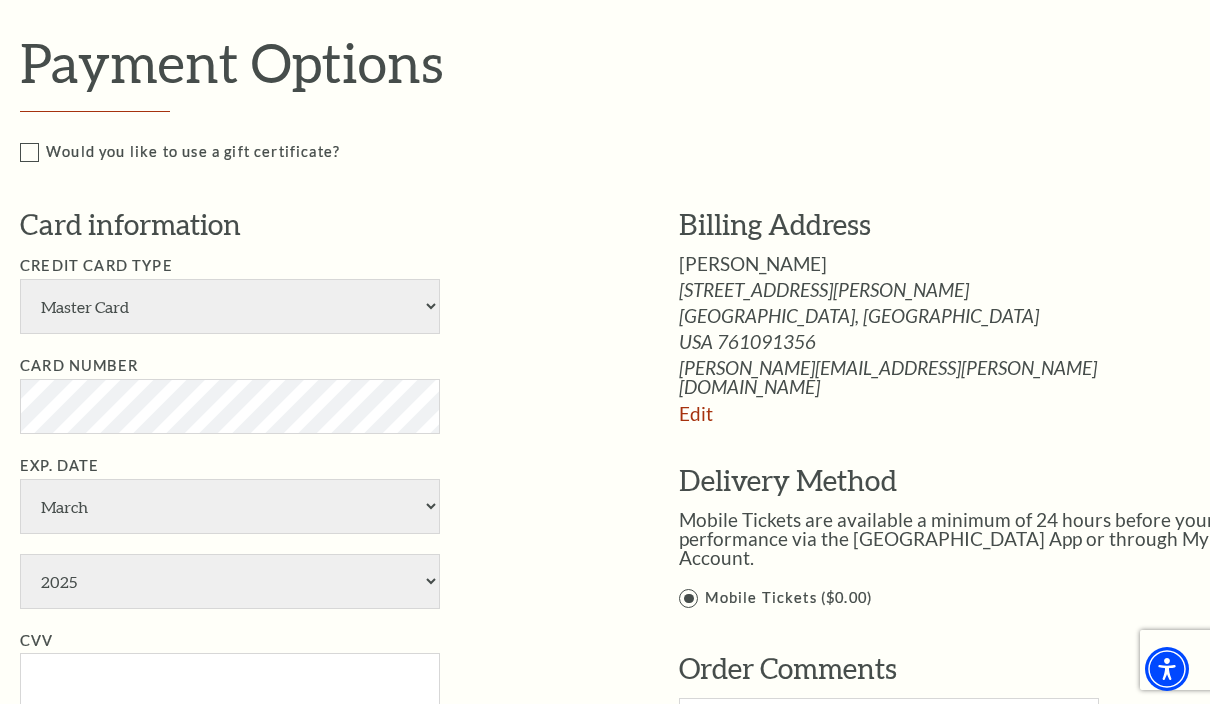 select on "2027" 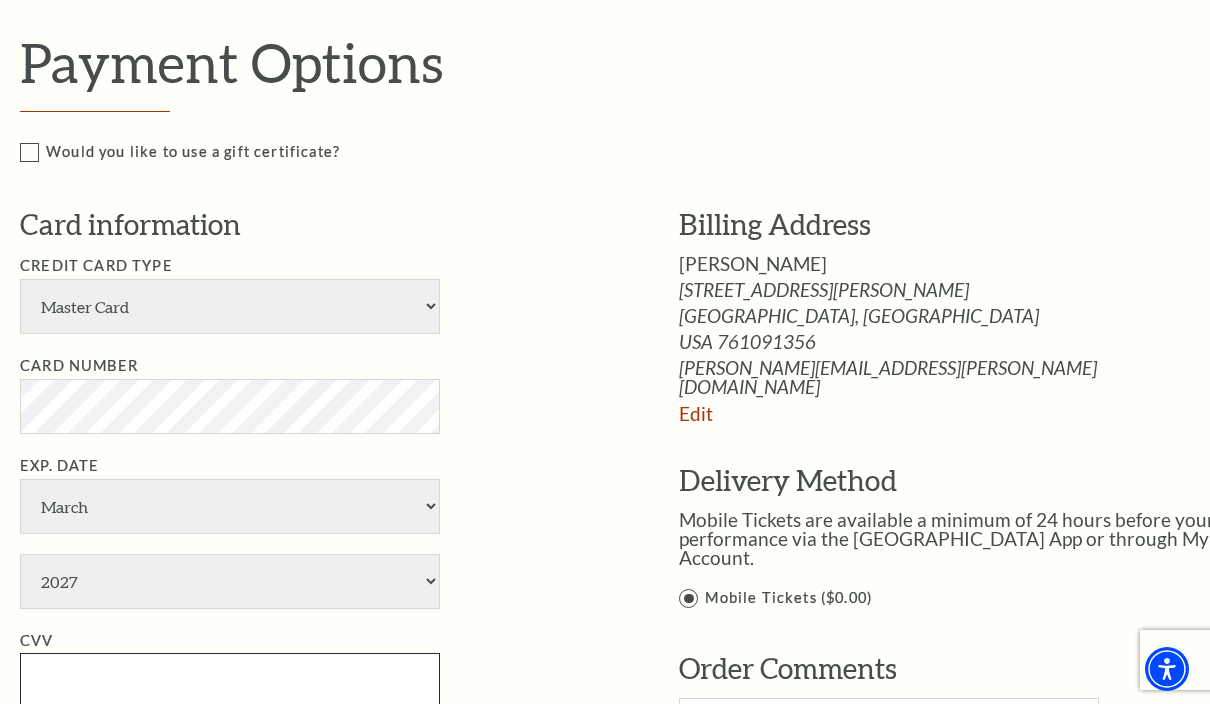 type on "325" 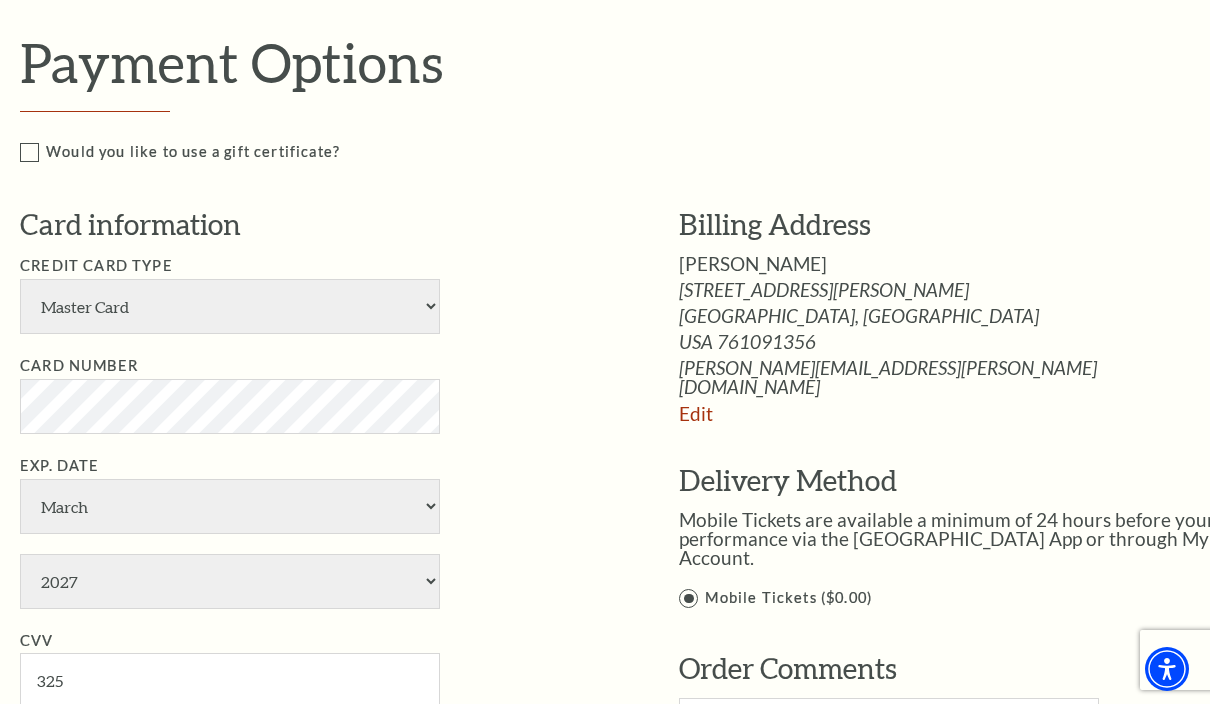 type on "Steven d michell" 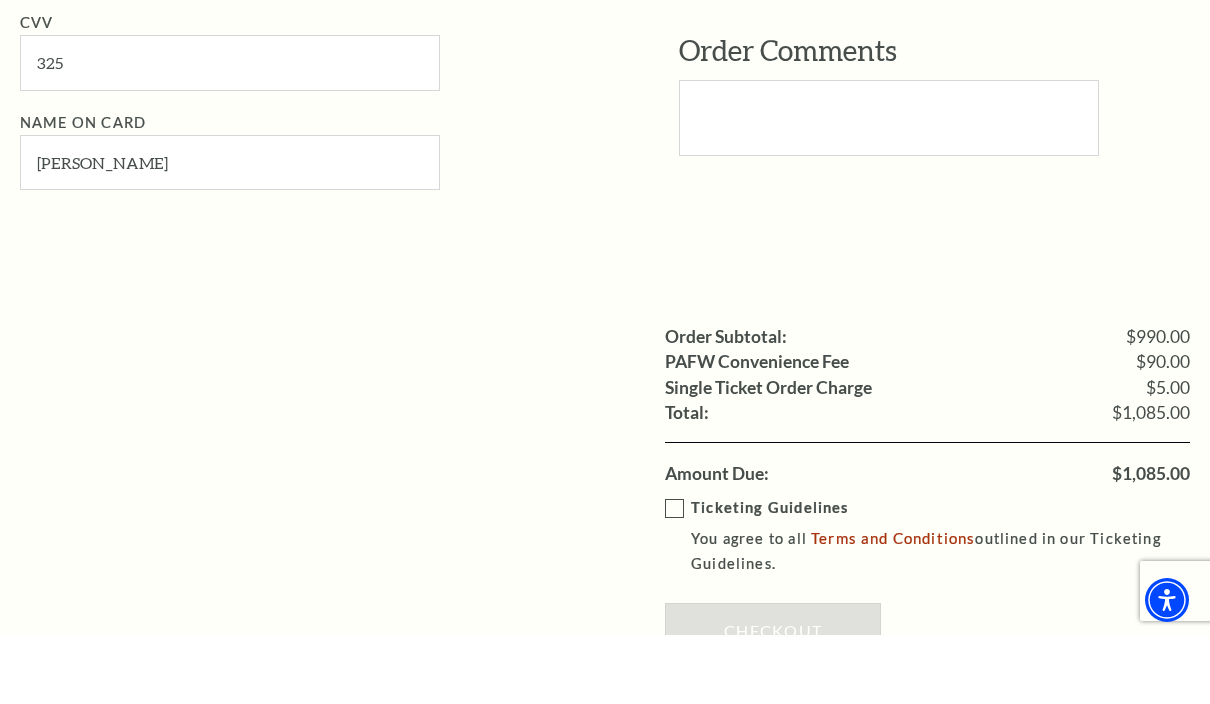 scroll, scrollTop: 2069, scrollLeft: 0, axis: vertical 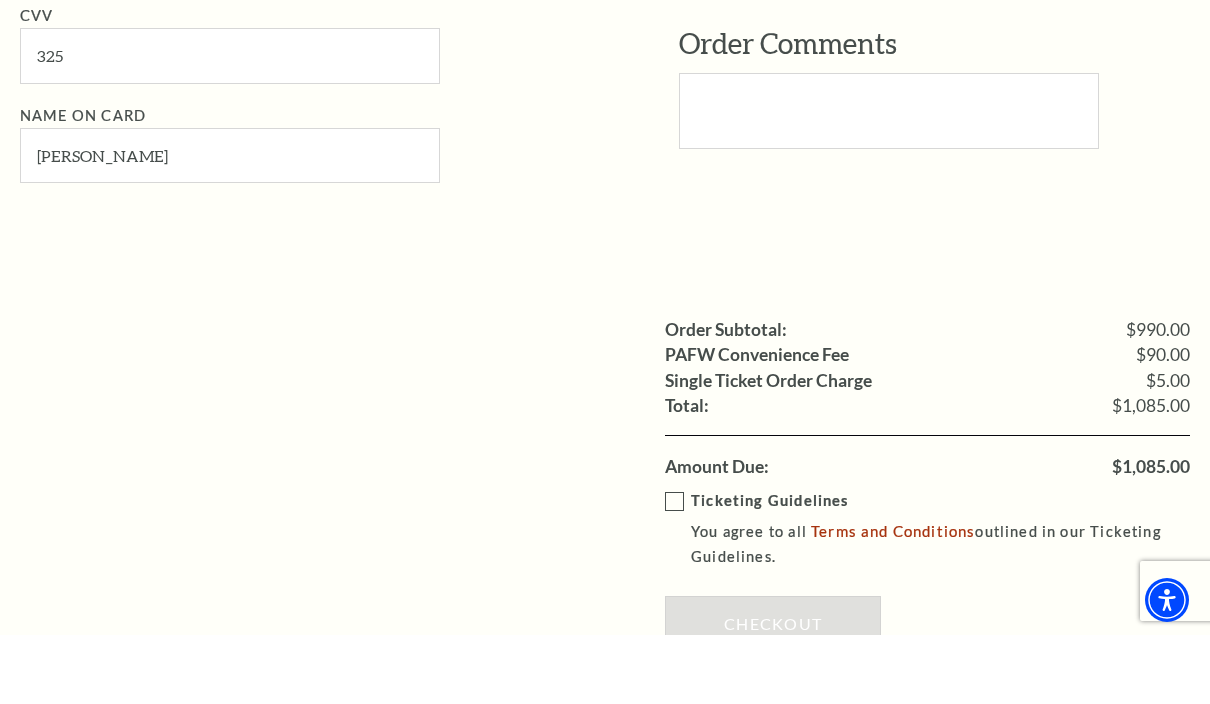 click on "Ticketing Guidelines
You agree to all   Terms and Conditions  outlined in our Ticketing Guidelines." at bounding box center (942, 598) 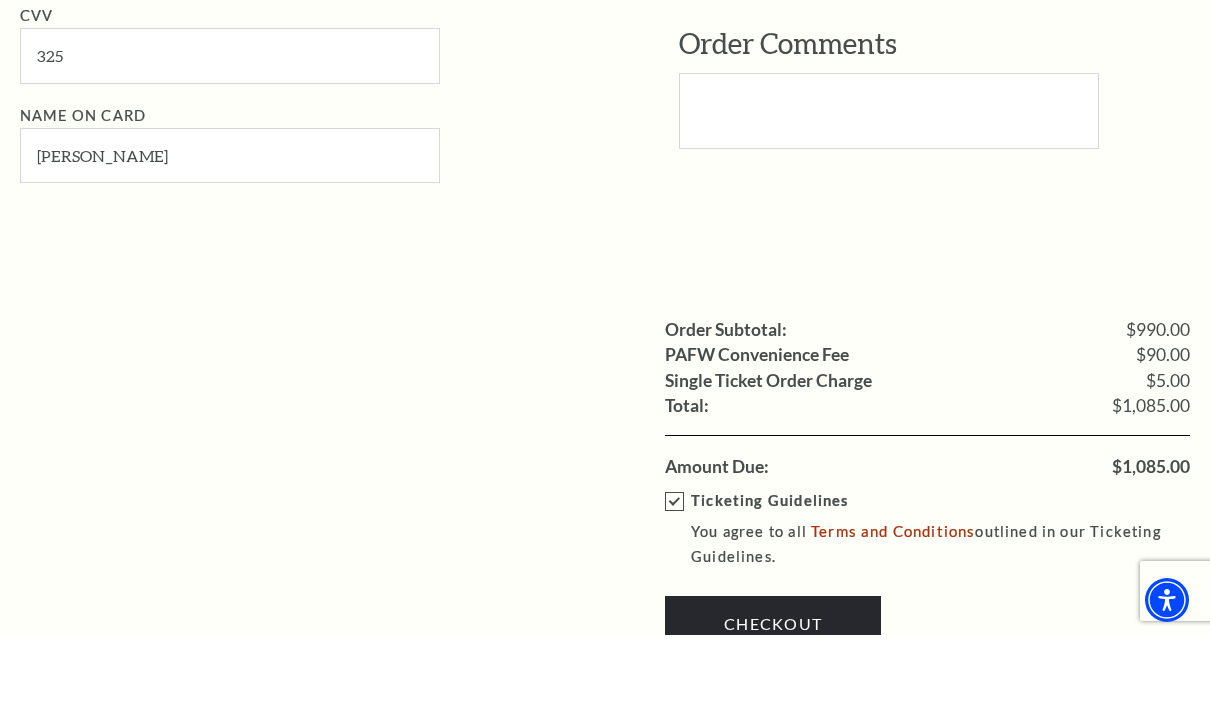 scroll, scrollTop: 2138, scrollLeft: 0, axis: vertical 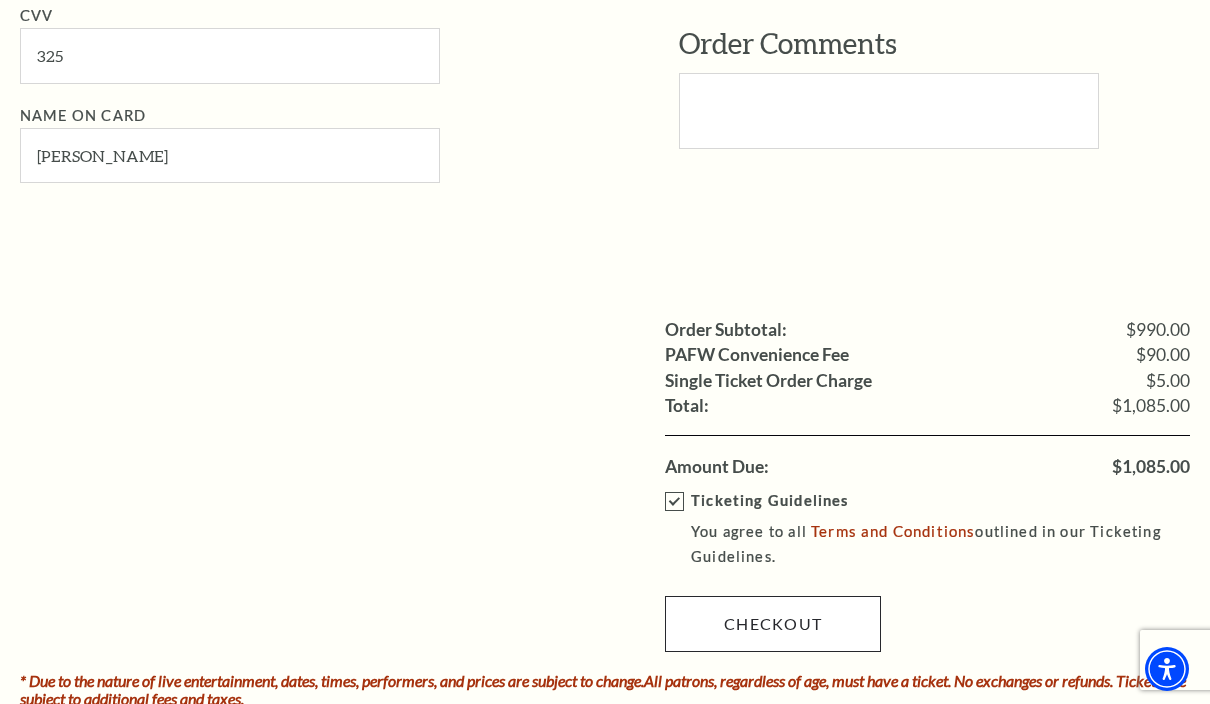 click on "Checkout" at bounding box center [773, 624] 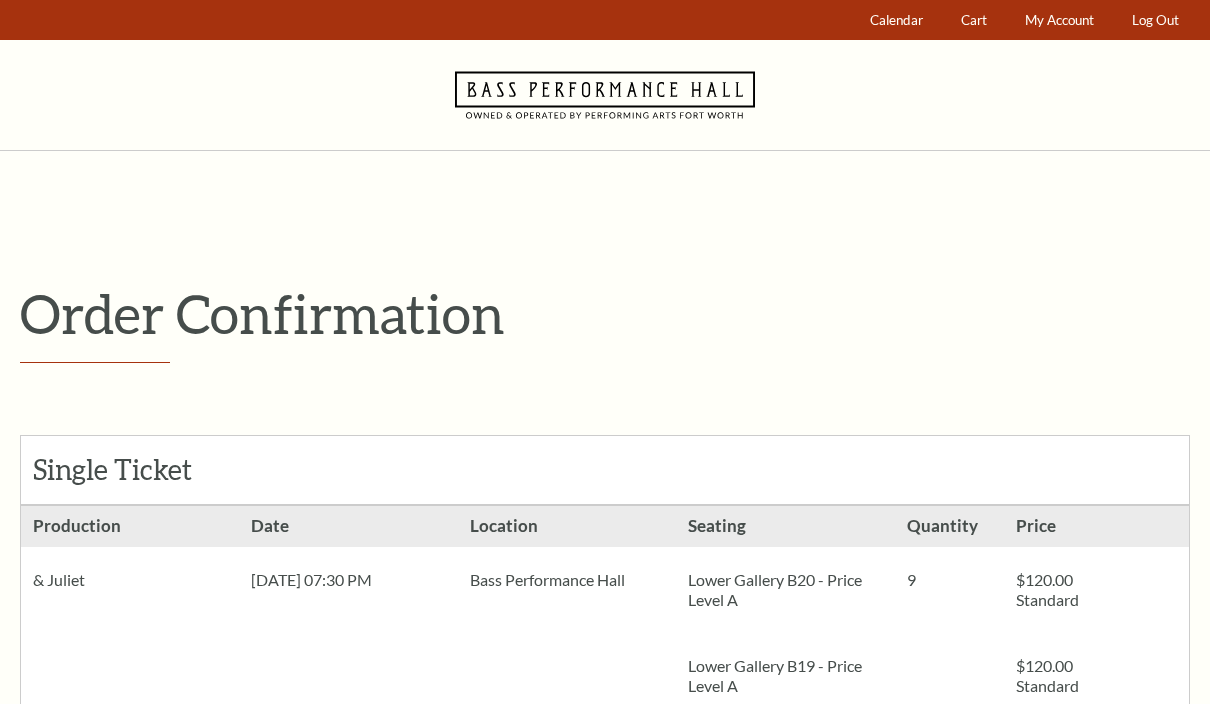 scroll, scrollTop: 0, scrollLeft: 0, axis: both 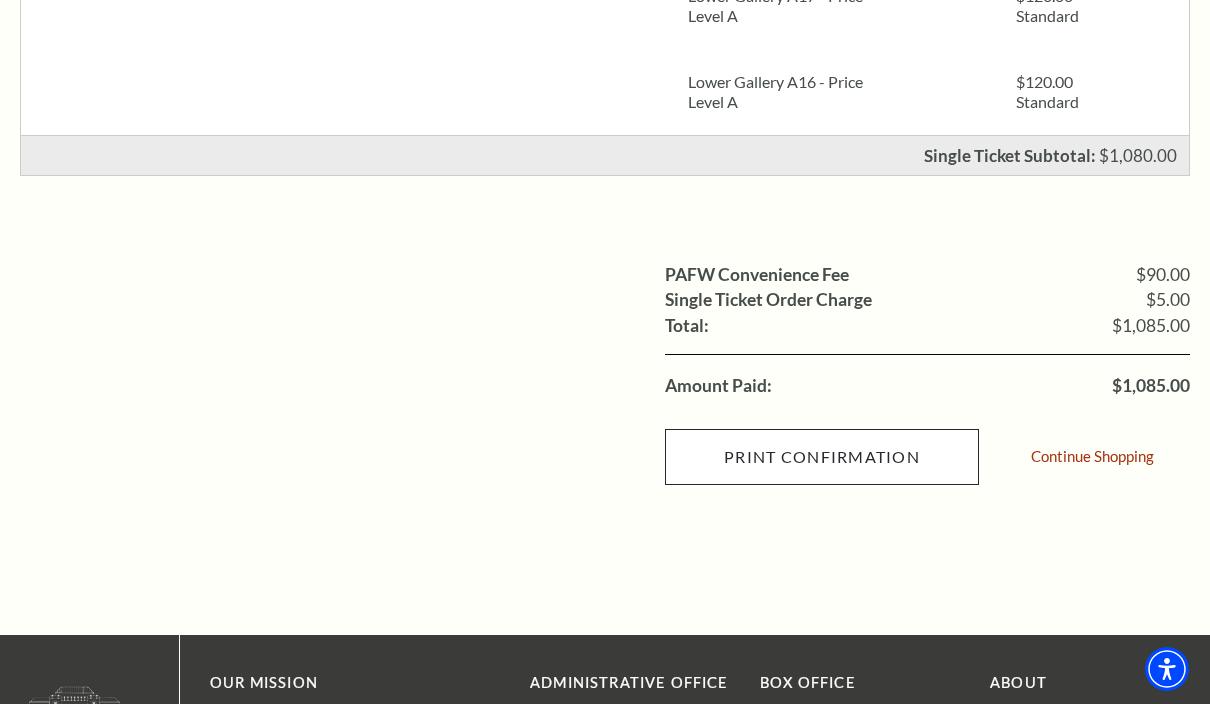 click on "Print Confirmation" at bounding box center [822, 457] 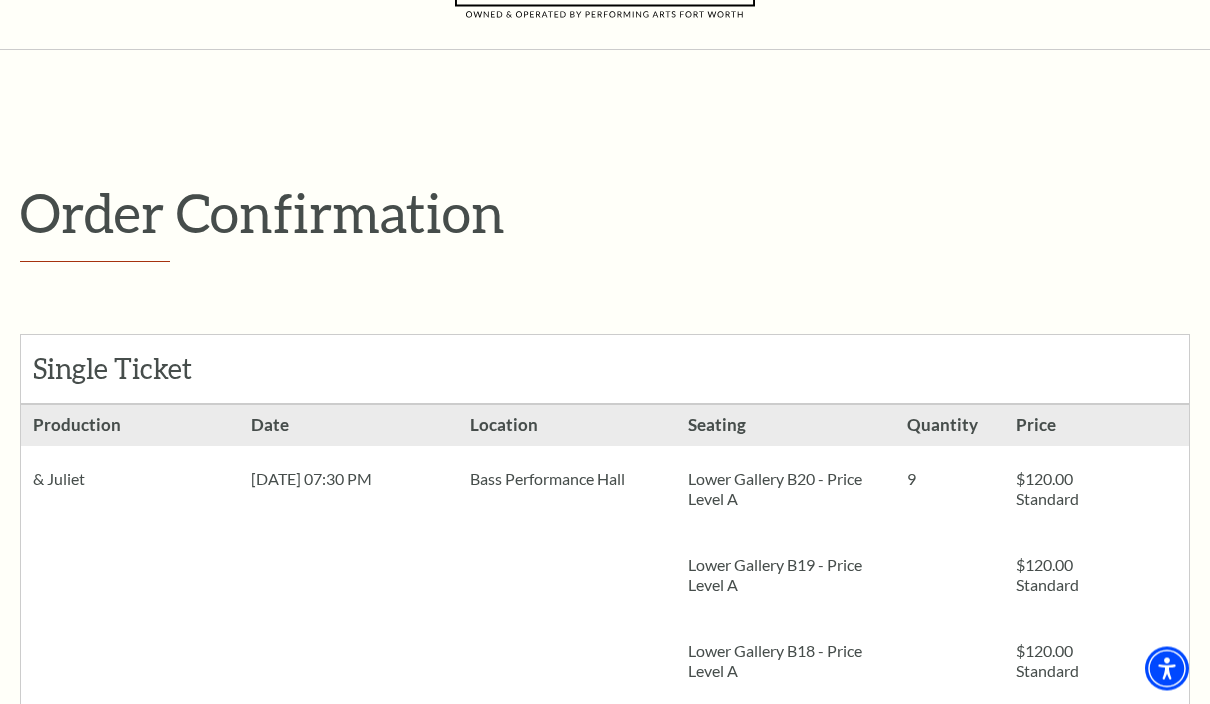 scroll, scrollTop: 0, scrollLeft: 0, axis: both 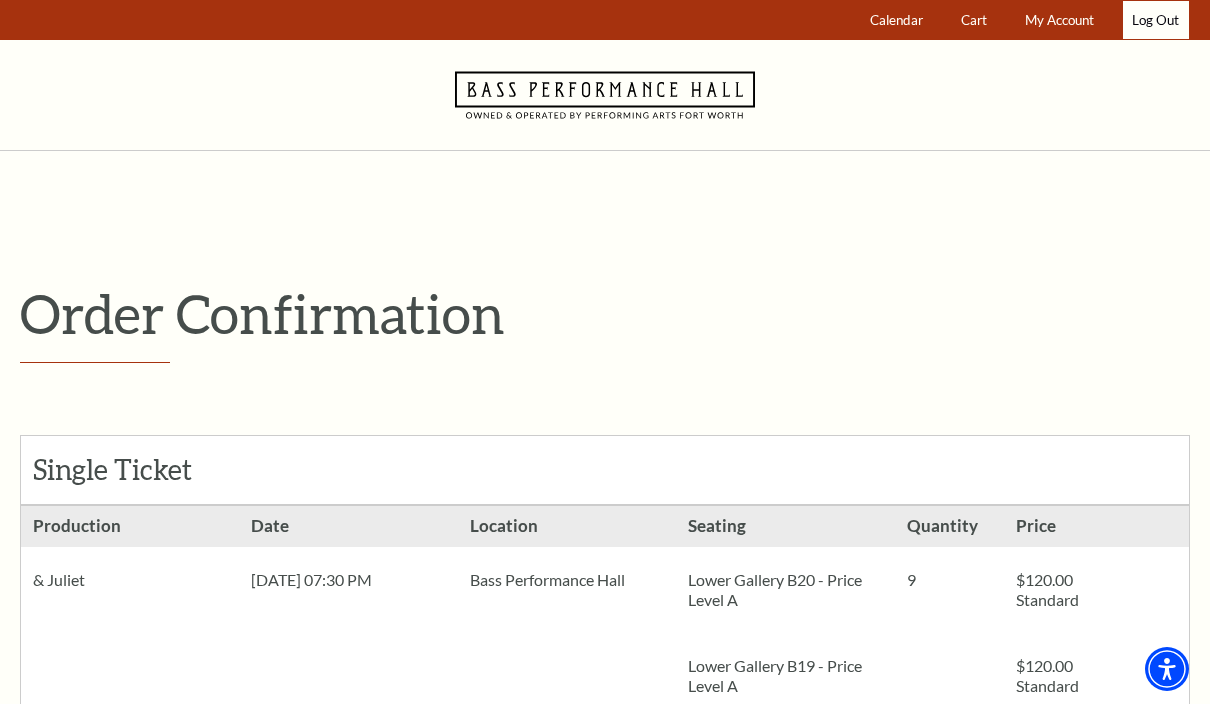 click on "Log Out" at bounding box center [1156, 20] 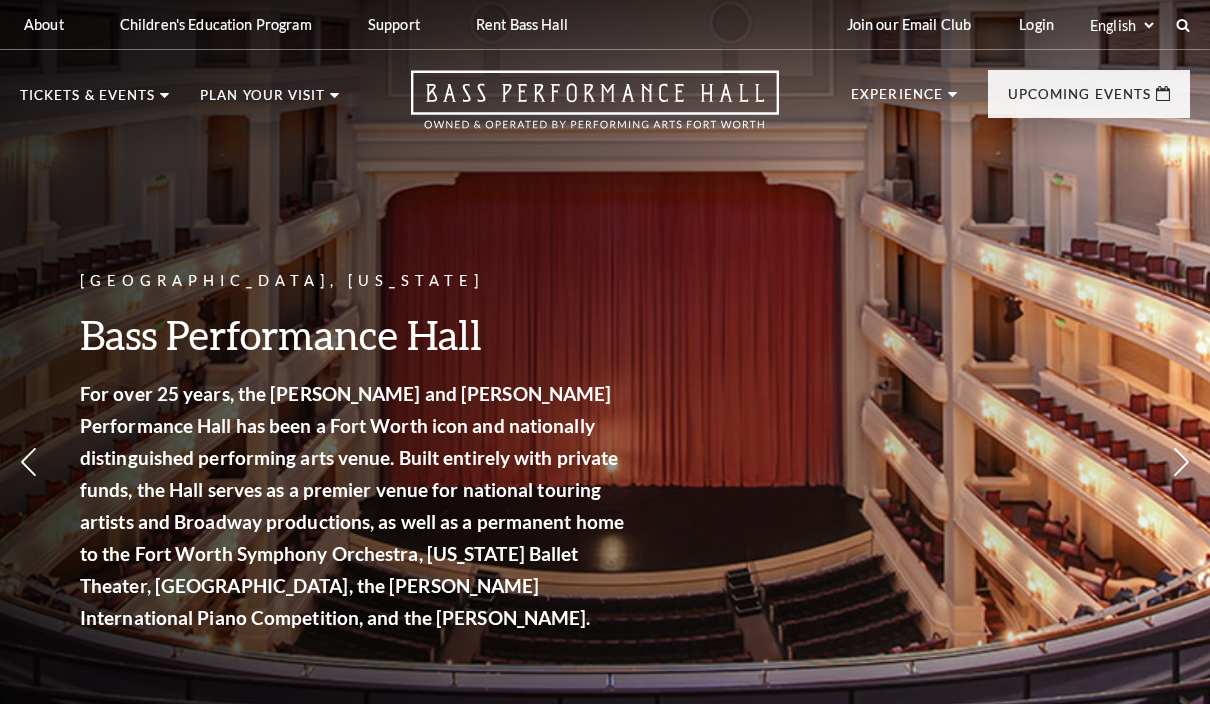 scroll, scrollTop: 0, scrollLeft: 0, axis: both 